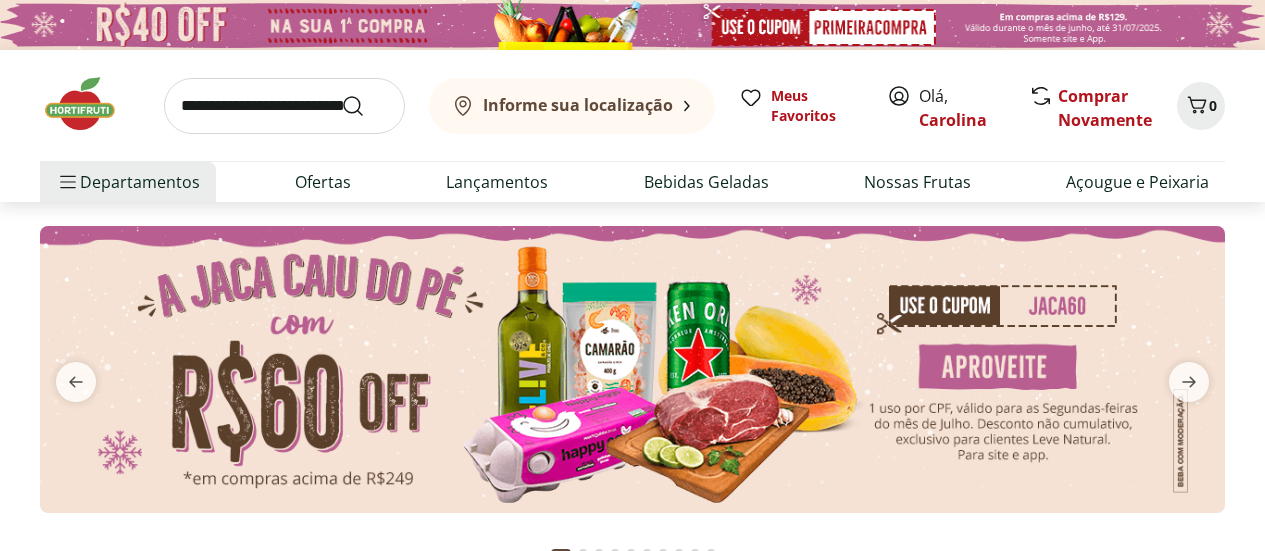 scroll, scrollTop: 0, scrollLeft: 0, axis: both 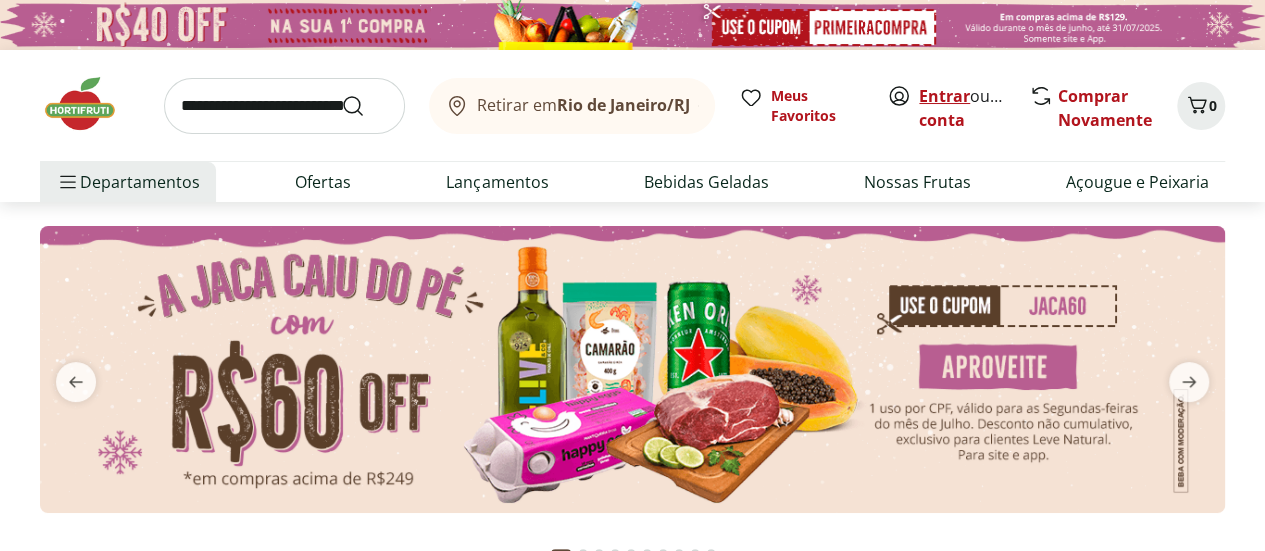 click on "Entrar" at bounding box center (944, 96) 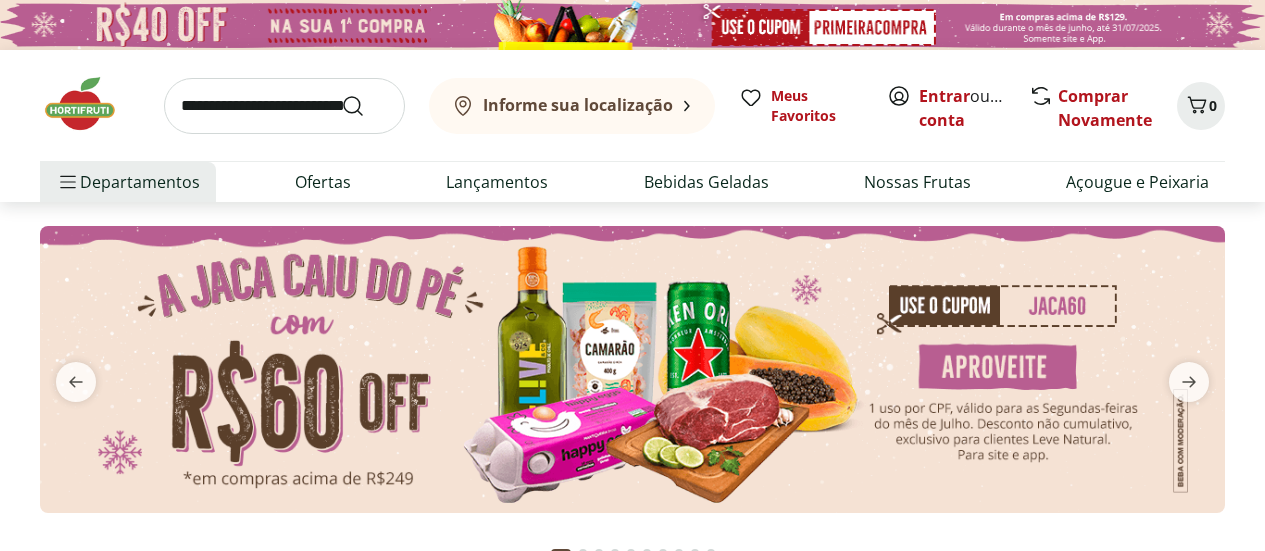 scroll, scrollTop: 0, scrollLeft: 0, axis: both 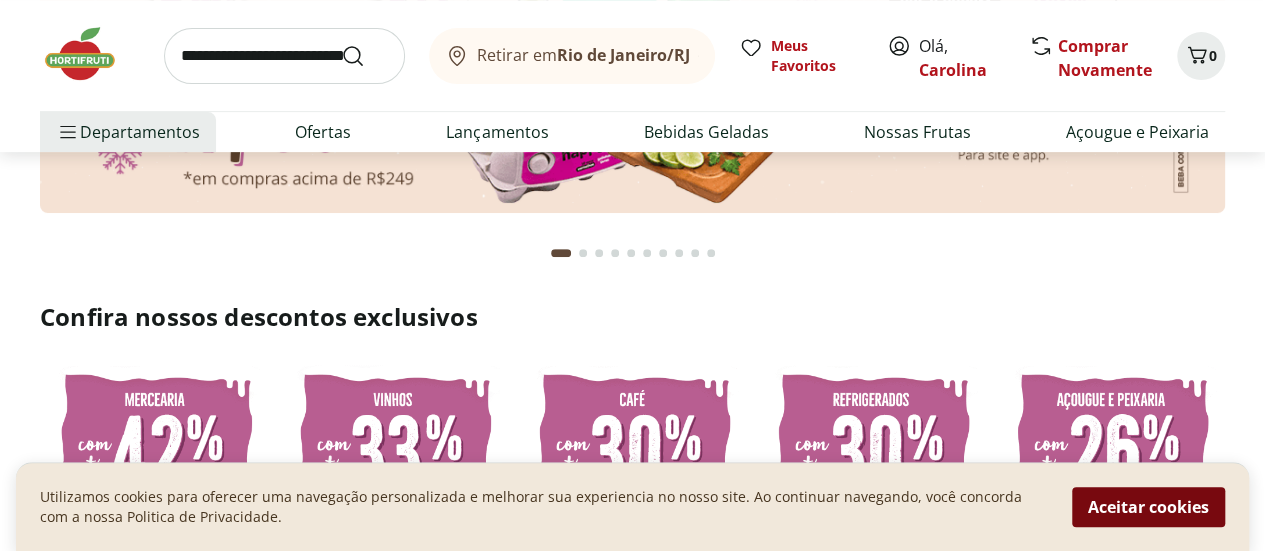 click on "Aceitar cookies" at bounding box center [1148, 507] 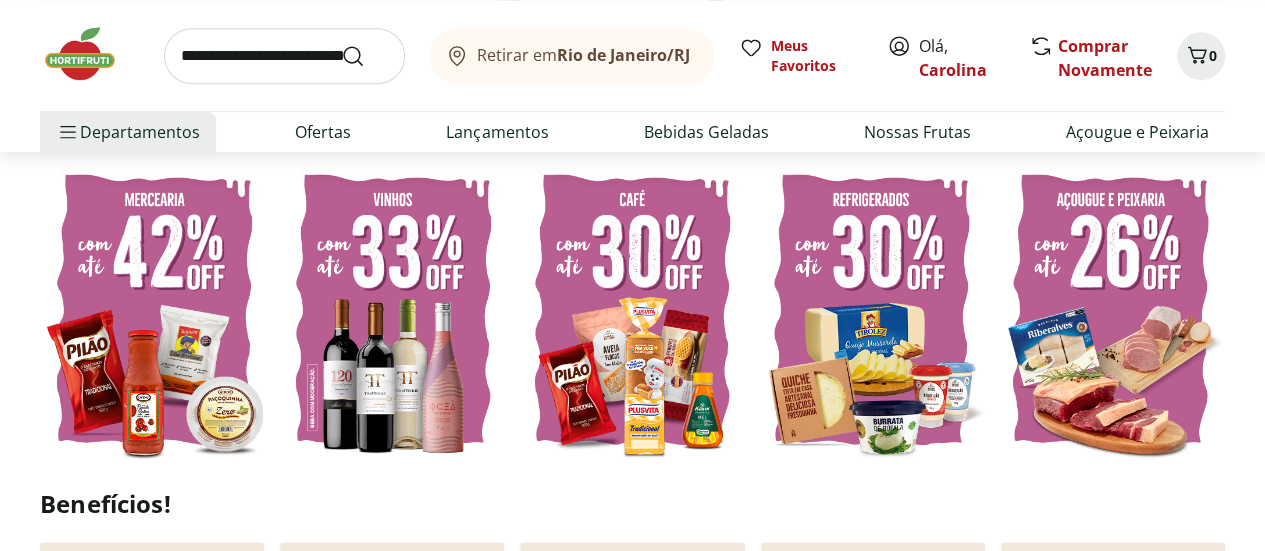 scroll, scrollTop: 0, scrollLeft: 0, axis: both 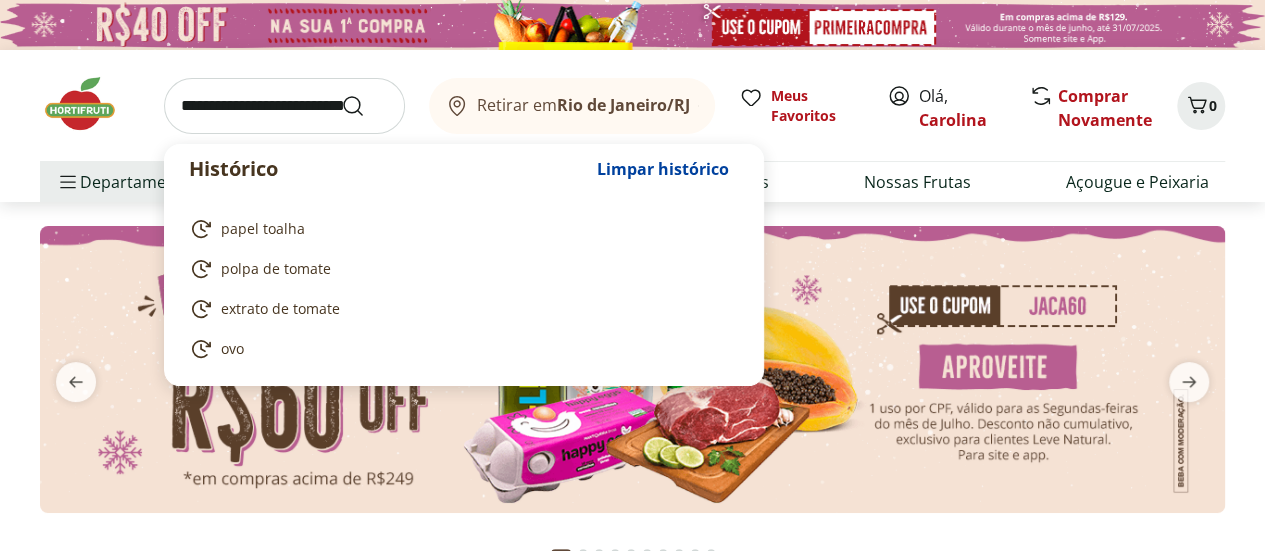click at bounding box center [284, 106] 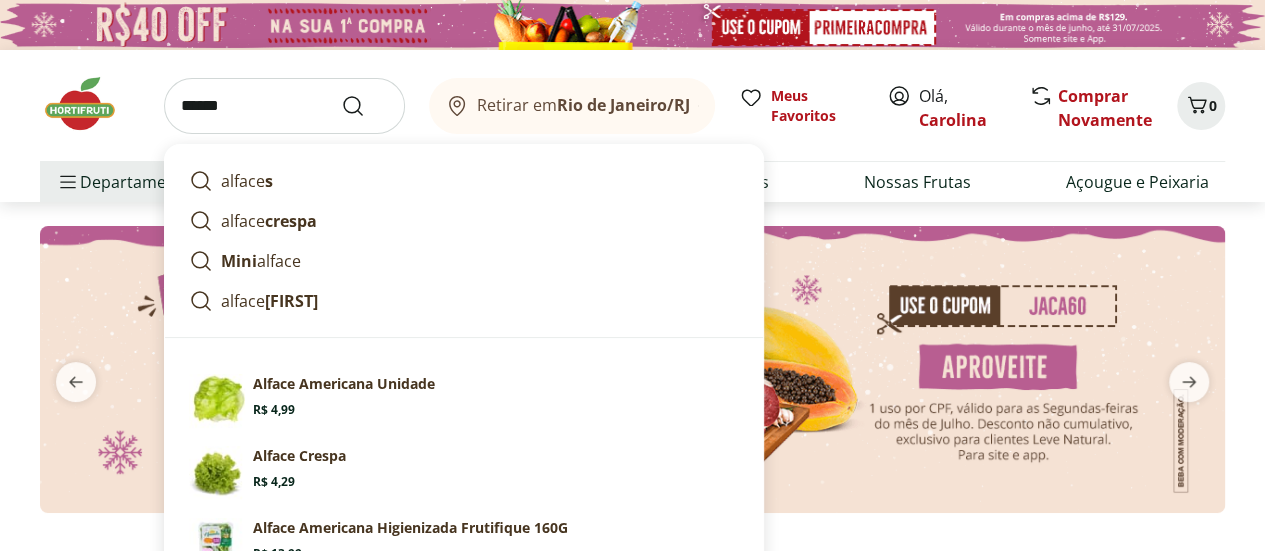type on "******" 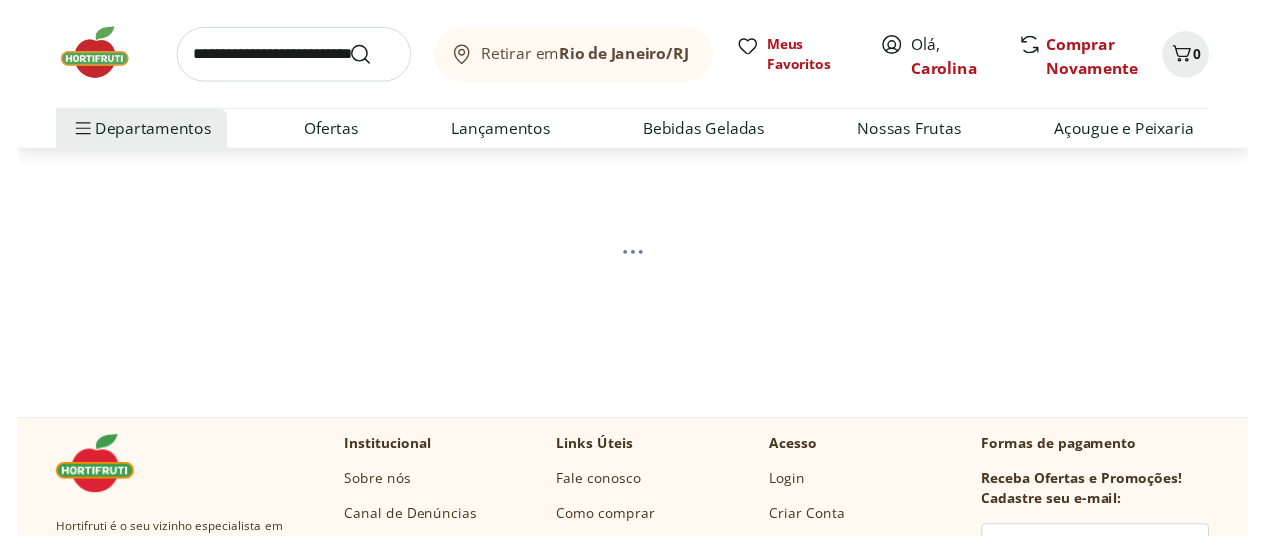 scroll, scrollTop: 100, scrollLeft: 0, axis: vertical 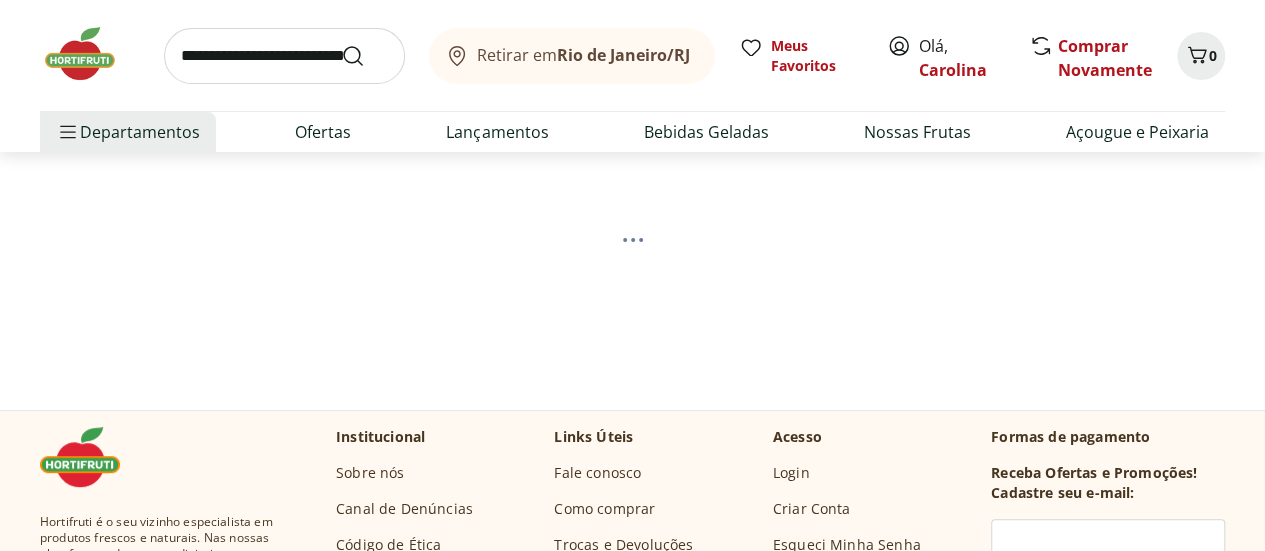 select on "**********" 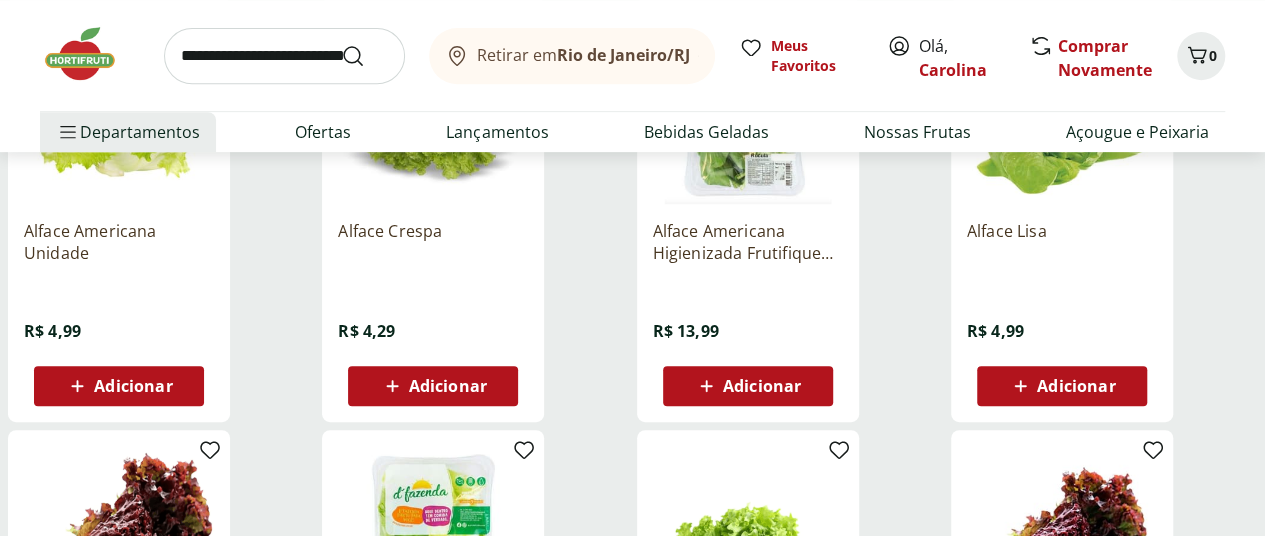 scroll, scrollTop: 300, scrollLeft: 0, axis: vertical 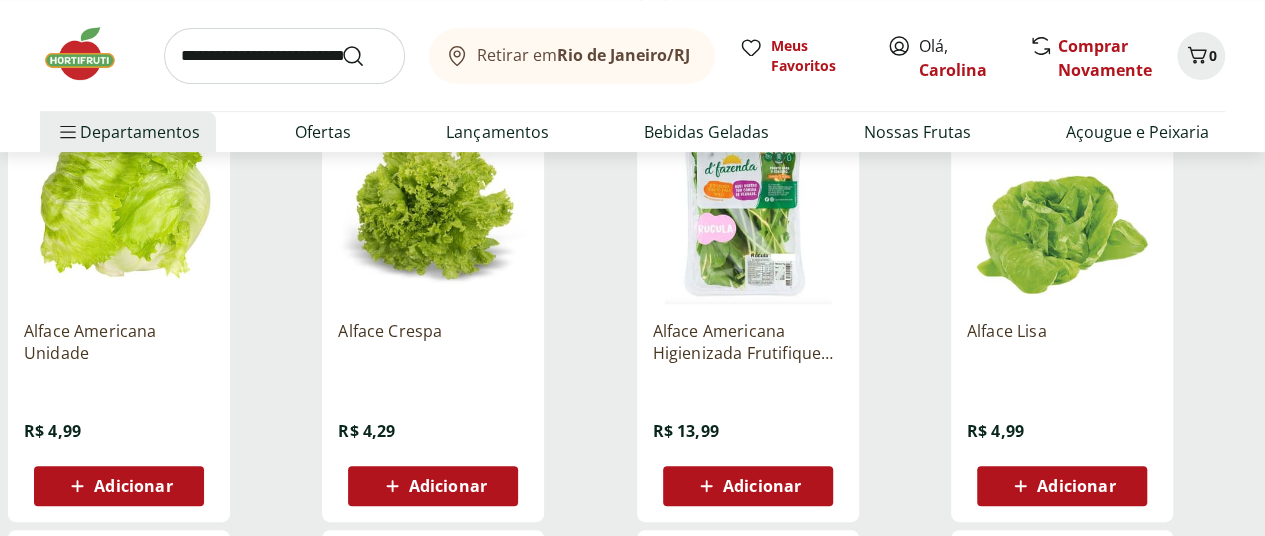 click on "Adicionar" at bounding box center [448, 486] 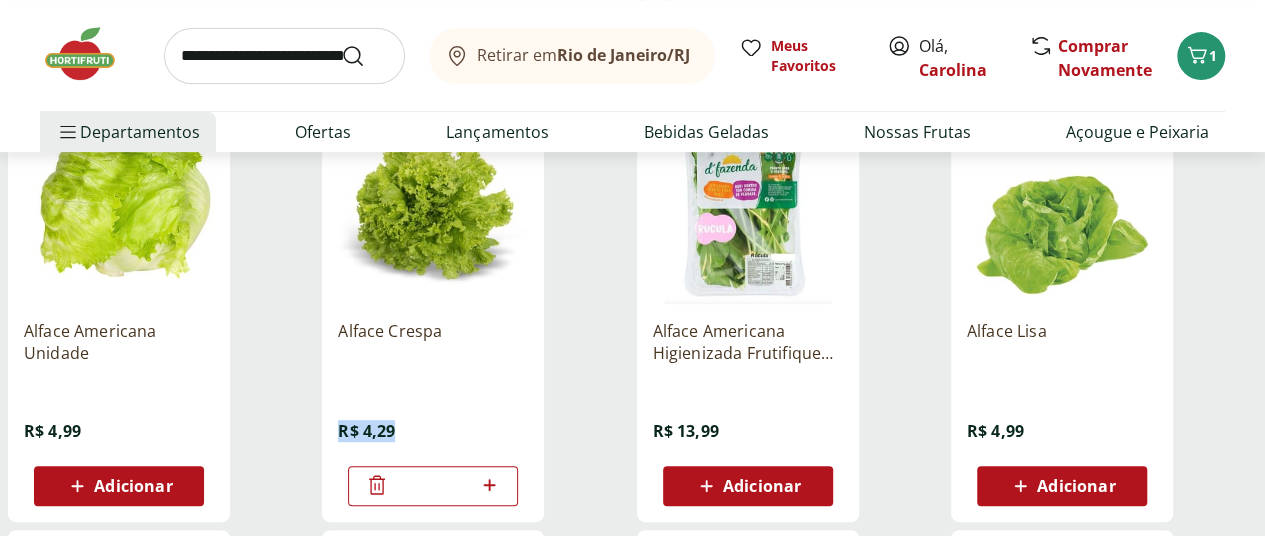 drag, startPoint x: 656, startPoint y: 439, endPoint x: 569, endPoint y: 418, distance: 89.498604 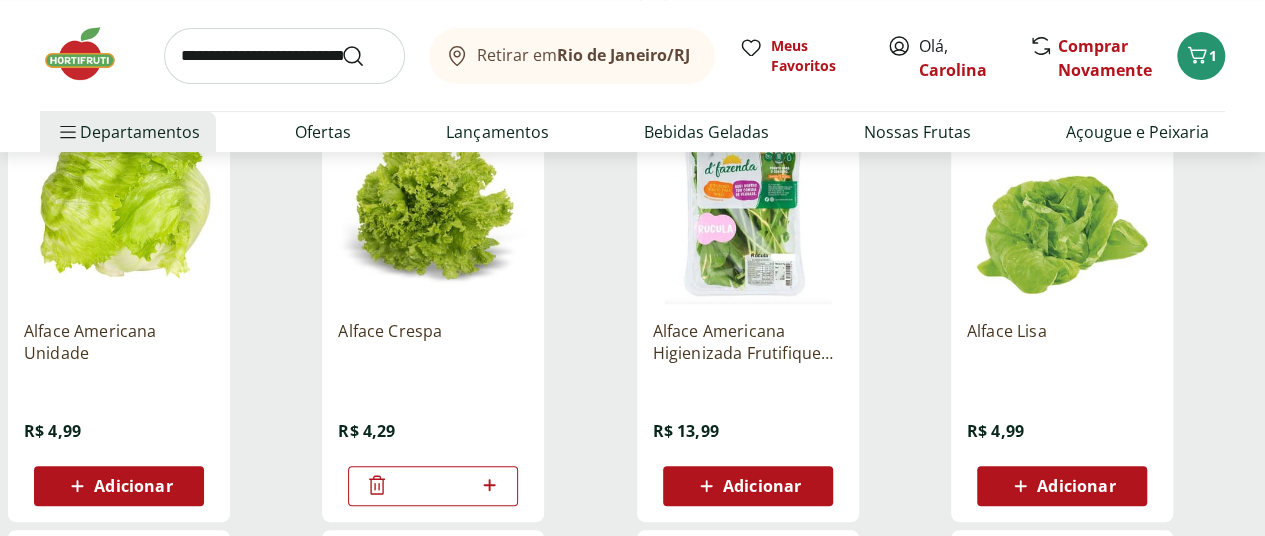 click at bounding box center [433, 382] 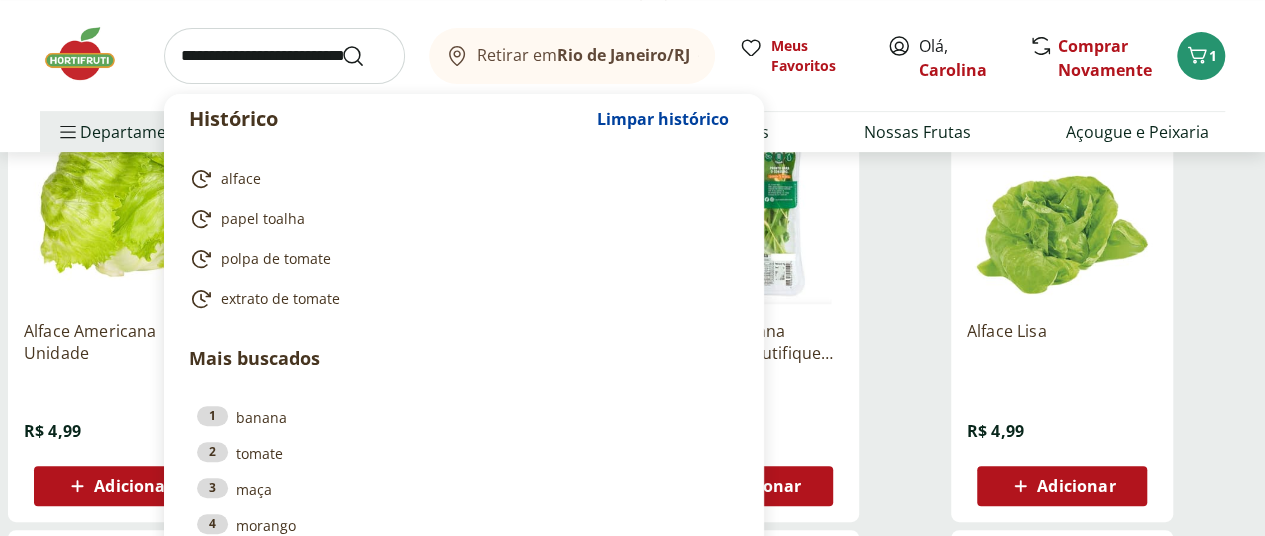 click at bounding box center (284, 56) 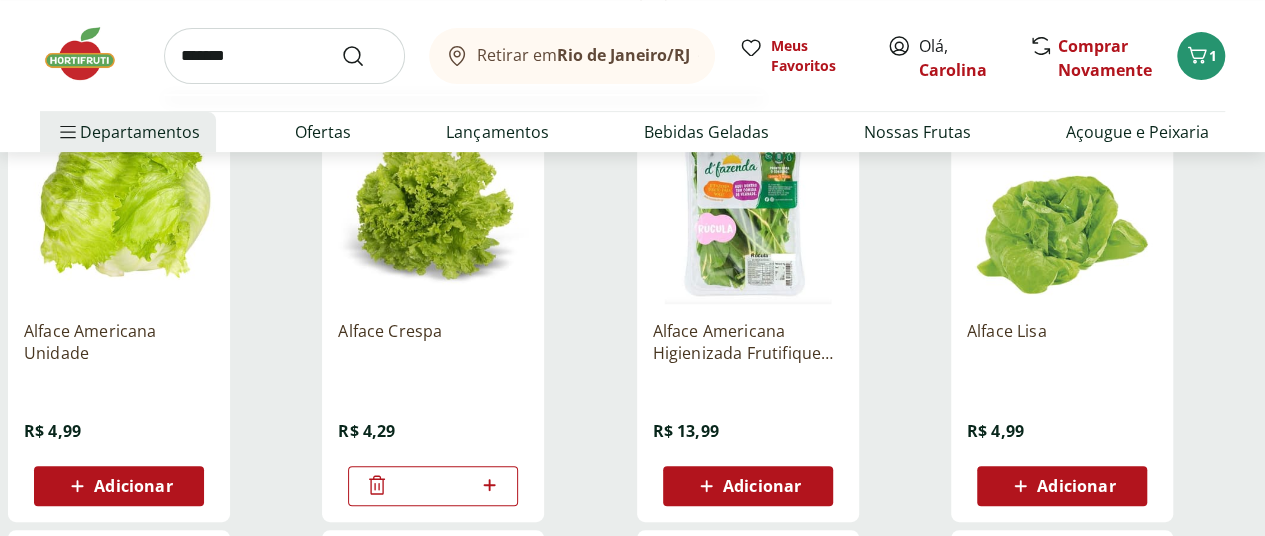 type on "********" 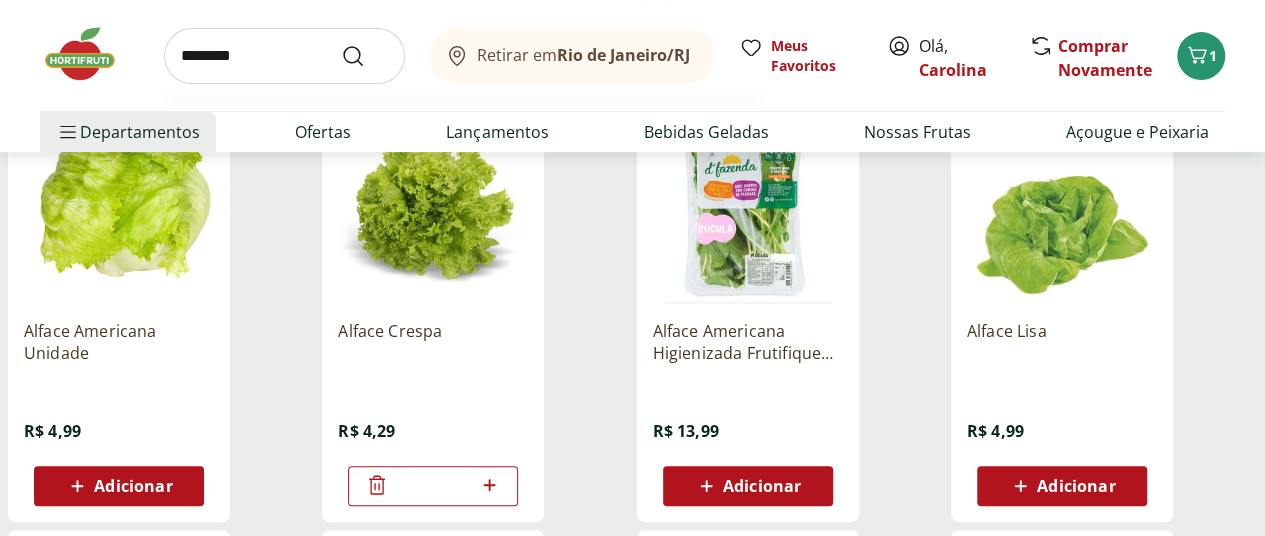 click at bounding box center (365, 56) 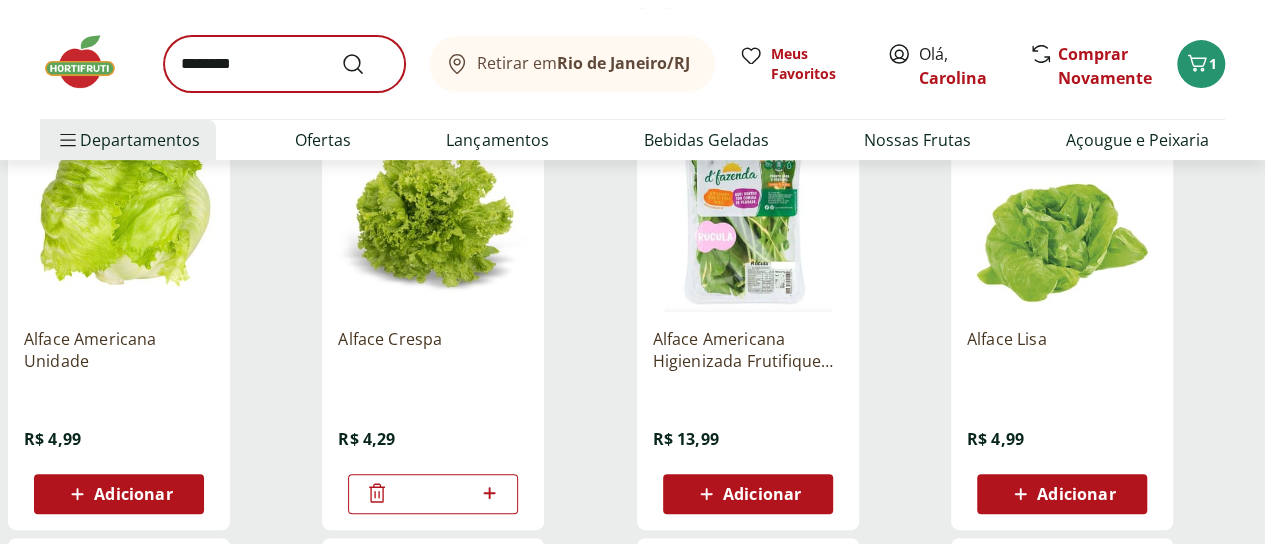 scroll, scrollTop: 0, scrollLeft: 0, axis: both 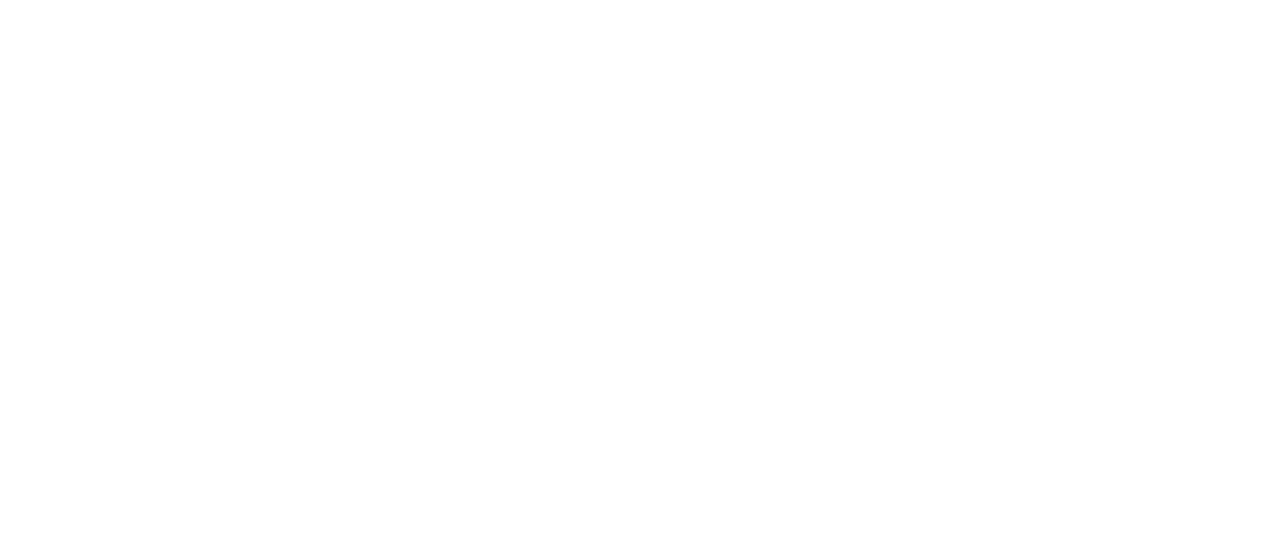 select on "**********" 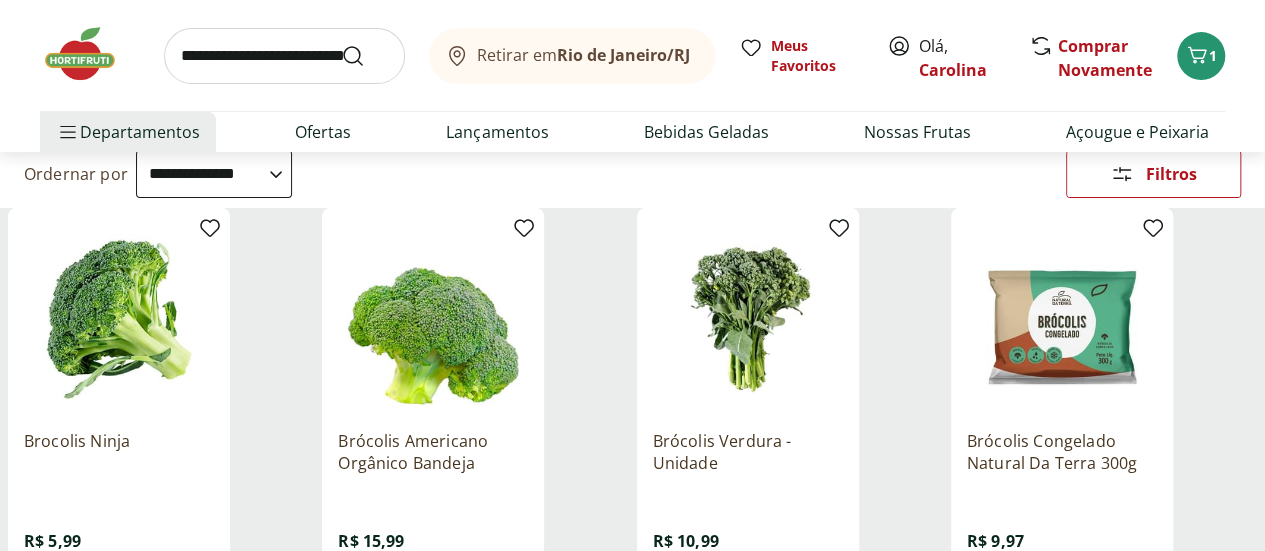 scroll, scrollTop: 300, scrollLeft: 0, axis: vertical 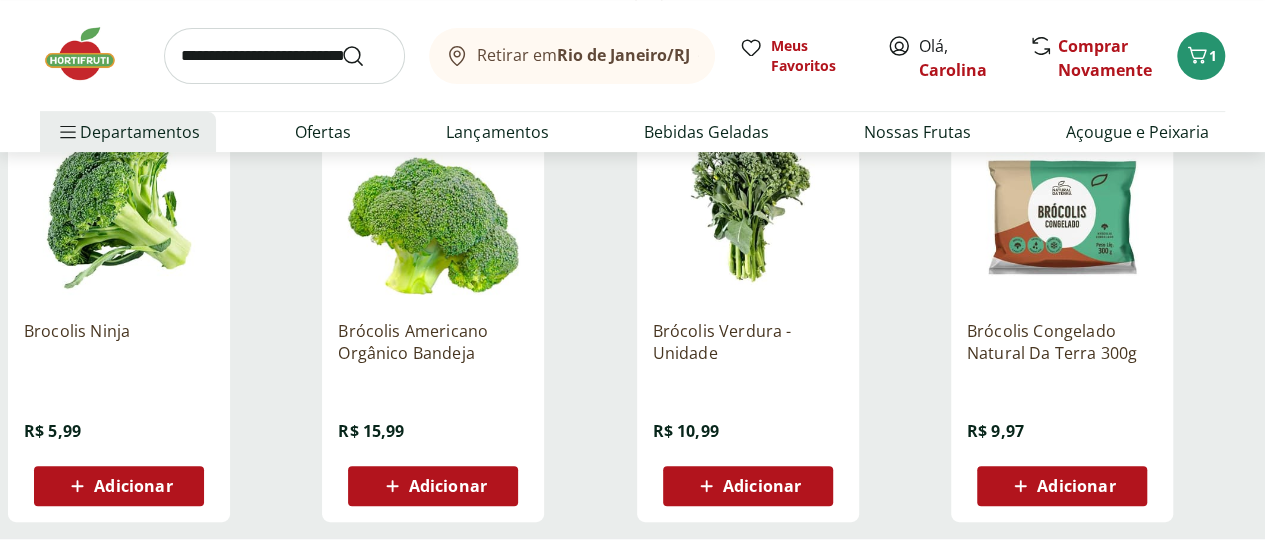 click on "Adicionar" at bounding box center [133, 486] 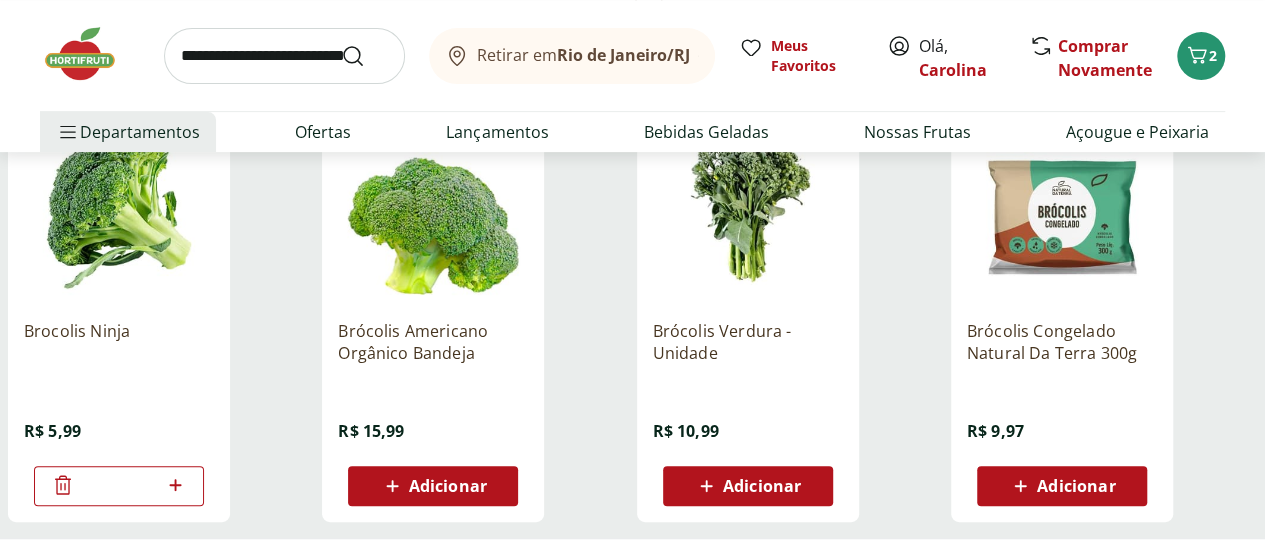 click at bounding box center [284, 56] 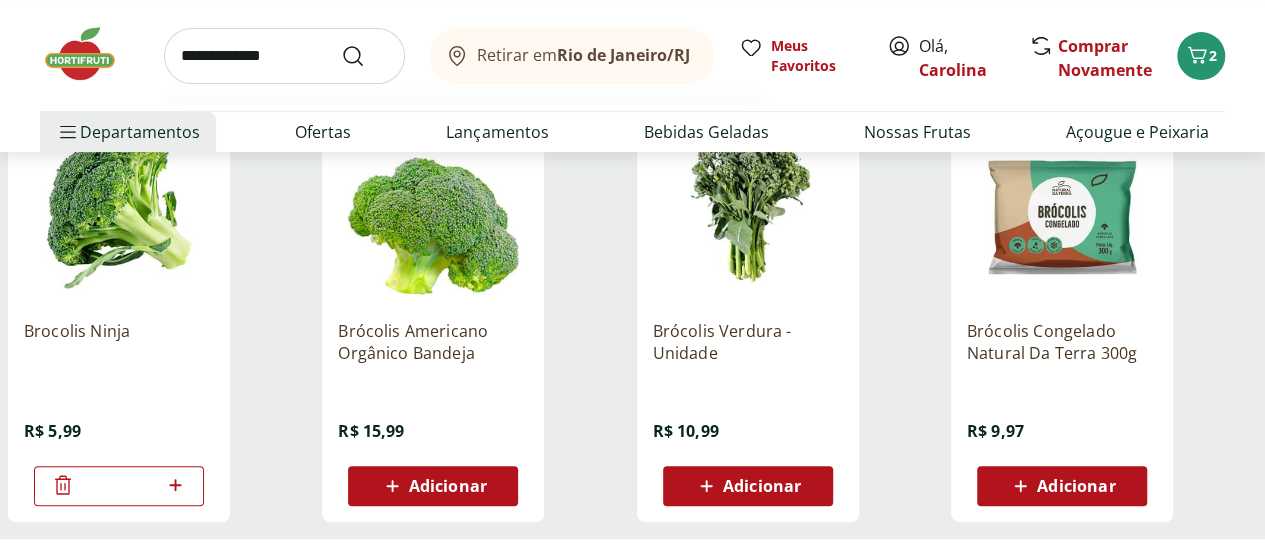 type on "**********" 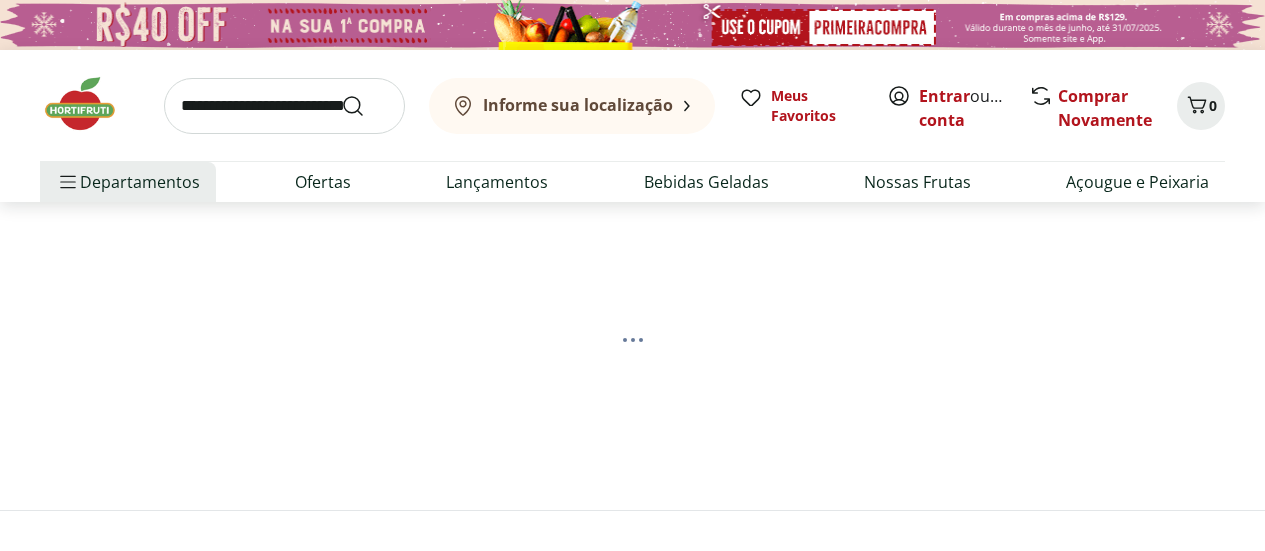 scroll, scrollTop: 0, scrollLeft: 0, axis: both 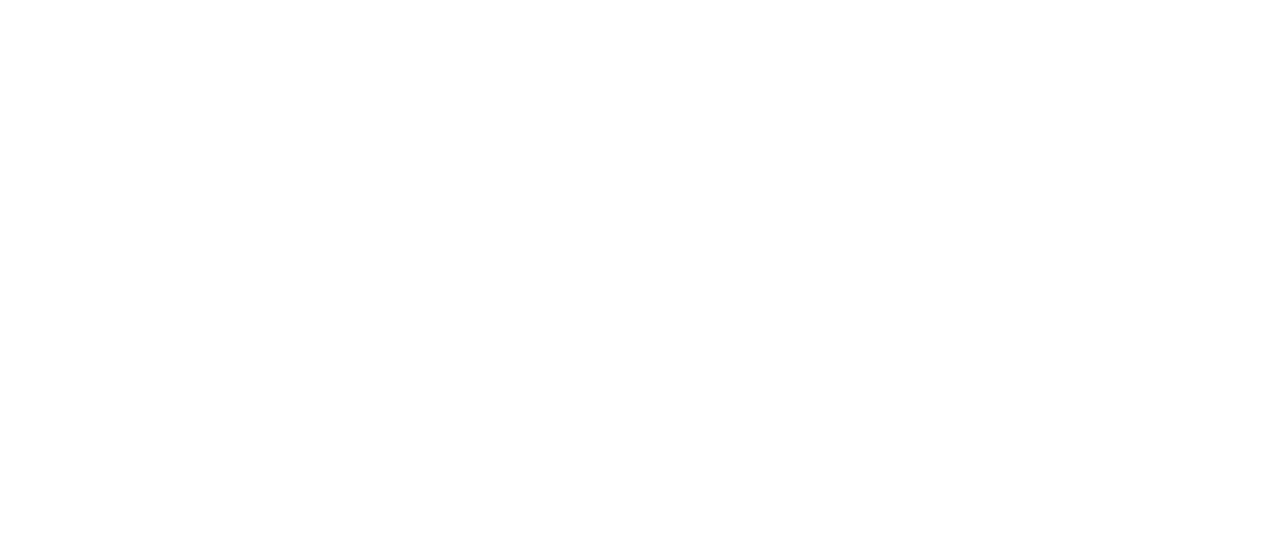 select on "**********" 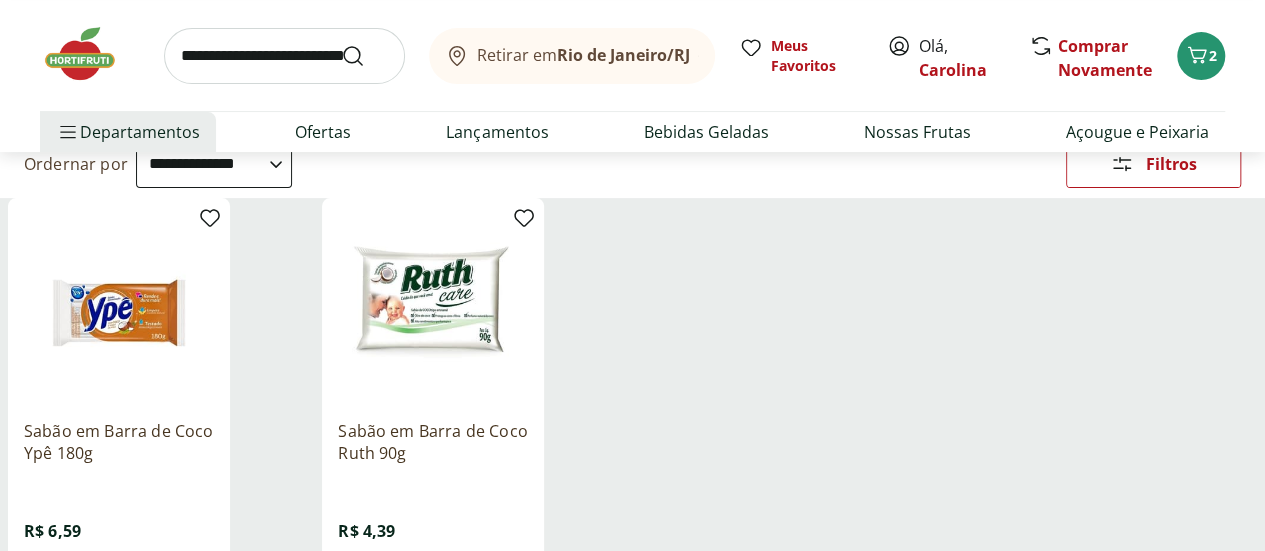 scroll, scrollTop: 300, scrollLeft: 0, axis: vertical 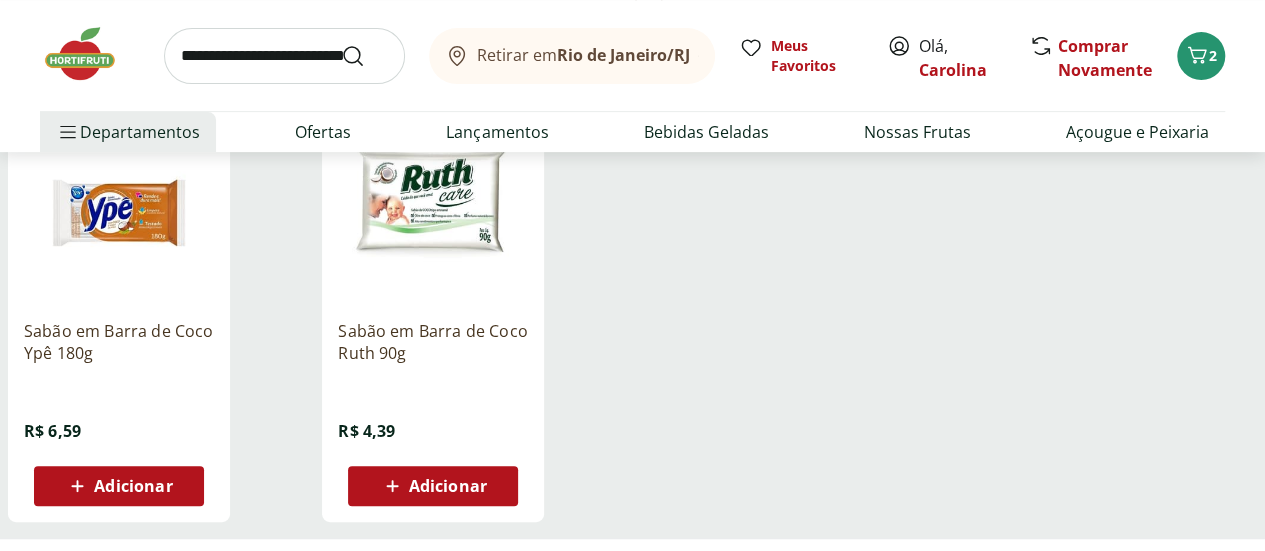 click on "Adicionar" at bounding box center [133, 486] 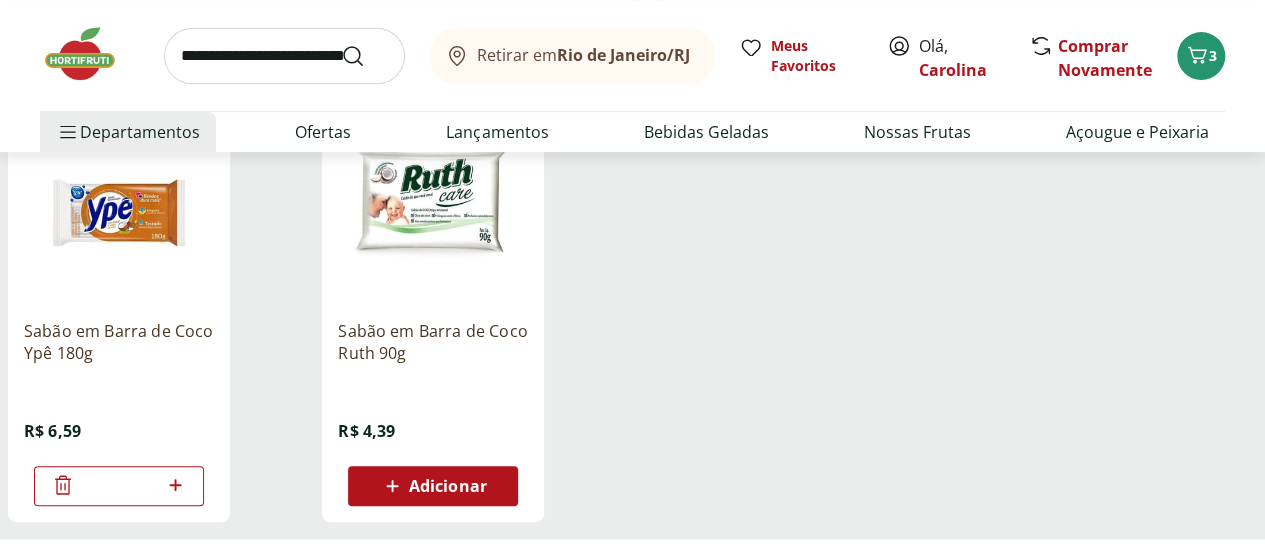 click on "Adicionar" at bounding box center [448, 486] 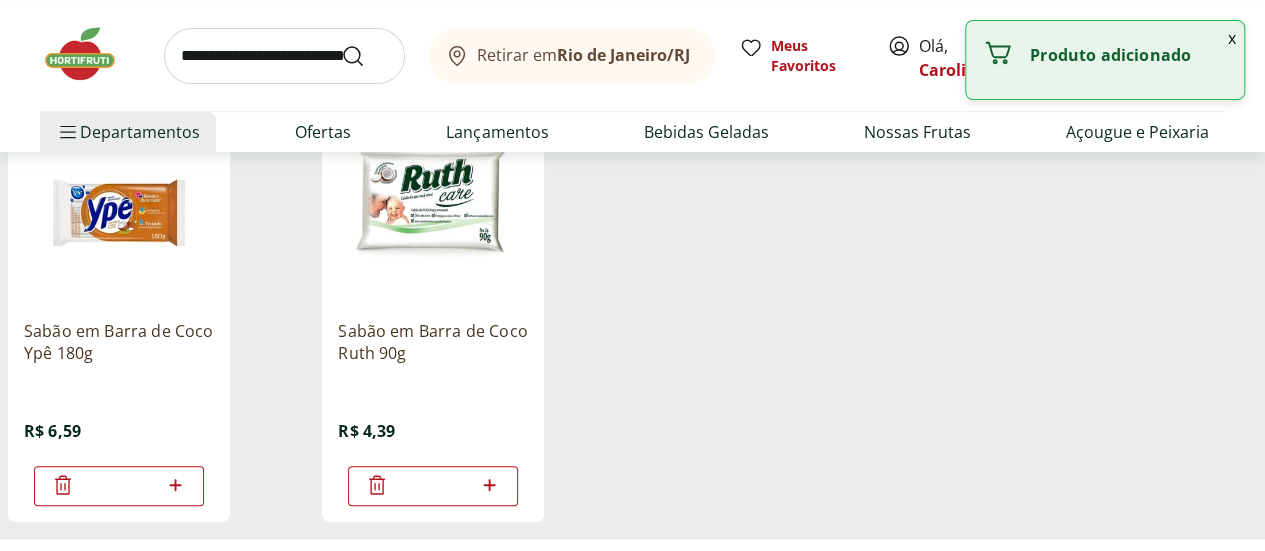 click 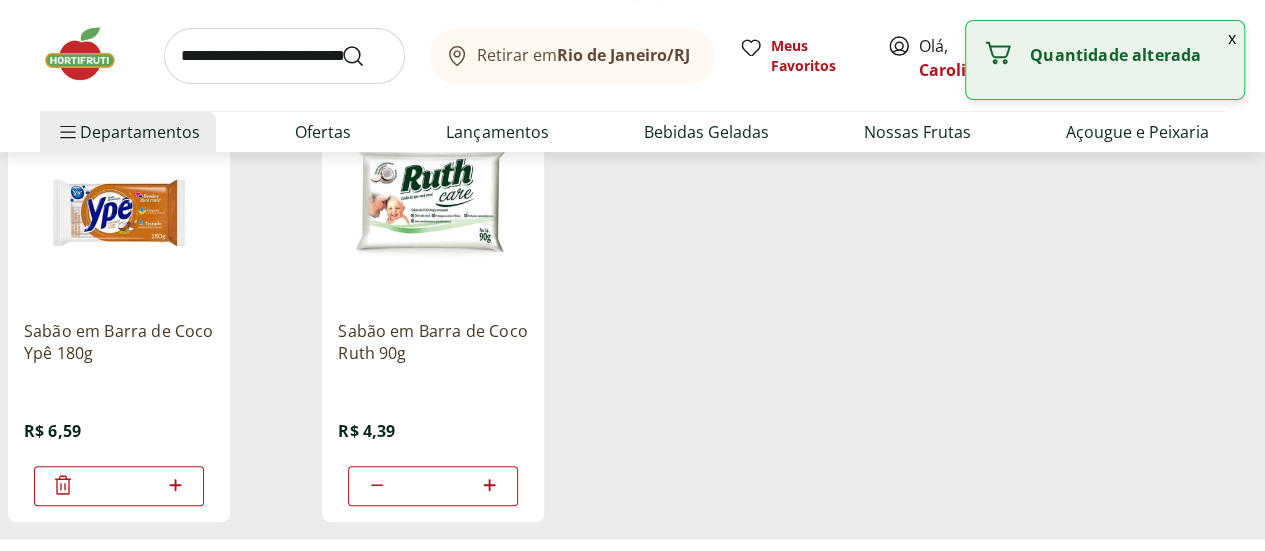 click 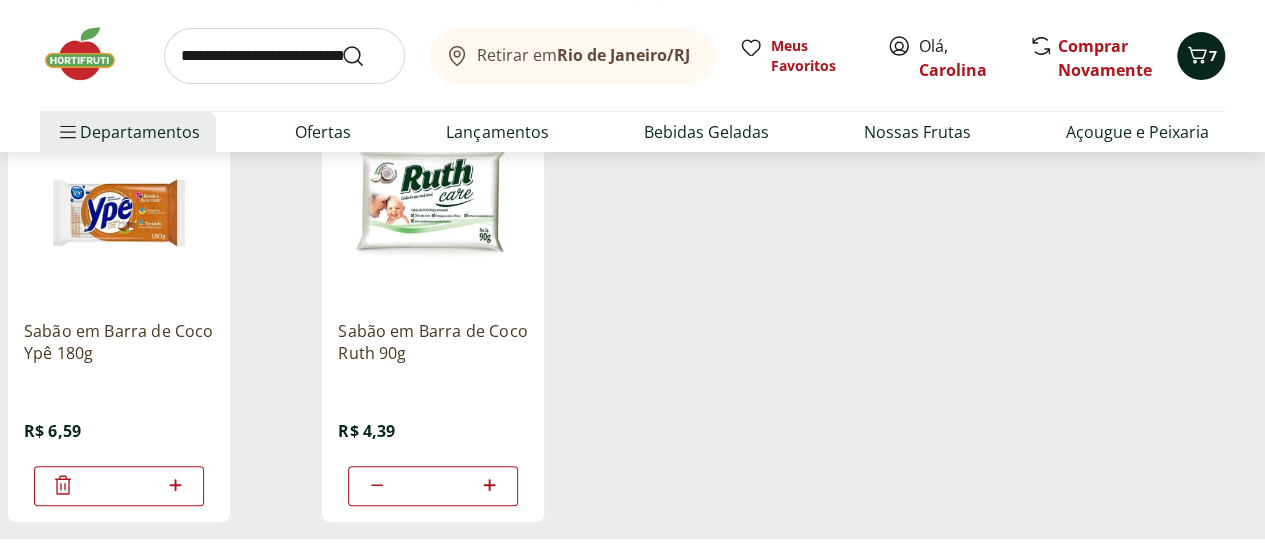 click 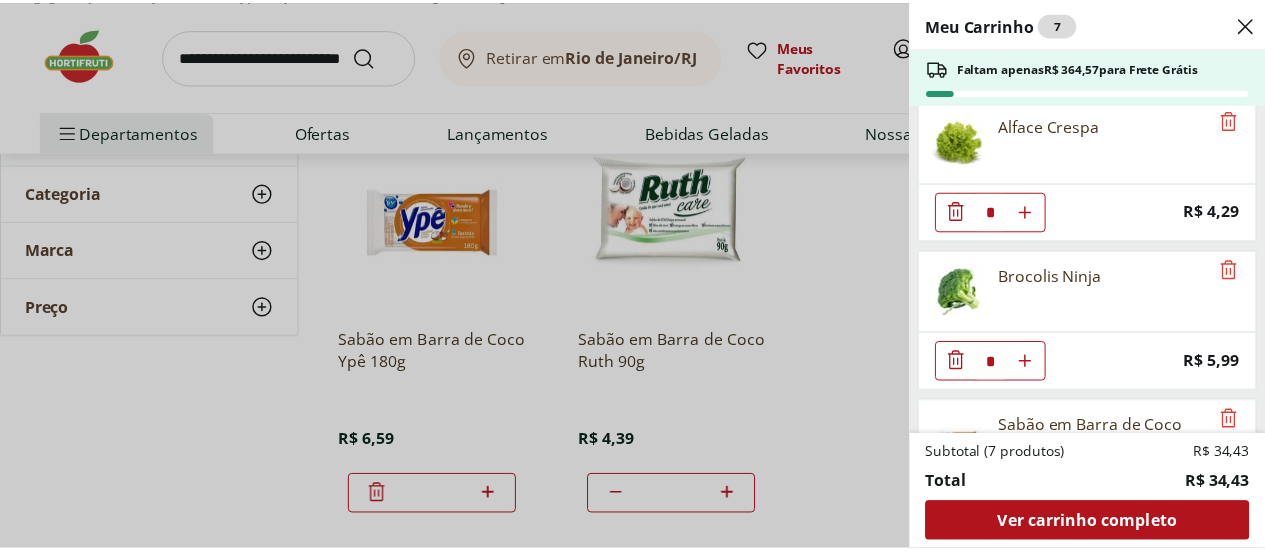 scroll, scrollTop: 0, scrollLeft: 0, axis: both 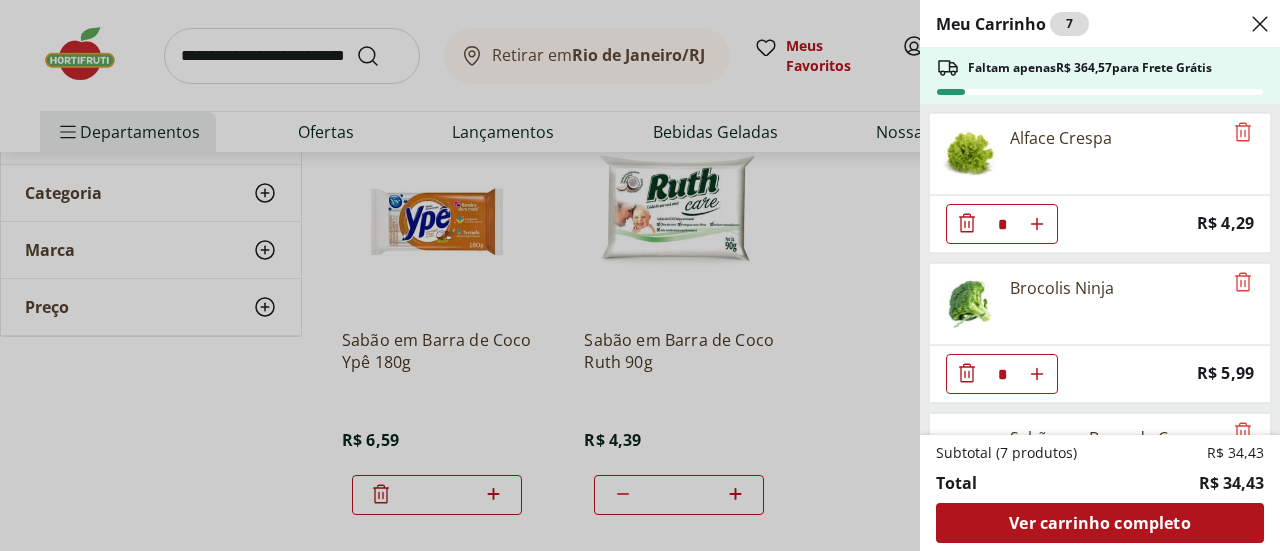 click on "Meu Carrinho 7 Faltam apenas  R$ 364,57  para Frete Grátis Alface Crespa * Price: R$ 4,29 Brocolis Ninja * Price: R$ 5,99 Sabão em Barra de Coco Ypê 180g * Price: R$ 6,59 Sabão em Barra de Coco Ruth 90g * Price: R$ 4,39 Subtotal (7 produtos) R$ 34,43 Total R$ 34,43 Ver carrinho completo" at bounding box center [640, 275] 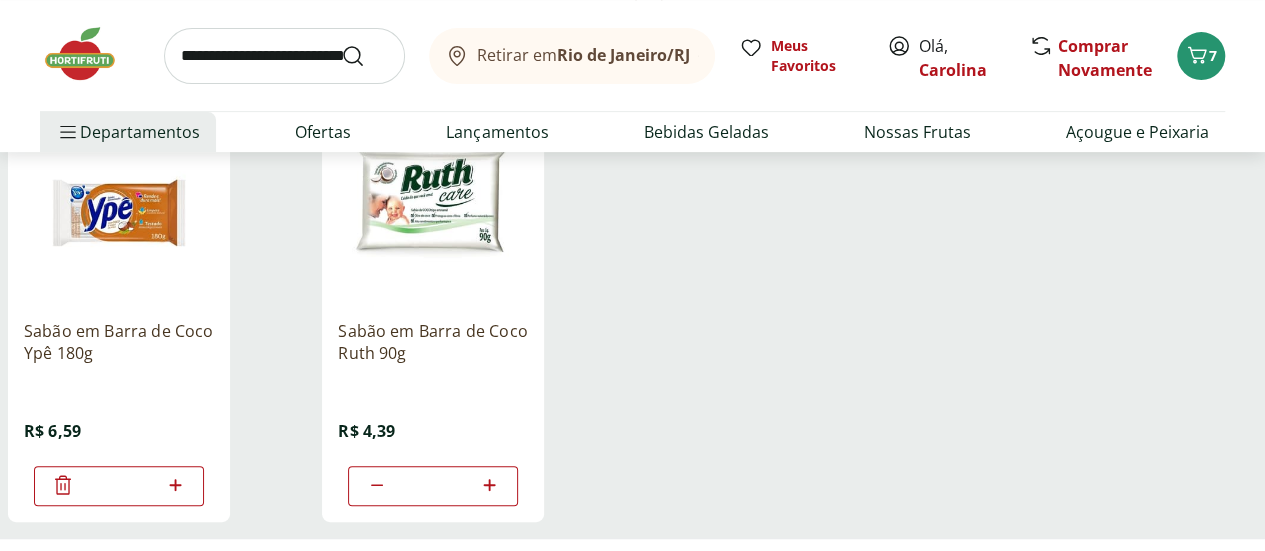 click at bounding box center [284, 56] 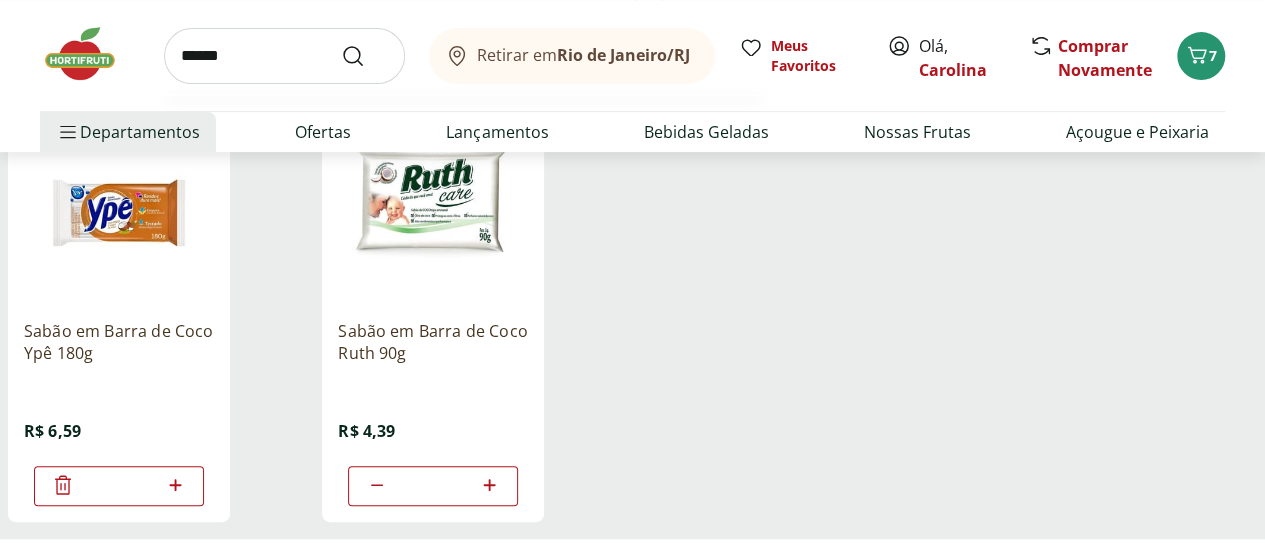 type on "*******" 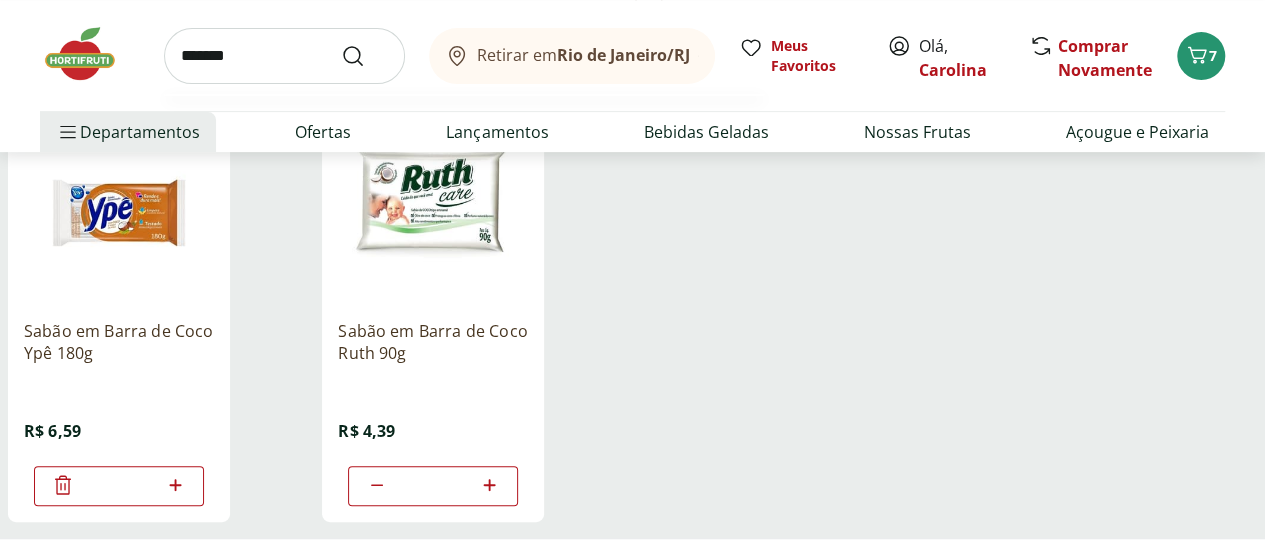 click at bounding box center (365, 56) 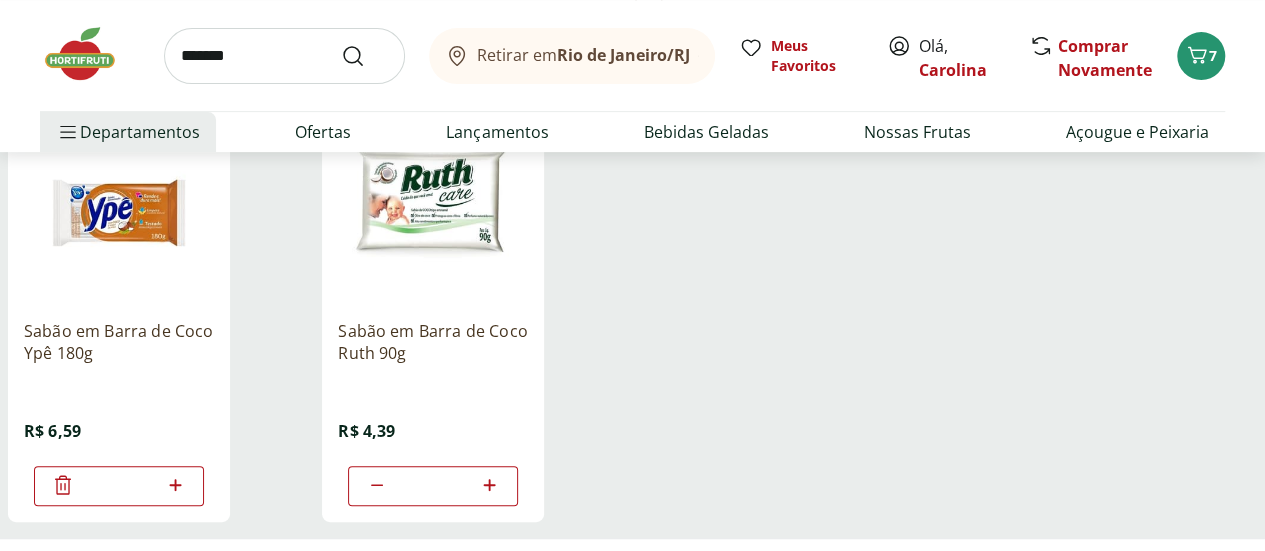 scroll, scrollTop: 0, scrollLeft: 0, axis: both 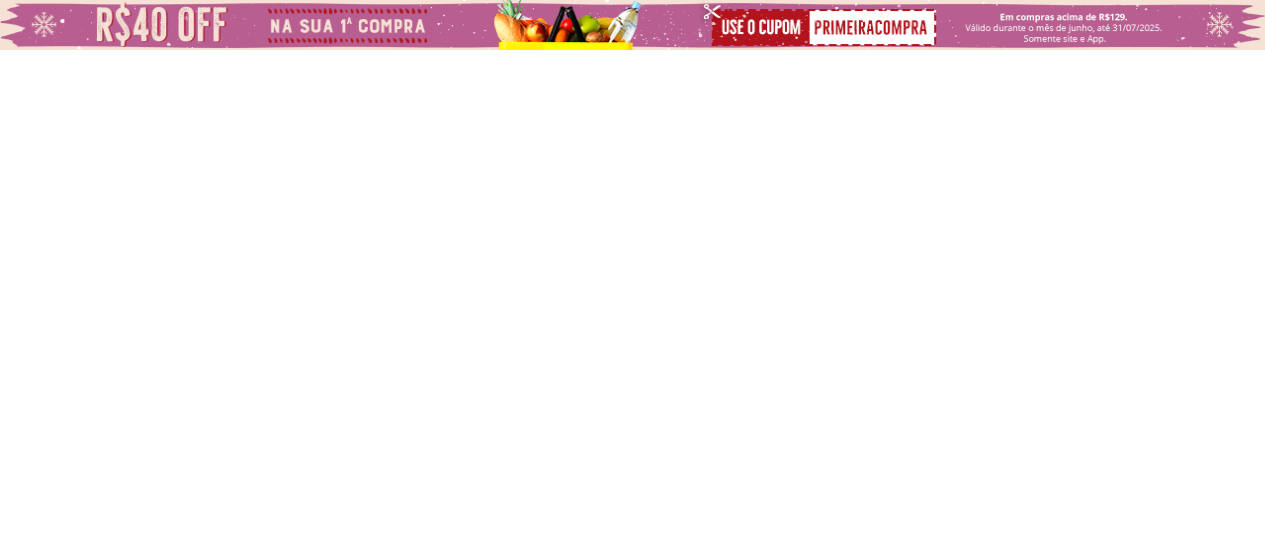 select on "**********" 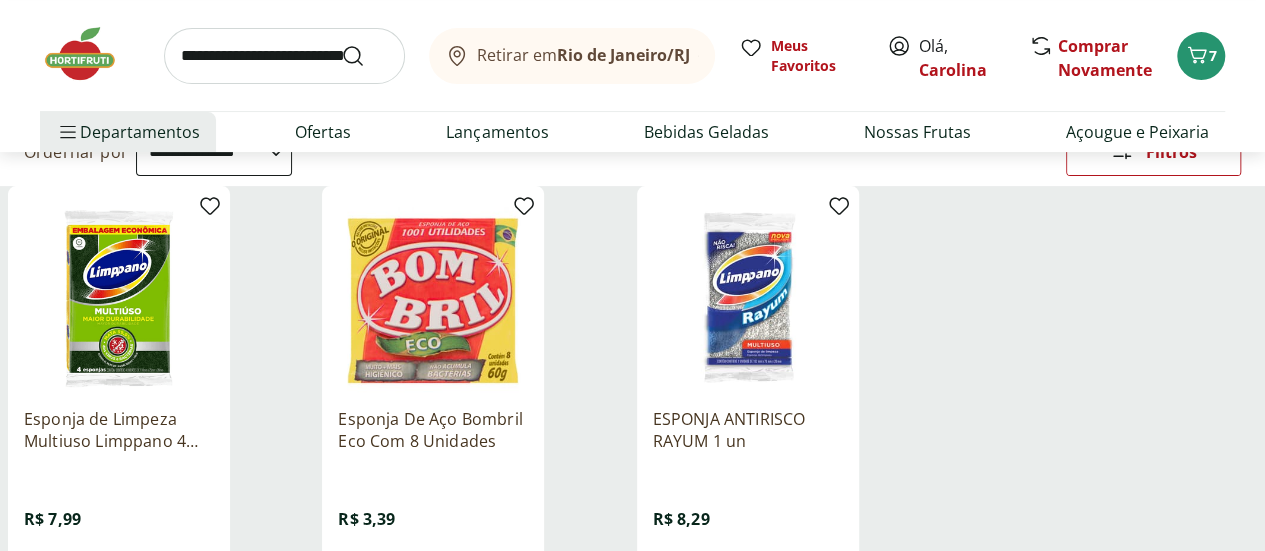 scroll, scrollTop: 200, scrollLeft: 0, axis: vertical 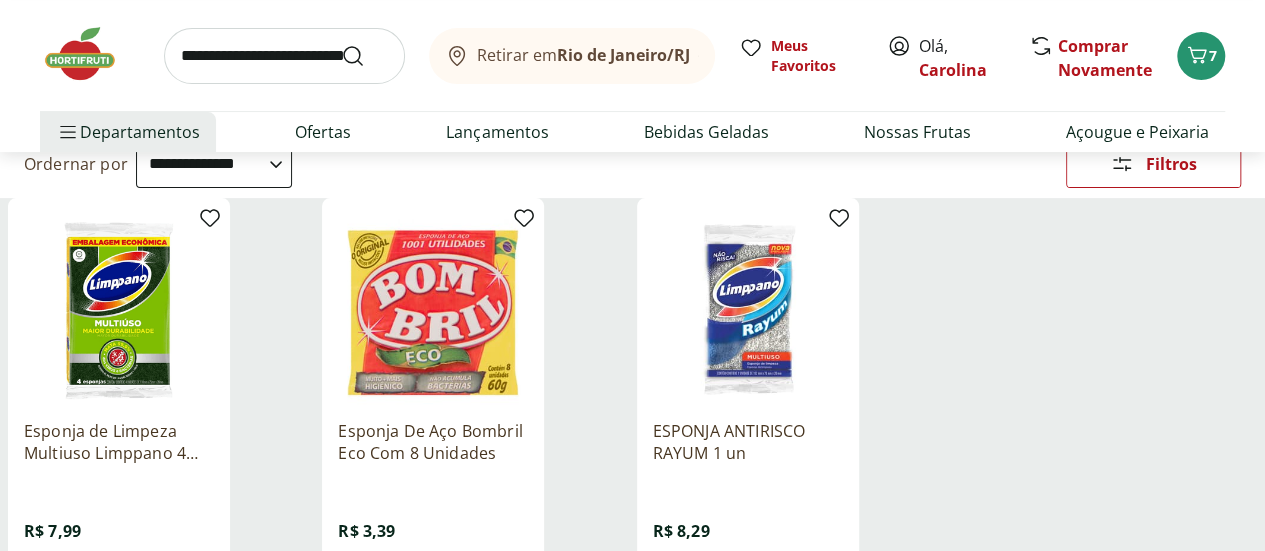 click at bounding box center [284, 56] 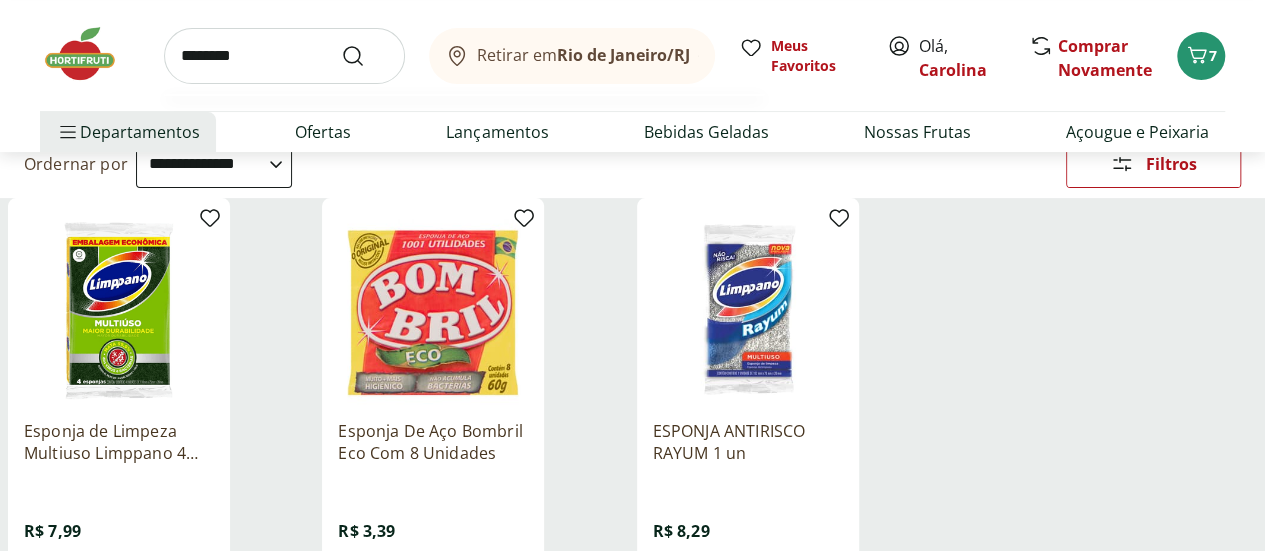 type on "********" 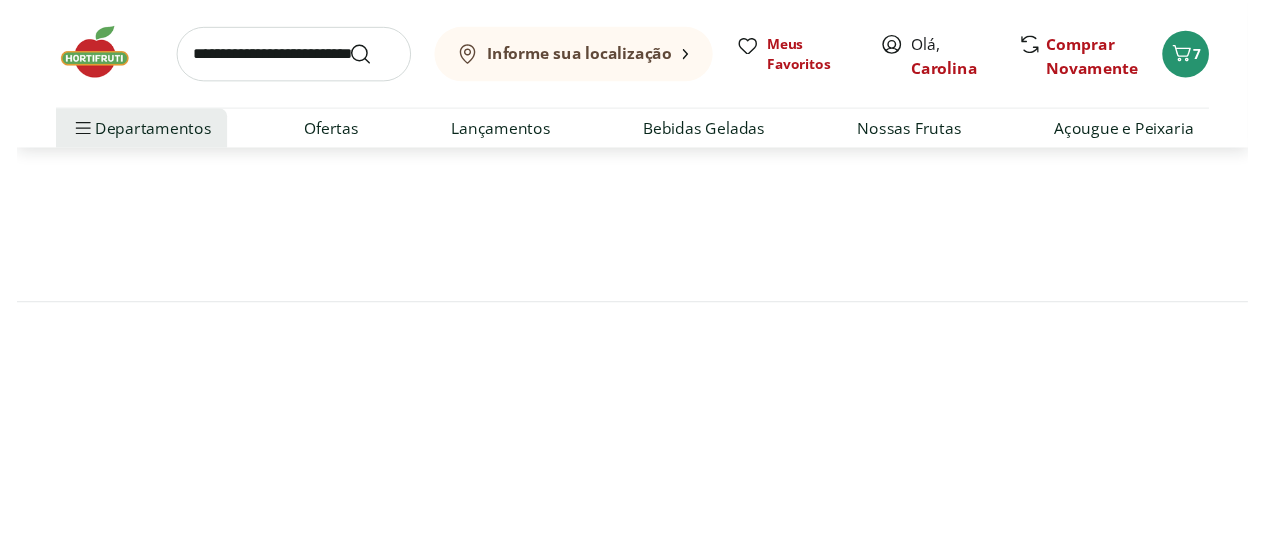 scroll, scrollTop: 0, scrollLeft: 0, axis: both 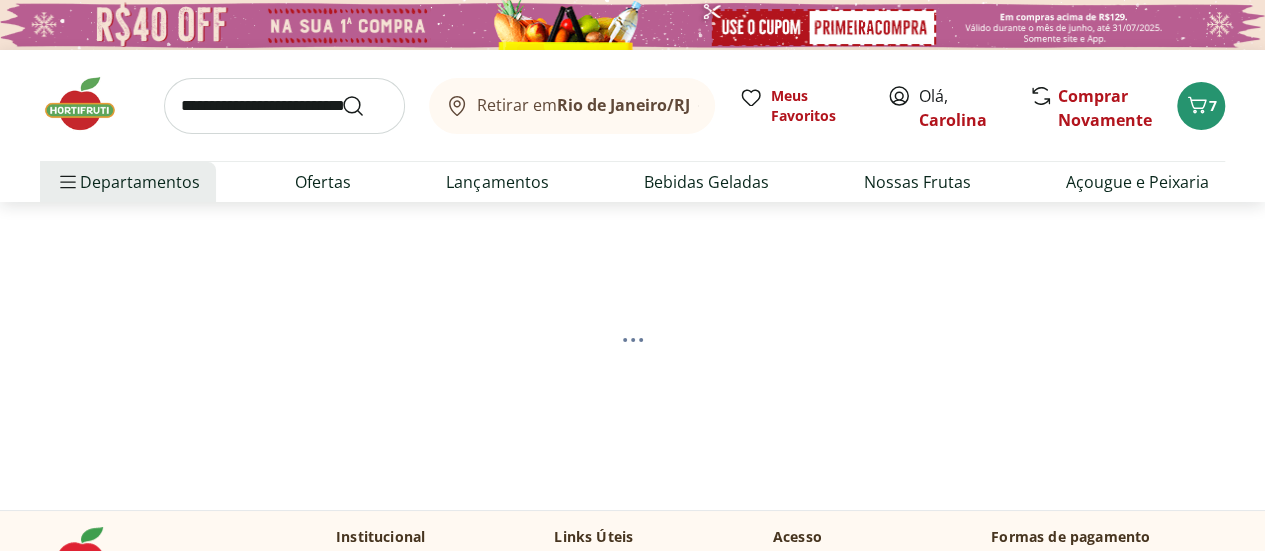 select on "**********" 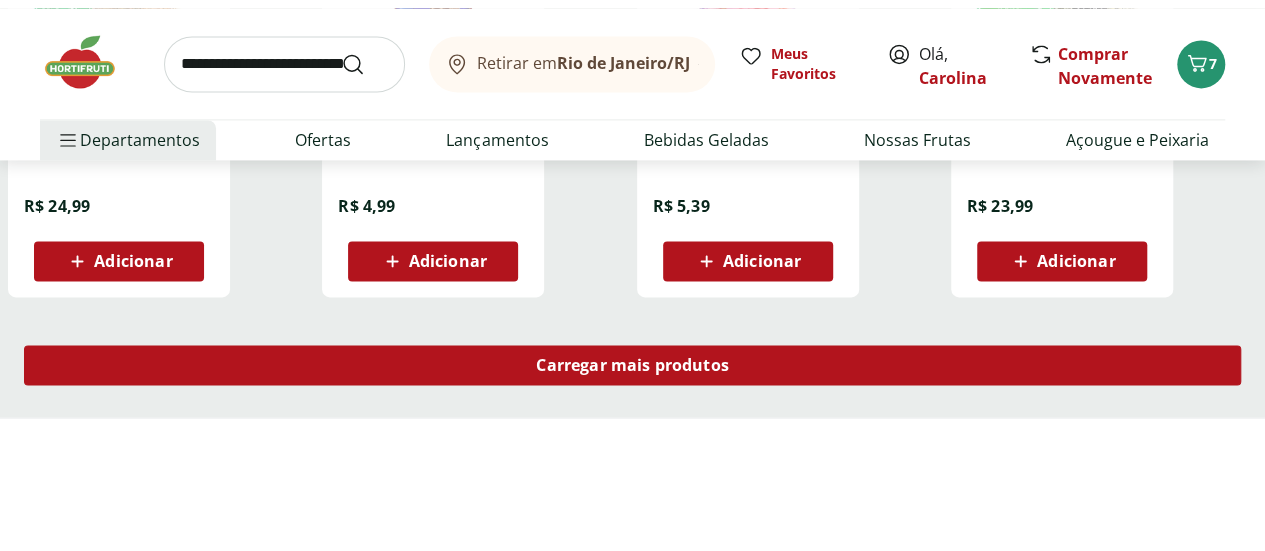 scroll, scrollTop: 1400, scrollLeft: 0, axis: vertical 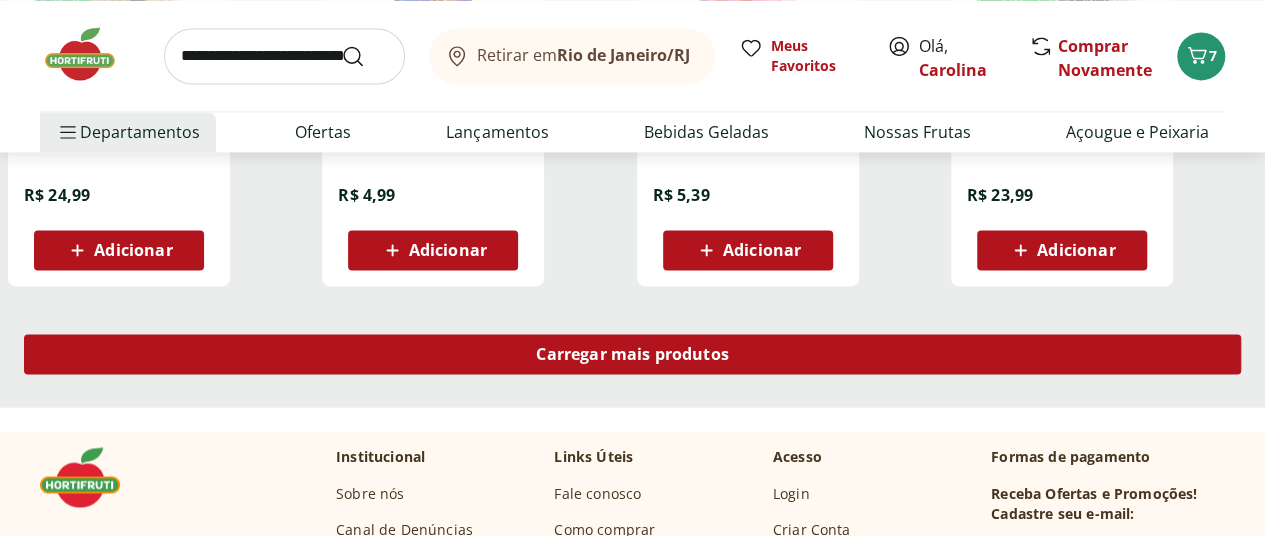 click on "Carregar mais produtos" at bounding box center (632, 354) 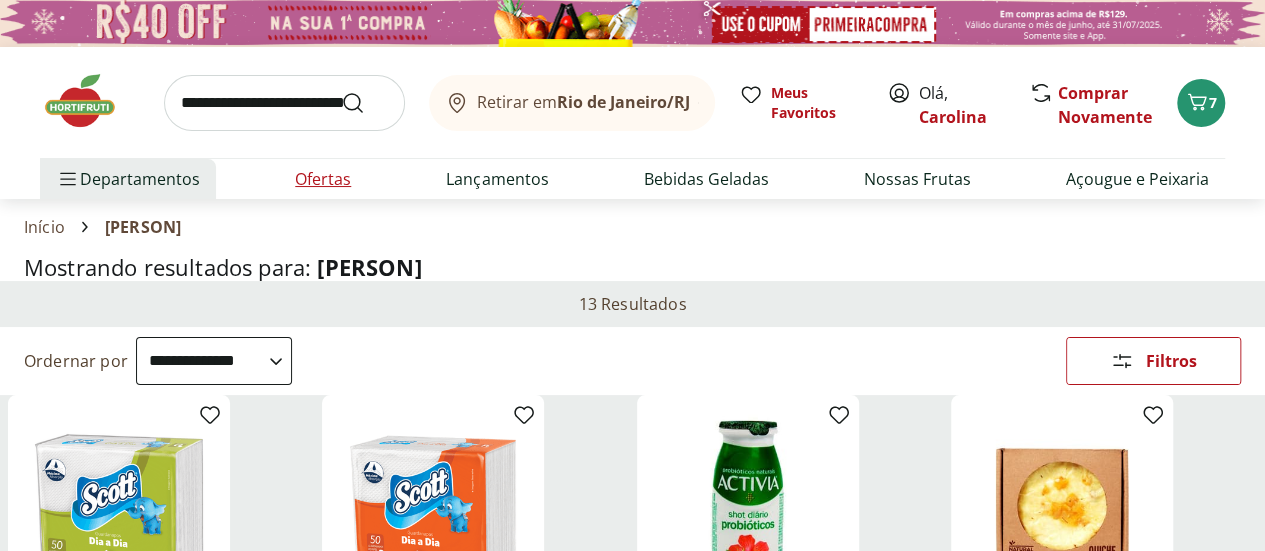 scroll, scrollTop: 0, scrollLeft: 0, axis: both 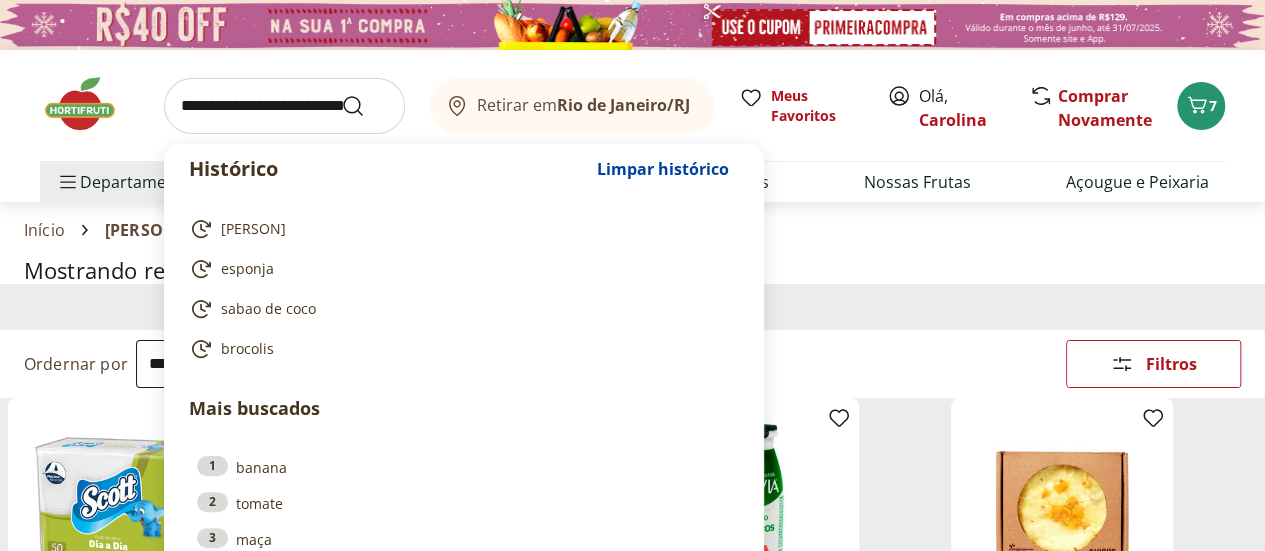 click at bounding box center (284, 106) 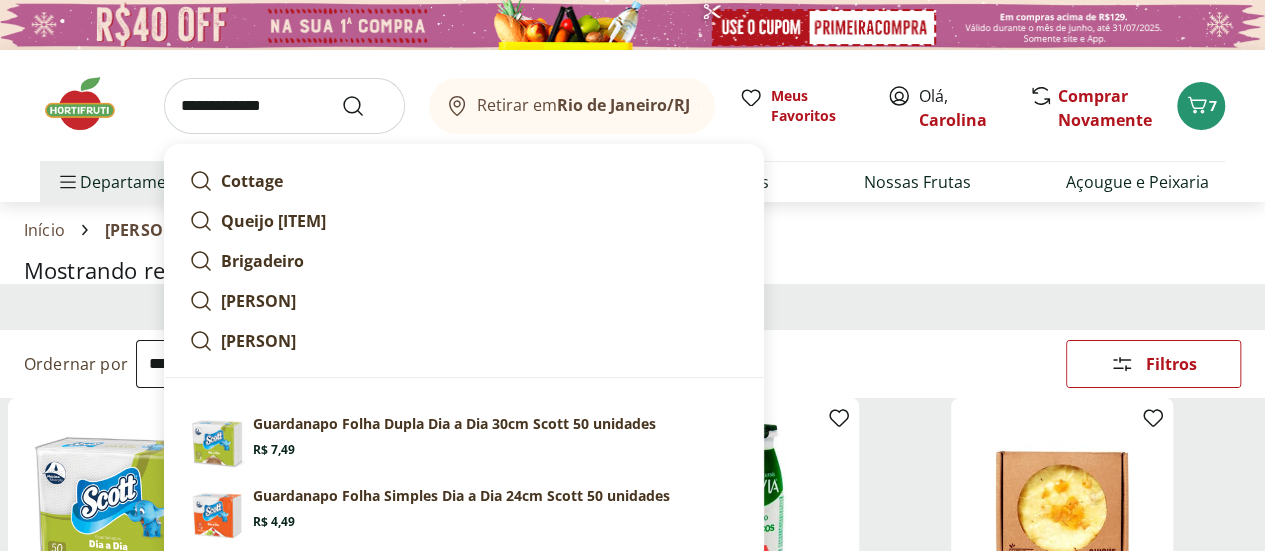 type on "**********" 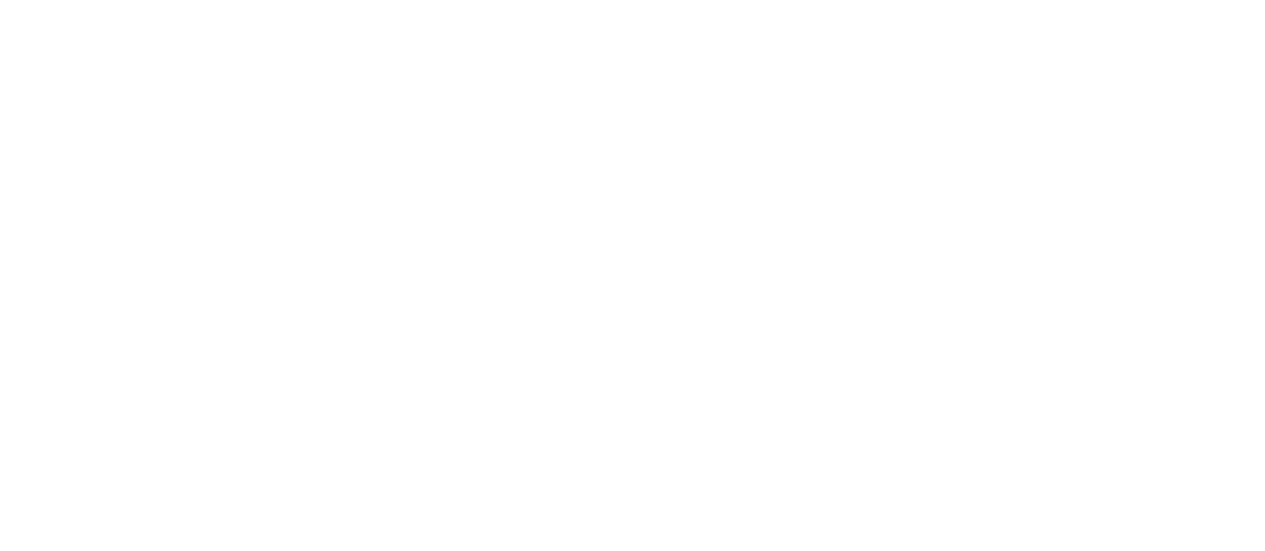 select on "**********" 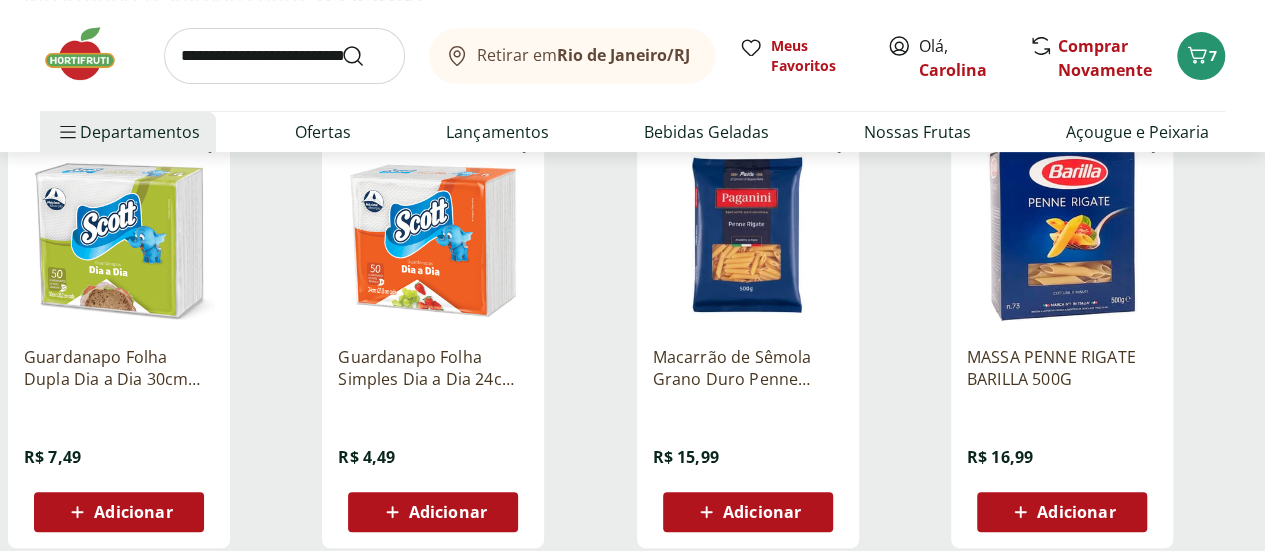 scroll, scrollTop: 0, scrollLeft: 0, axis: both 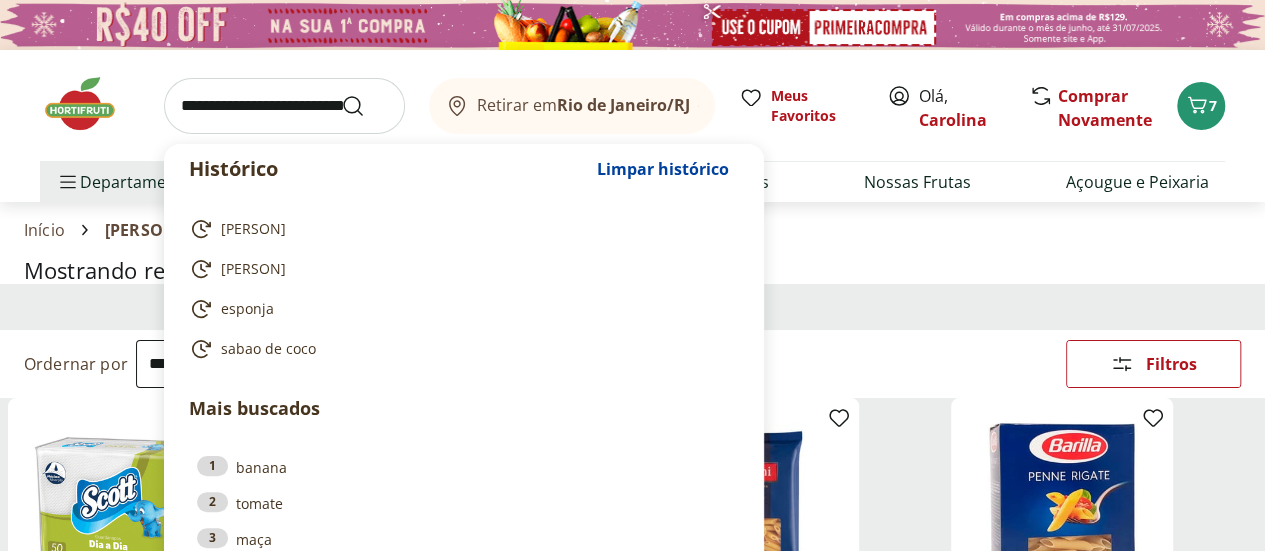 click at bounding box center (284, 106) 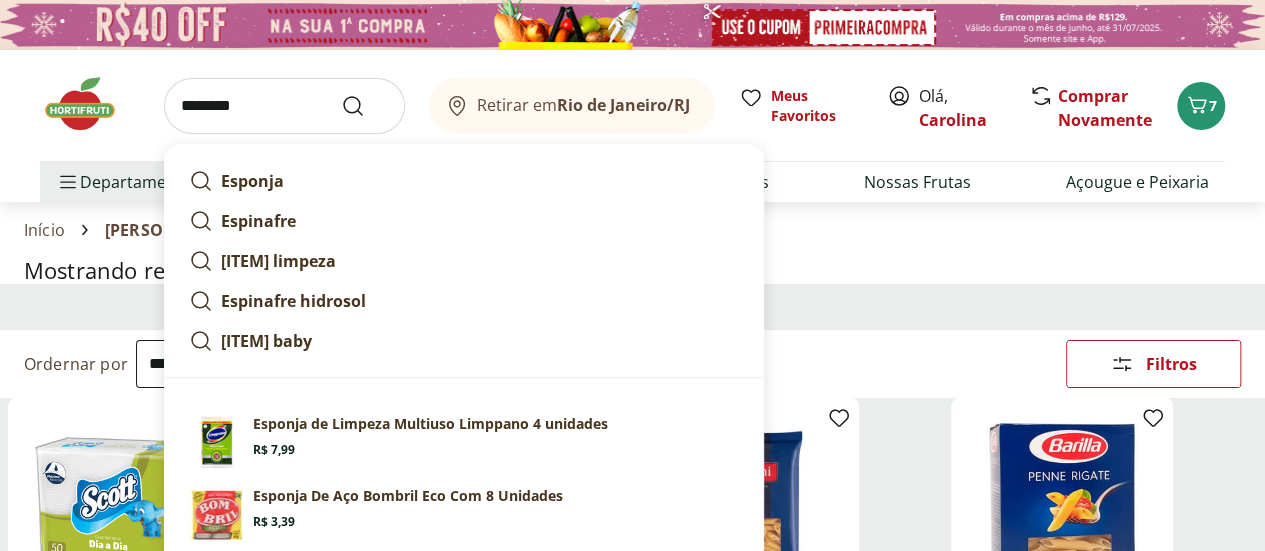 type on "*******" 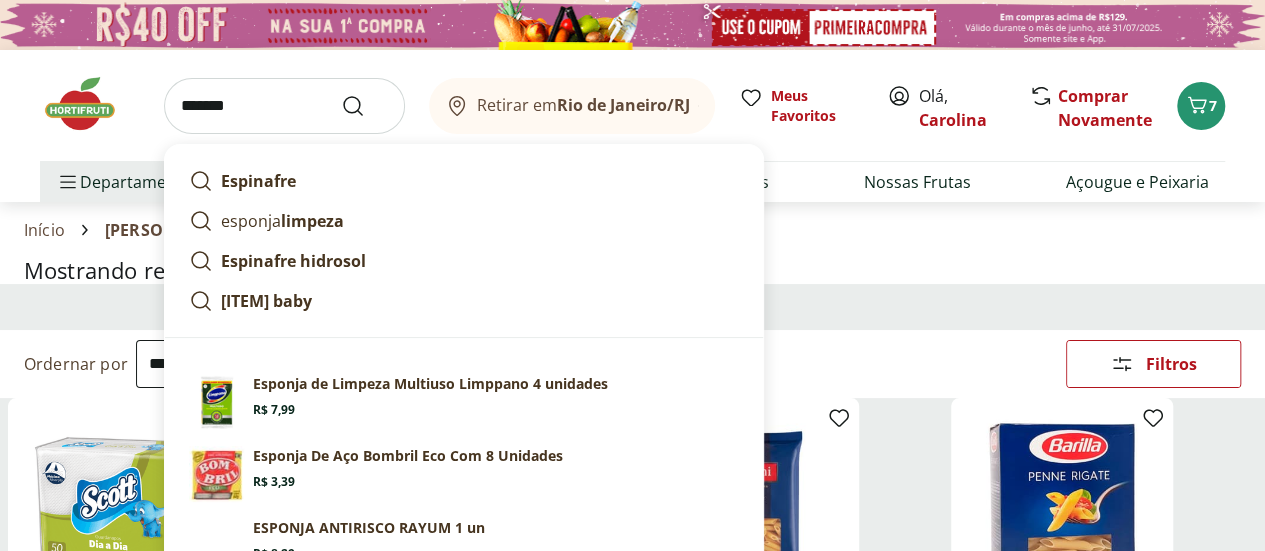 click at bounding box center [365, 106] 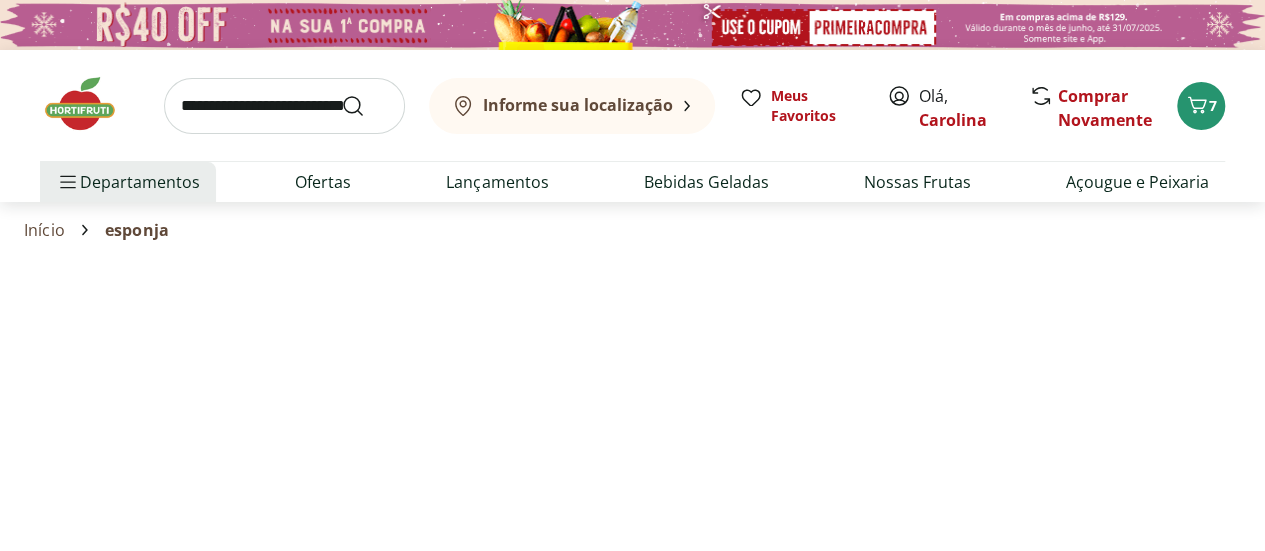 select on "**********" 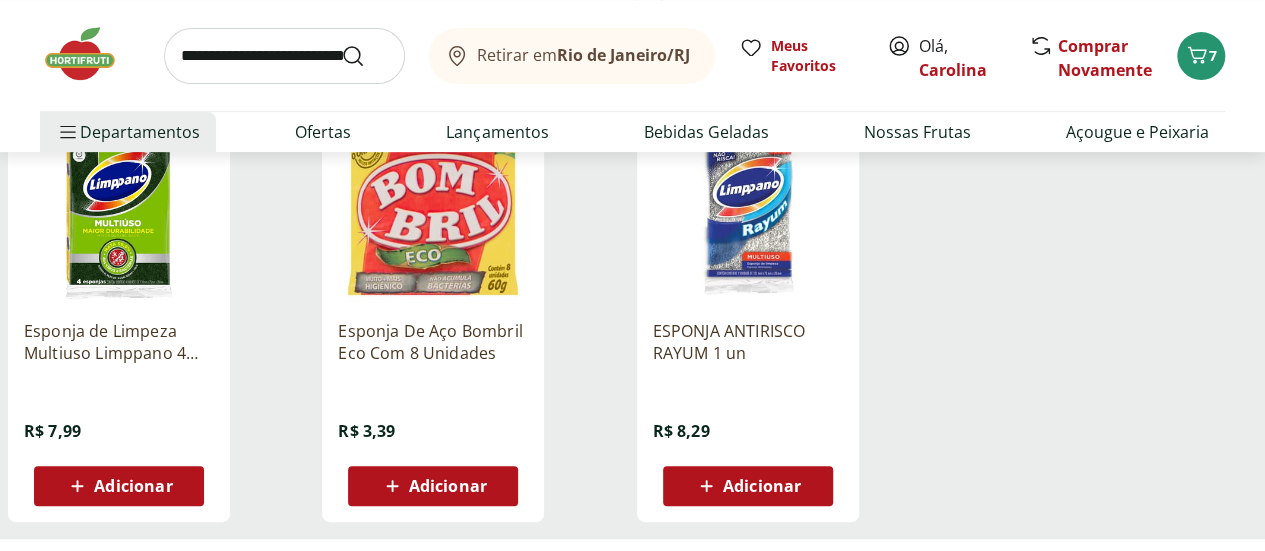 scroll, scrollTop: 200, scrollLeft: 0, axis: vertical 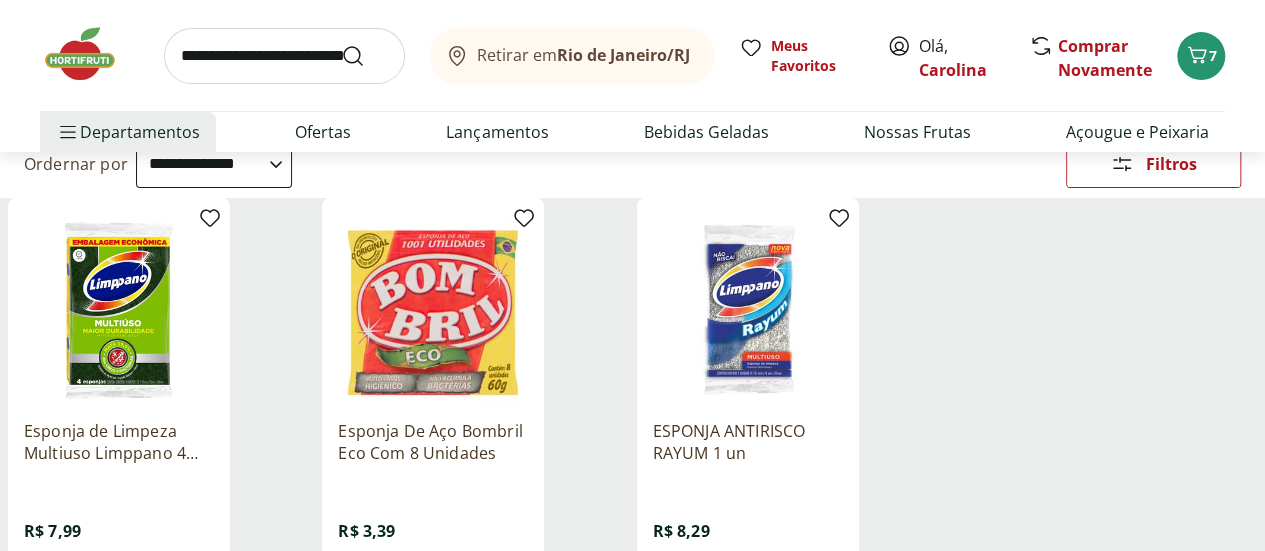 click at bounding box center [284, 56] 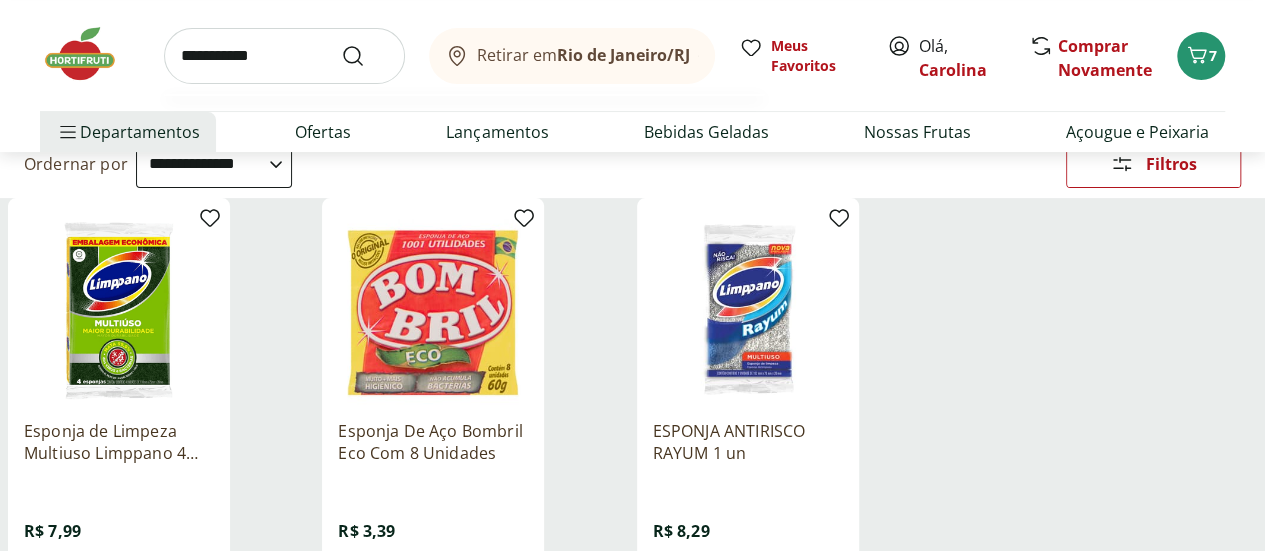 type on "**********" 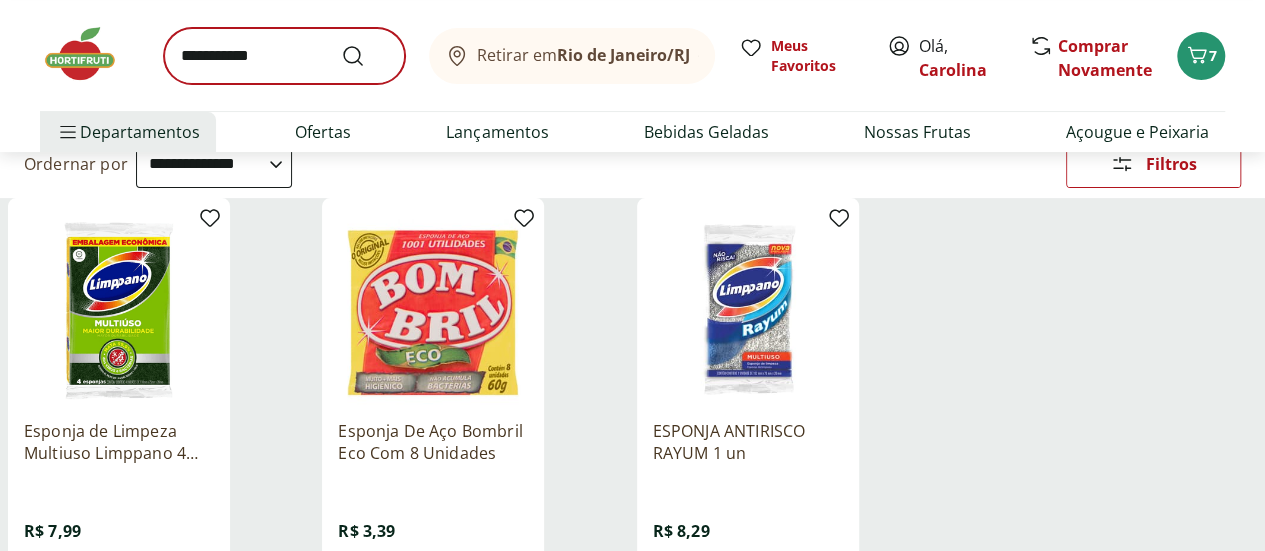 scroll, scrollTop: 0, scrollLeft: 0, axis: both 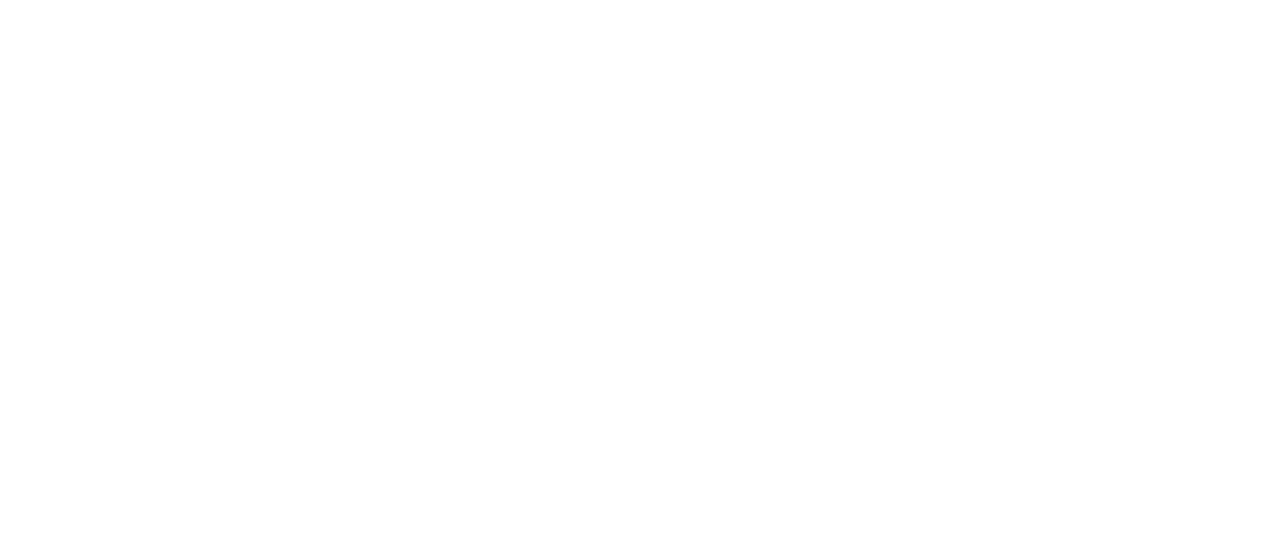 select on "**********" 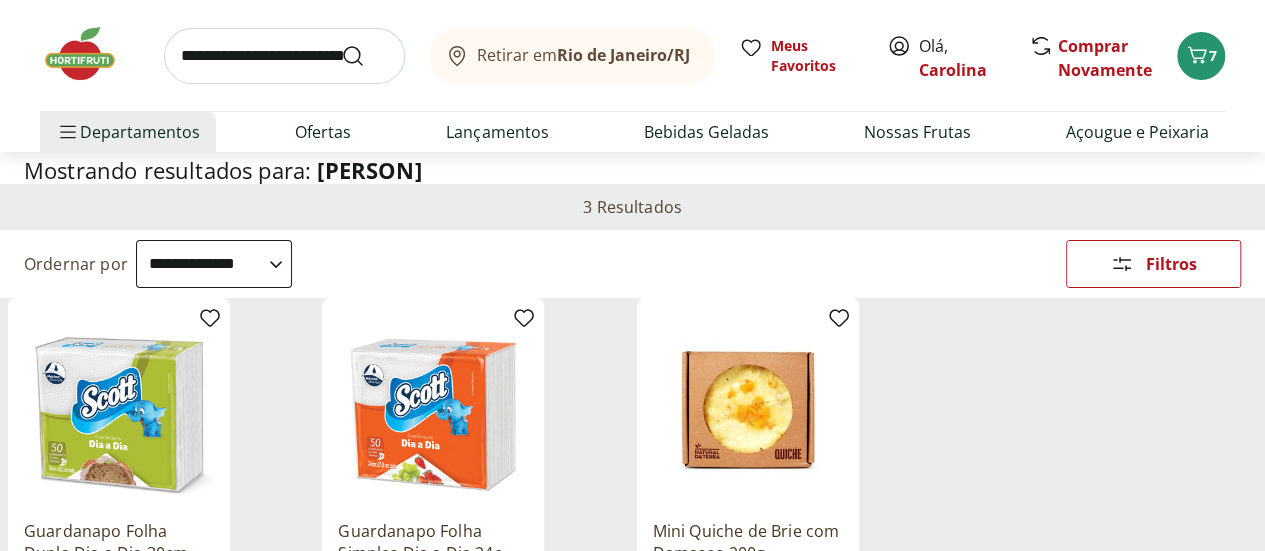 scroll, scrollTop: 100, scrollLeft: 0, axis: vertical 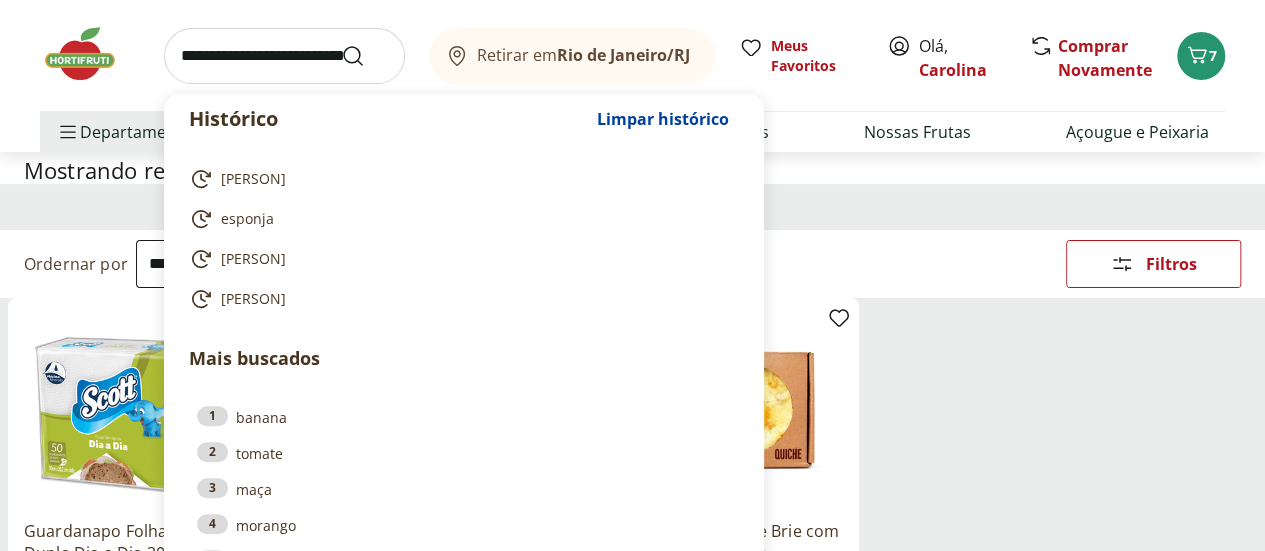 click at bounding box center [284, 56] 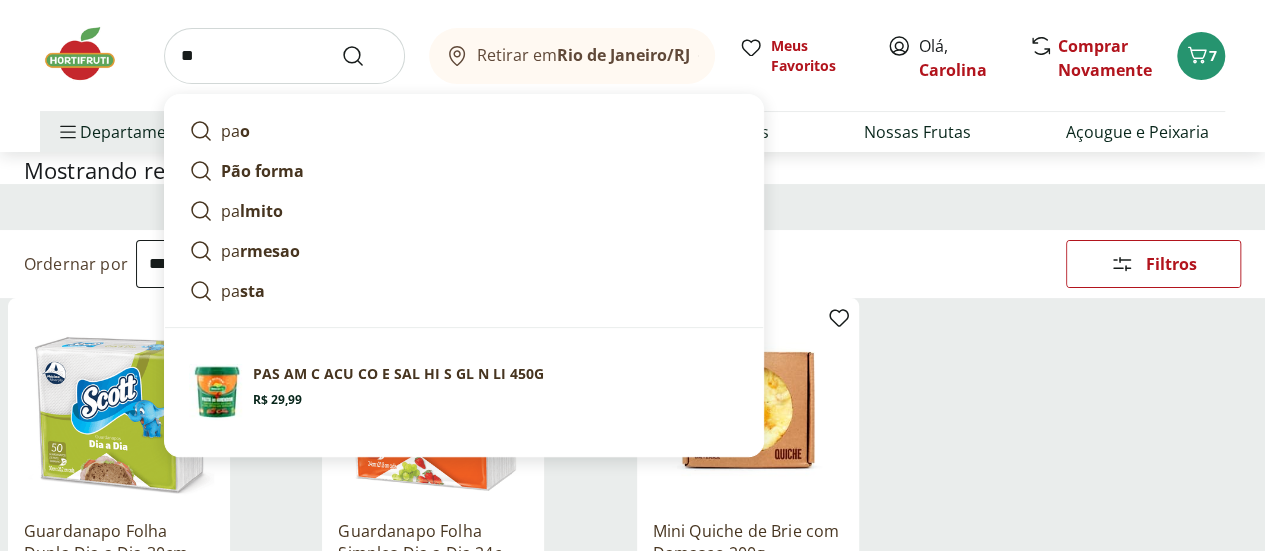 type on "*" 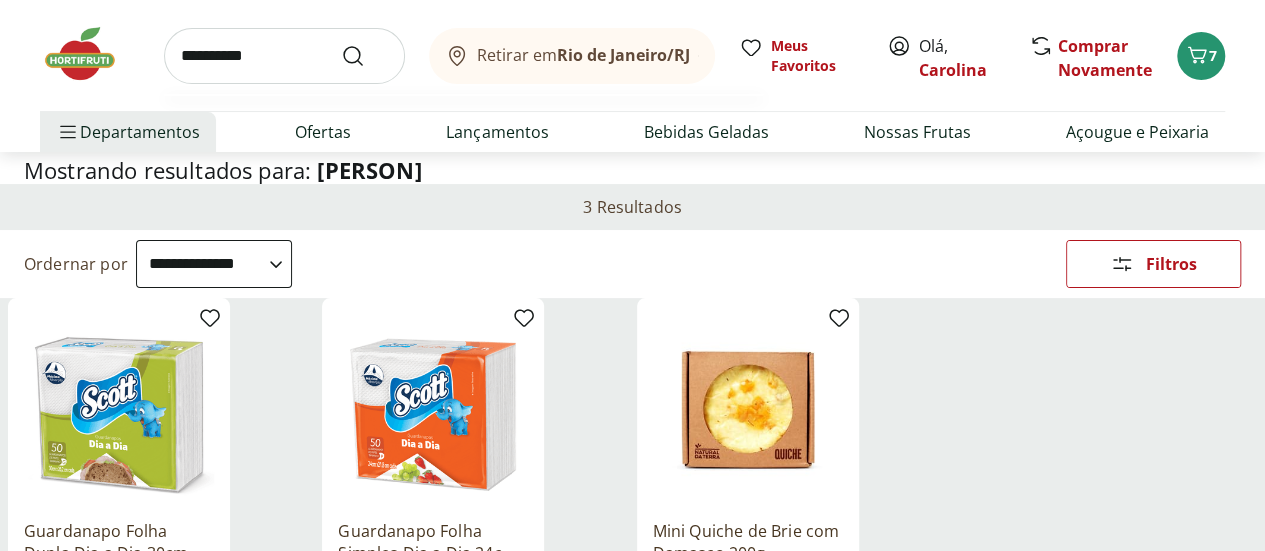 type on "**********" 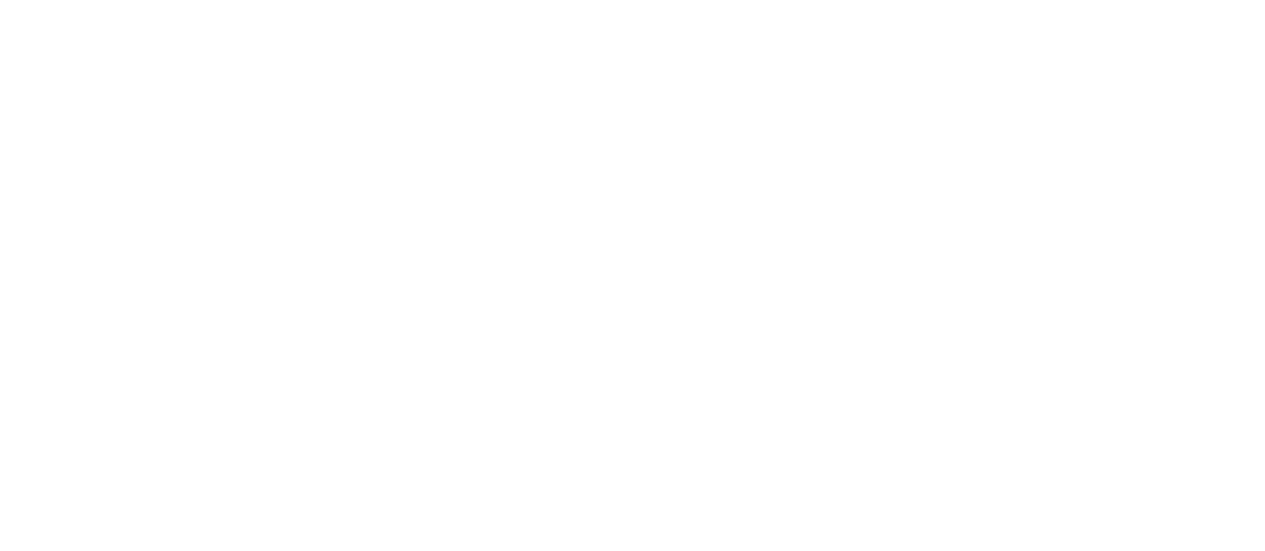 scroll, scrollTop: 0, scrollLeft: 0, axis: both 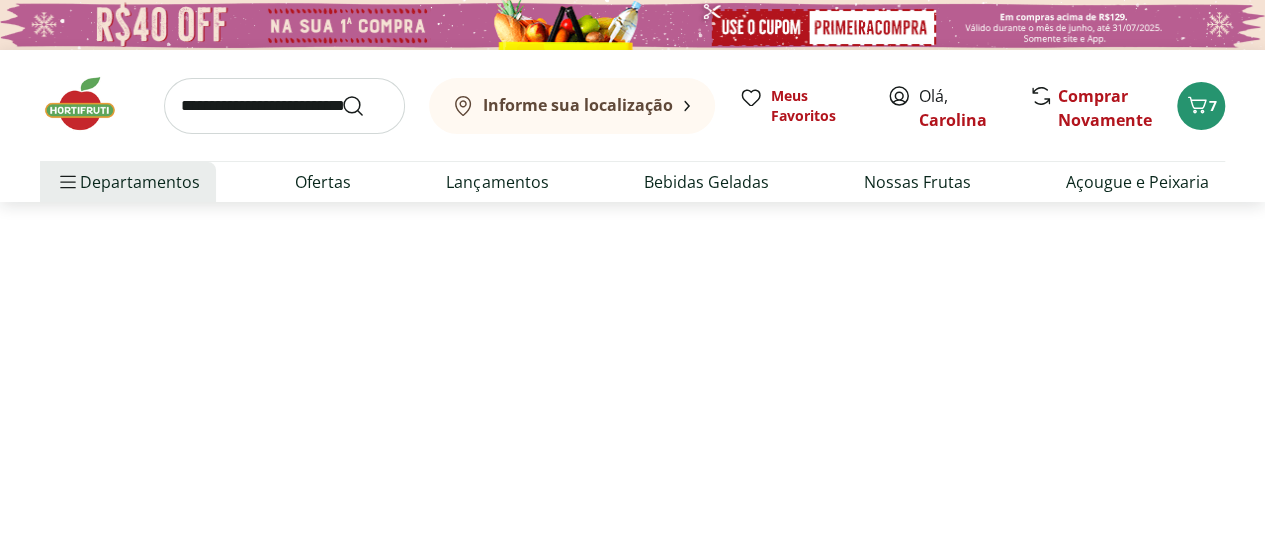 select on "**********" 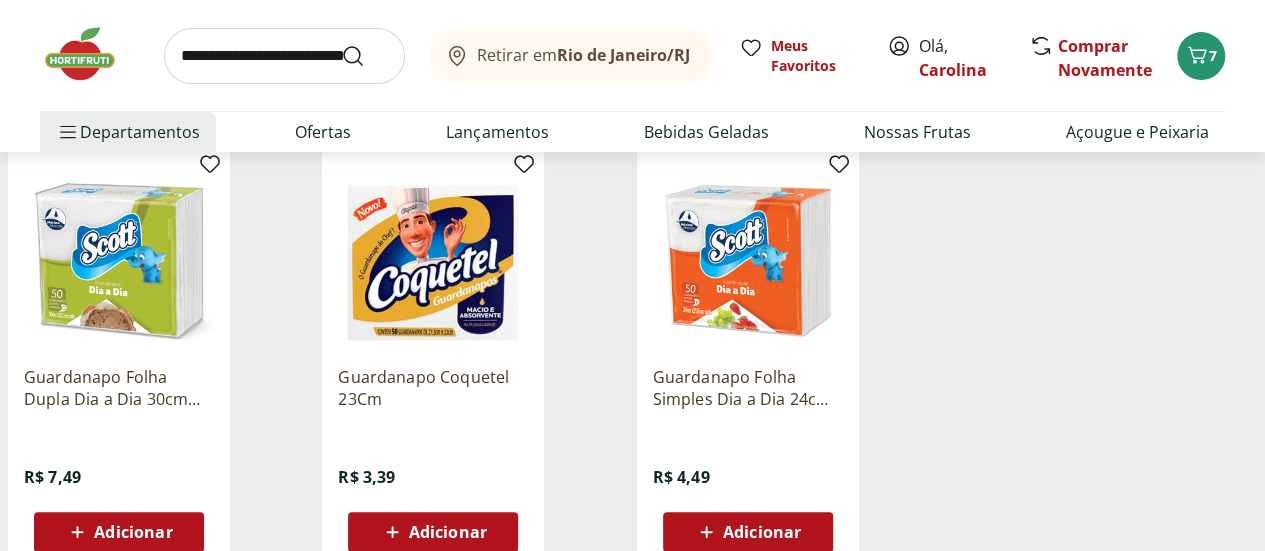 scroll, scrollTop: 300, scrollLeft: 0, axis: vertical 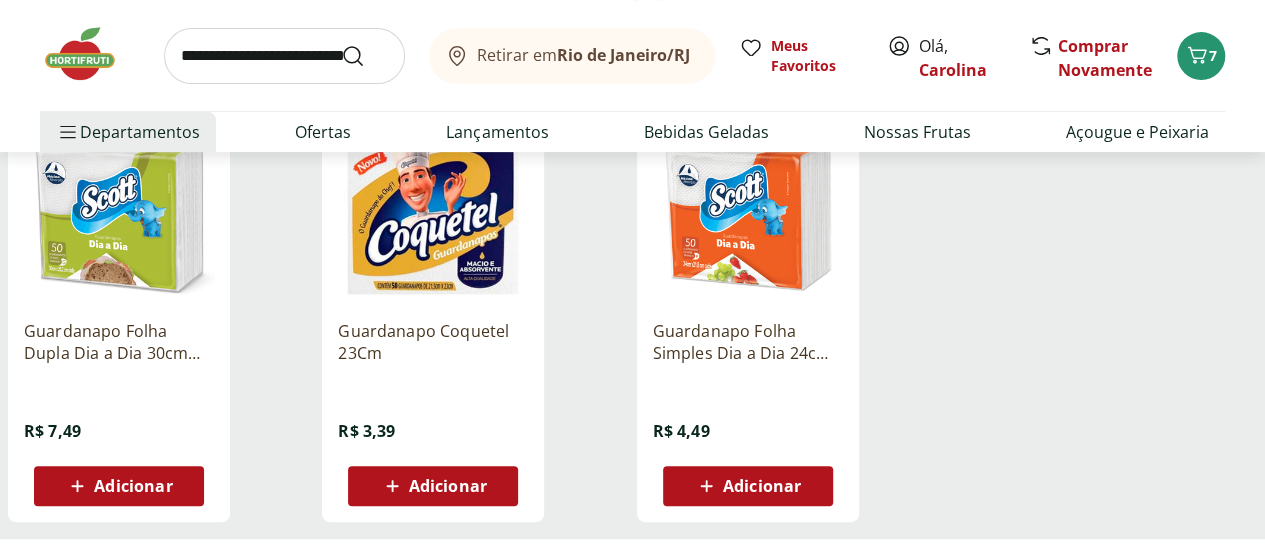 click on "Adicionar" at bounding box center (133, 486) 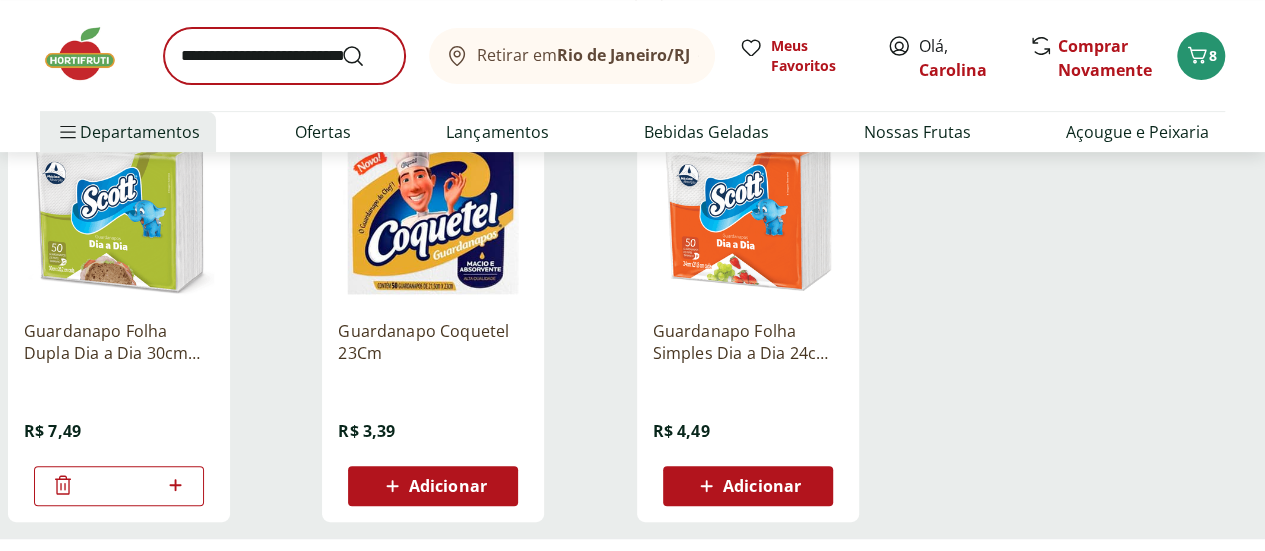 click on "Retirar em  Rio de Janeiro/RJ Meus Favoritos Olá,  Carolina Comprar Novamente 8" at bounding box center [632, 55] 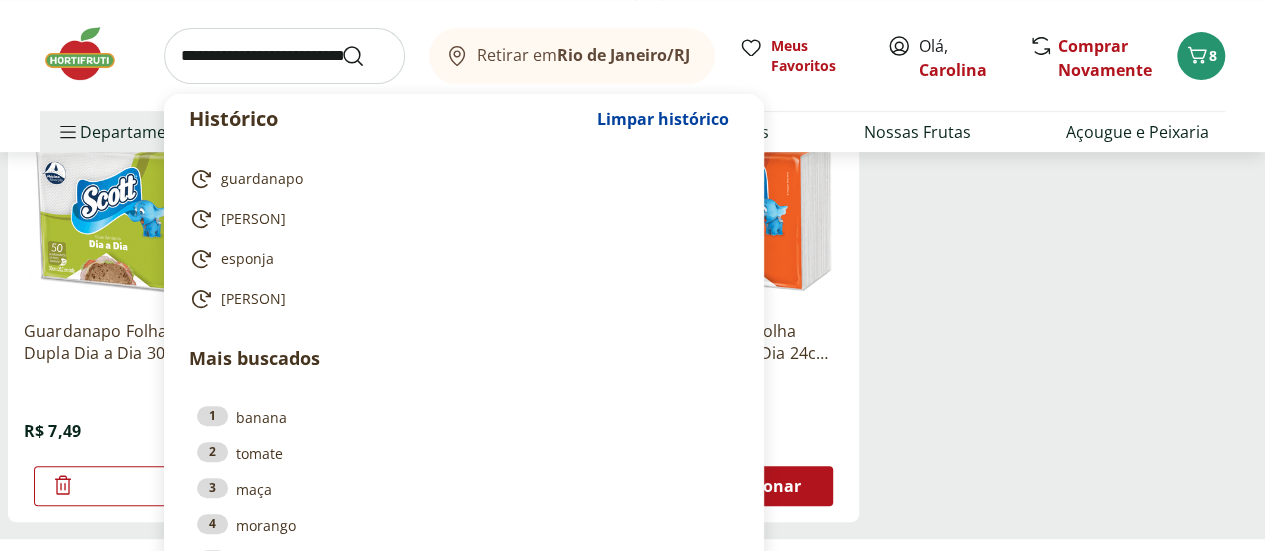 click at bounding box center [284, 56] 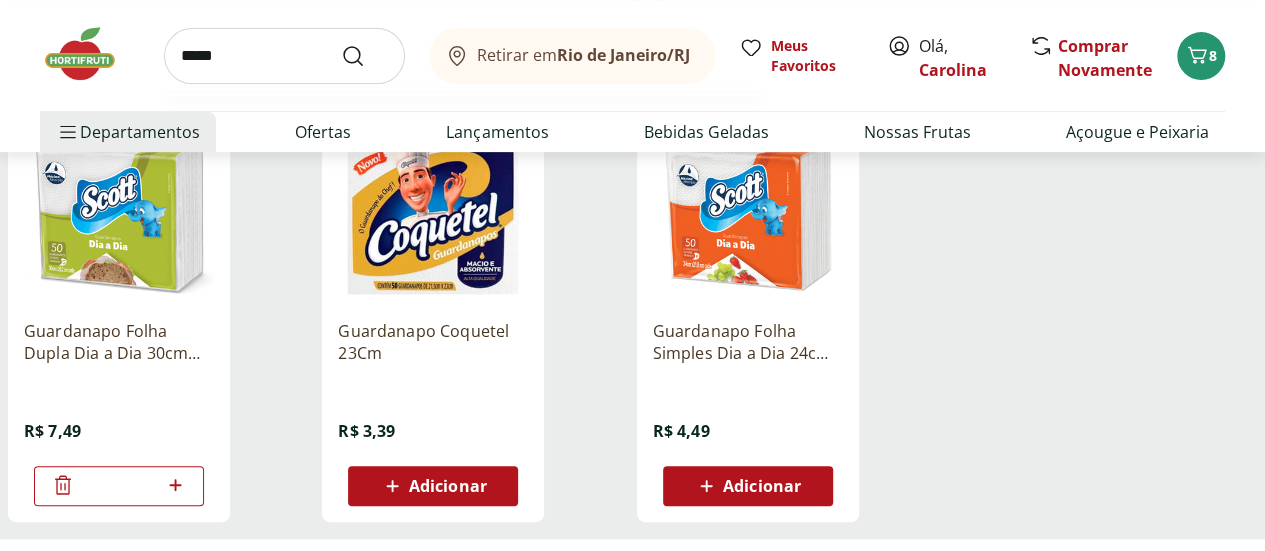 type on "*****" 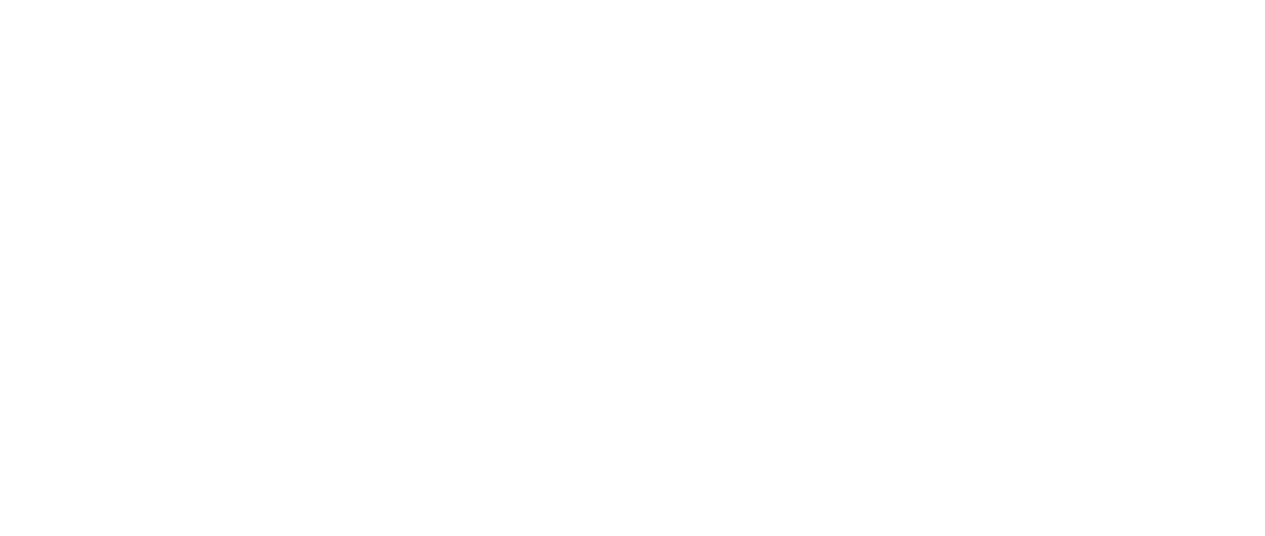scroll, scrollTop: 0, scrollLeft: 0, axis: both 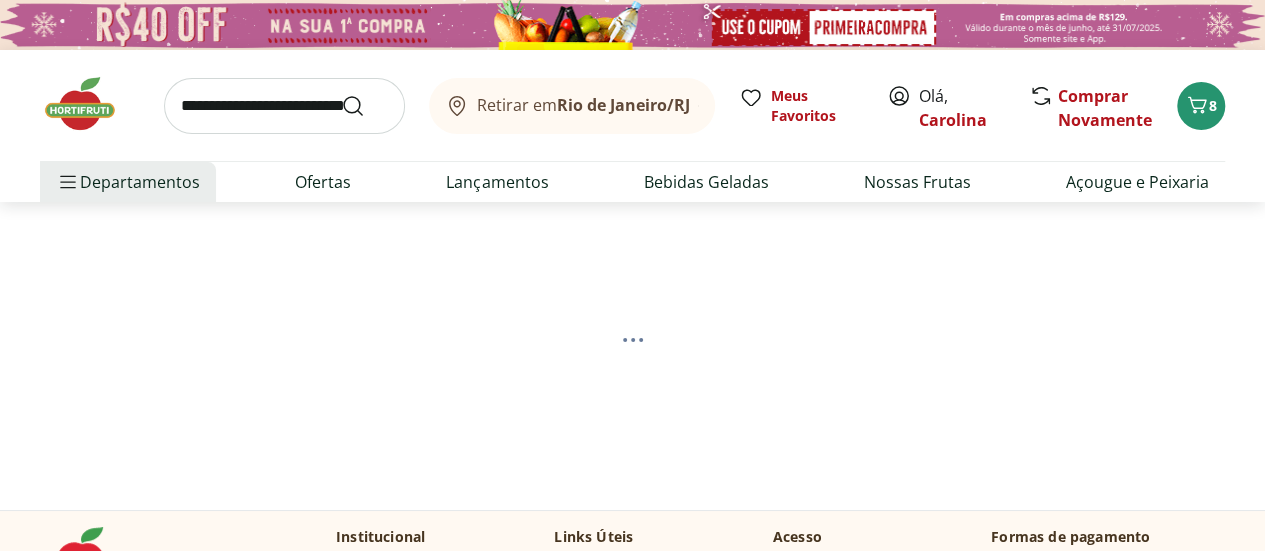 select on "**********" 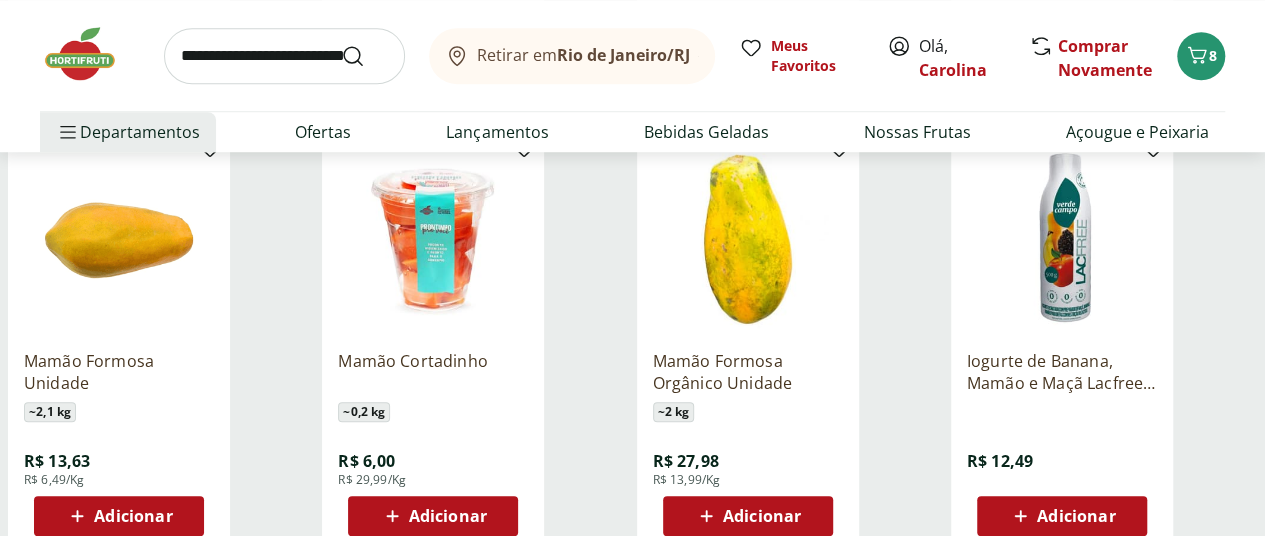scroll, scrollTop: 700, scrollLeft: 0, axis: vertical 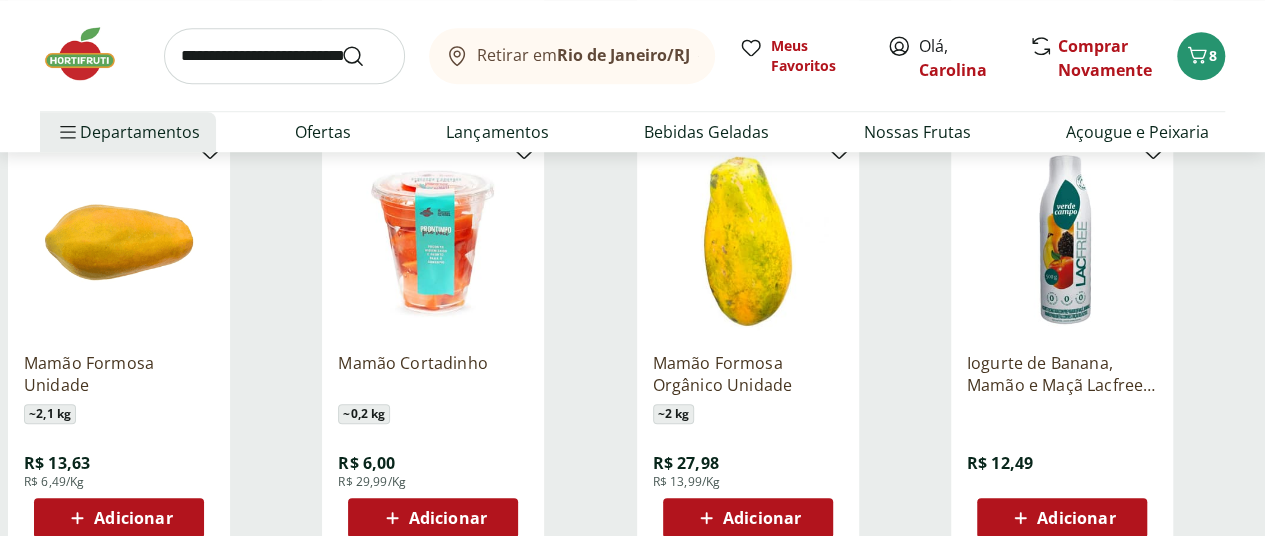 click on "Adicionar" at bounding box center (133, 518) 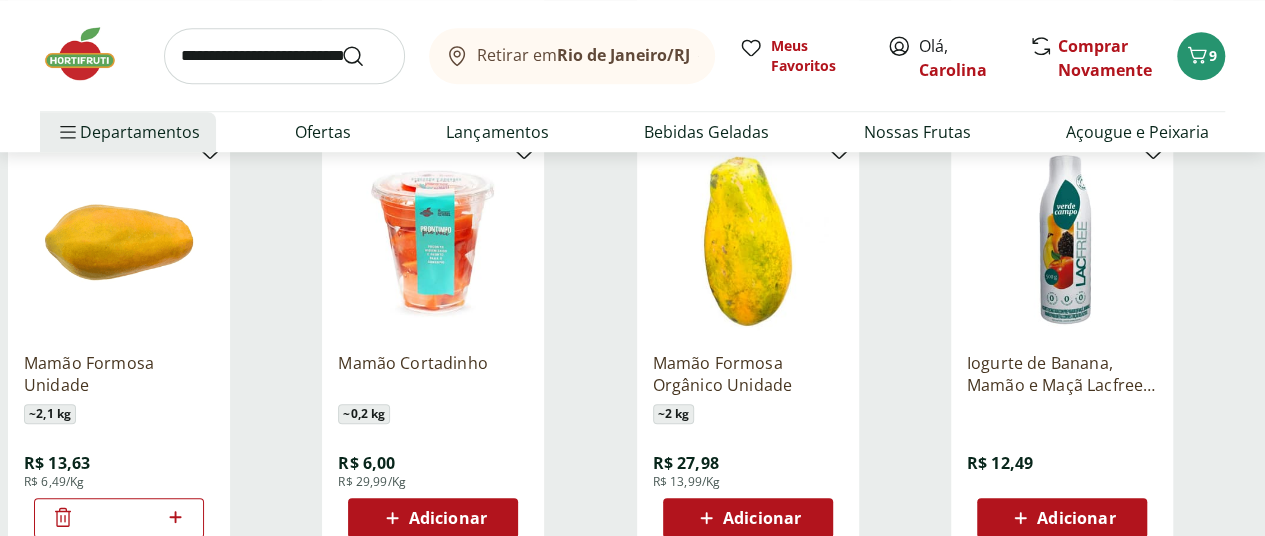 click at bounding box center [284, 56] 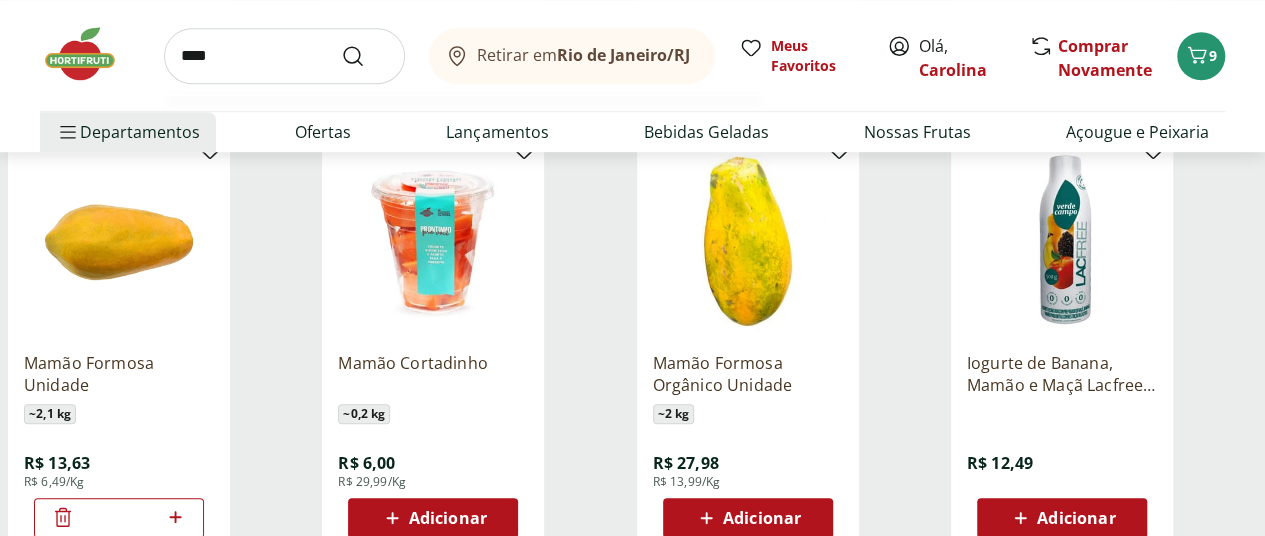 type on "****" 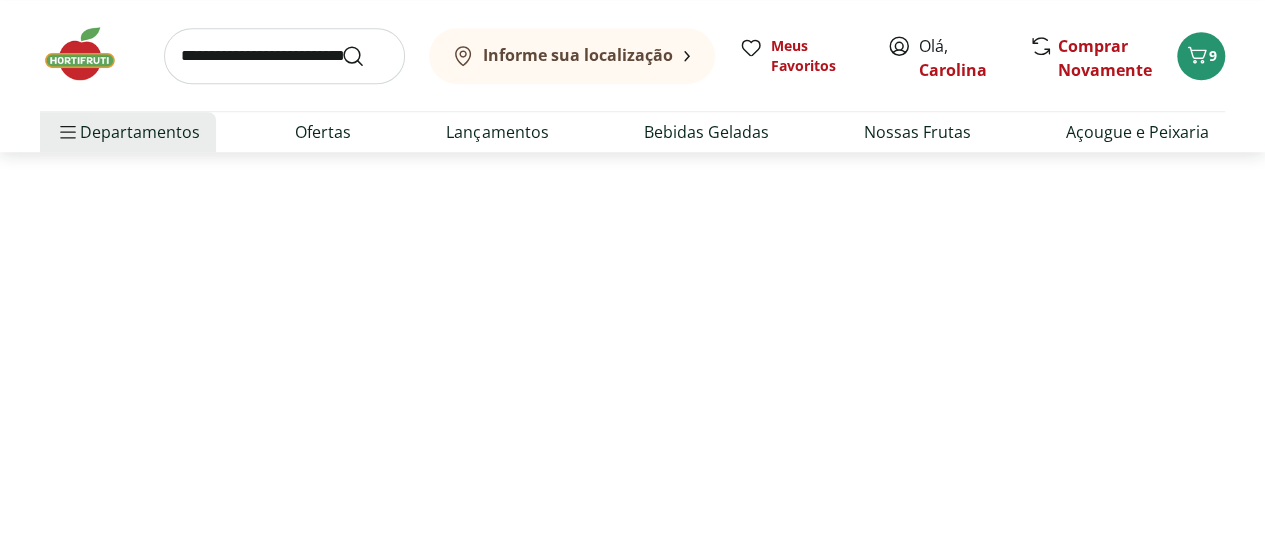 scroll, scrollTop: 0, scrollLeft: 0, axis: both 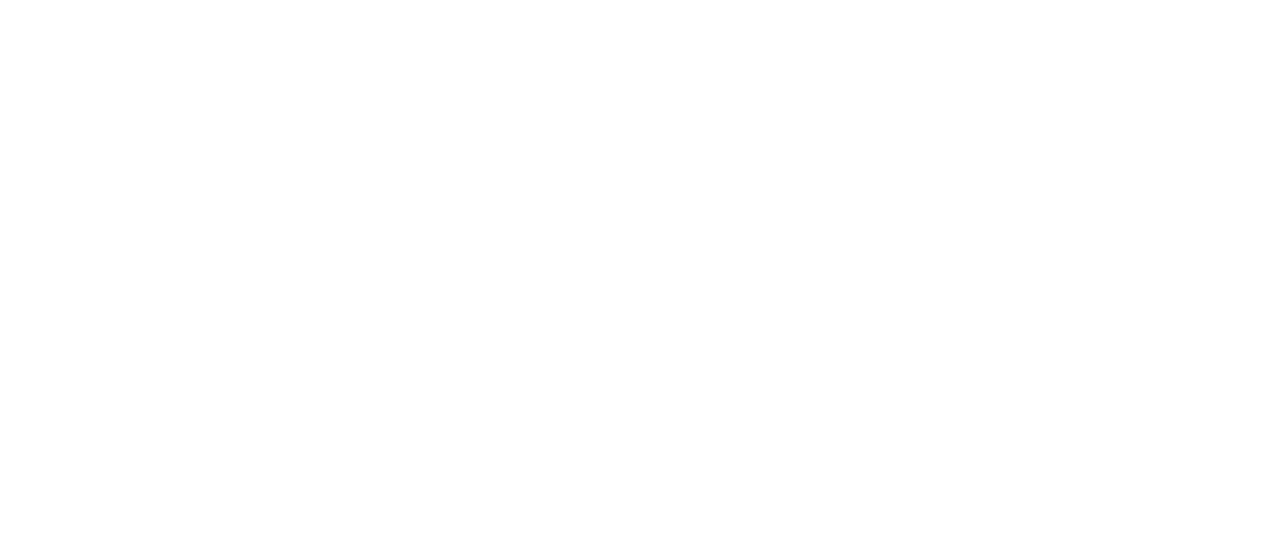 select on "**********" 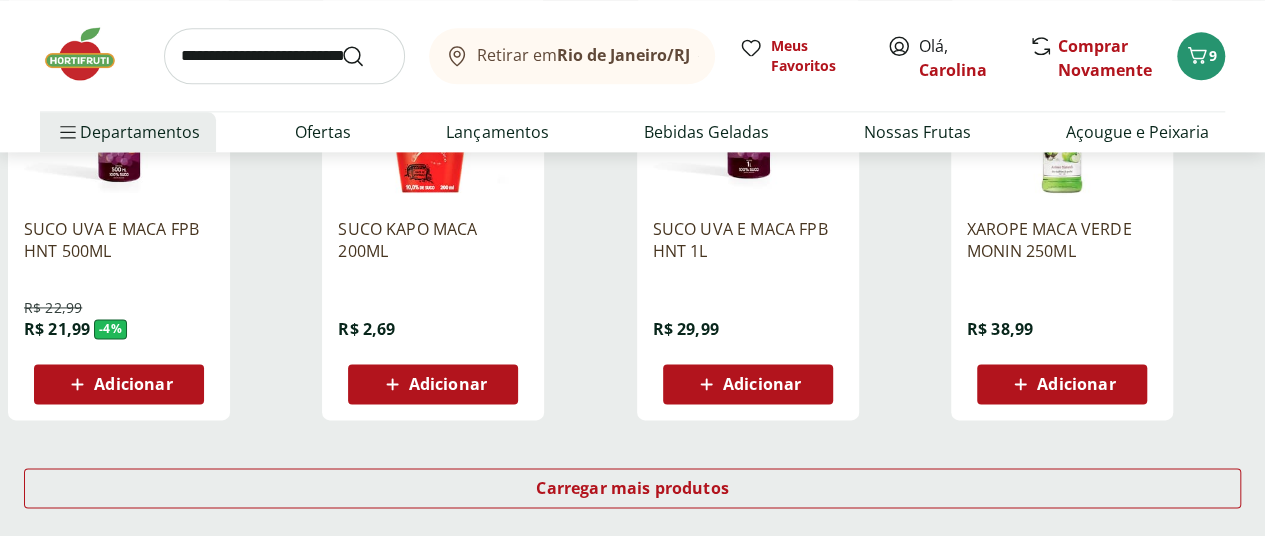 scroll, scrollTop: 1400, scrollLeft: 0, axis: vertical 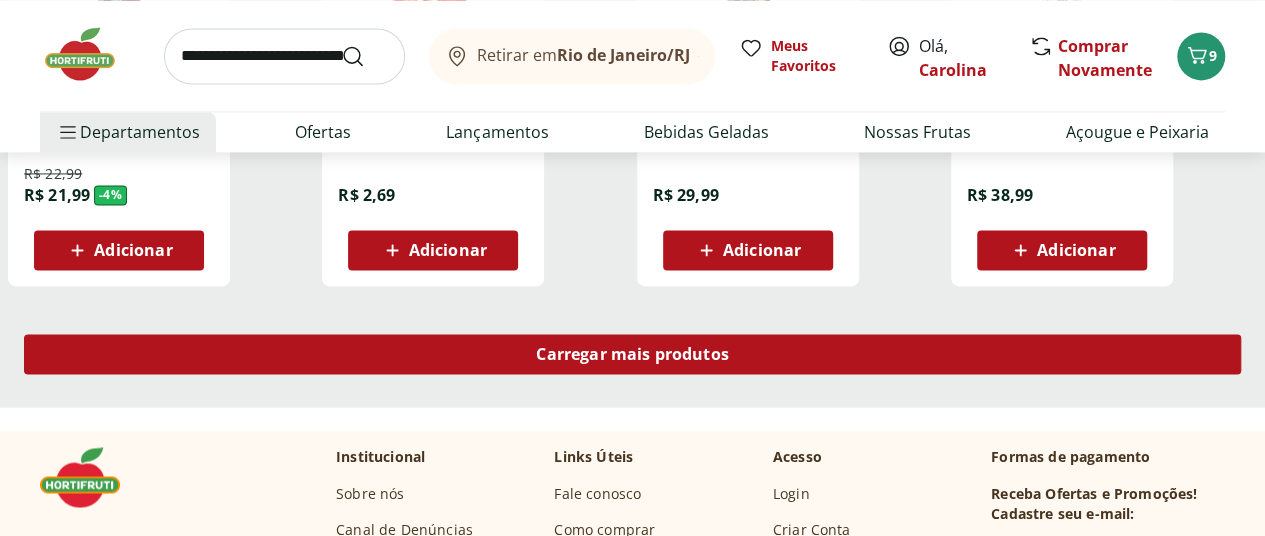 click on "Carregar mais produtos" at bounding box center (632, 354) 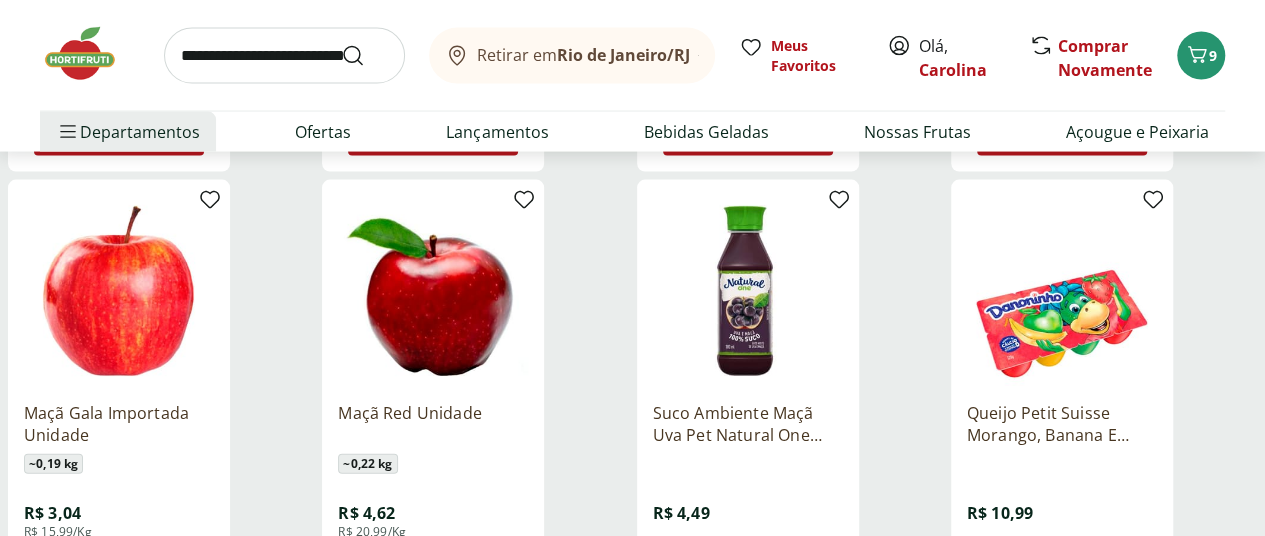 scroll, scrollTop: 2000, scrollLeft: 0, axis: vertical 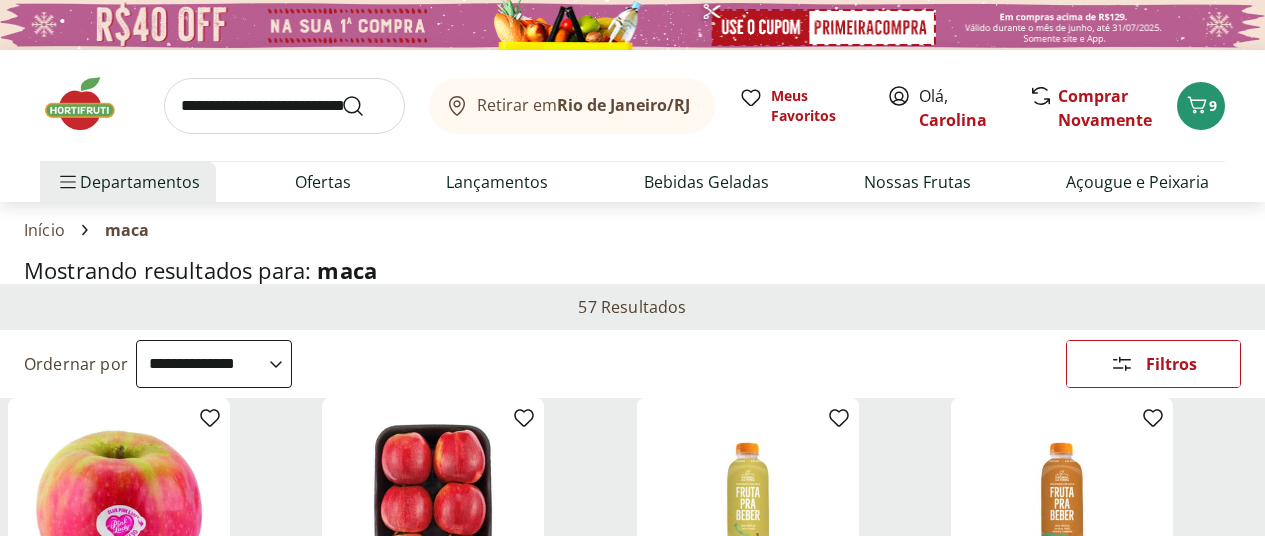 select on "**********" 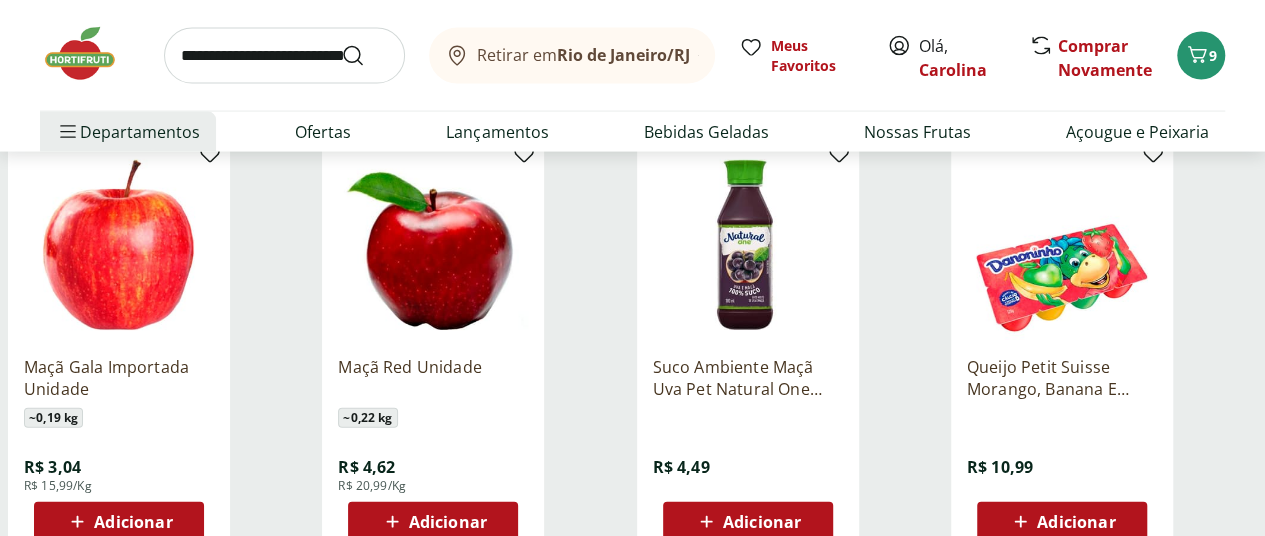 scroll, scrollTop: 2062, scrollLeft: 0, axis: vertical 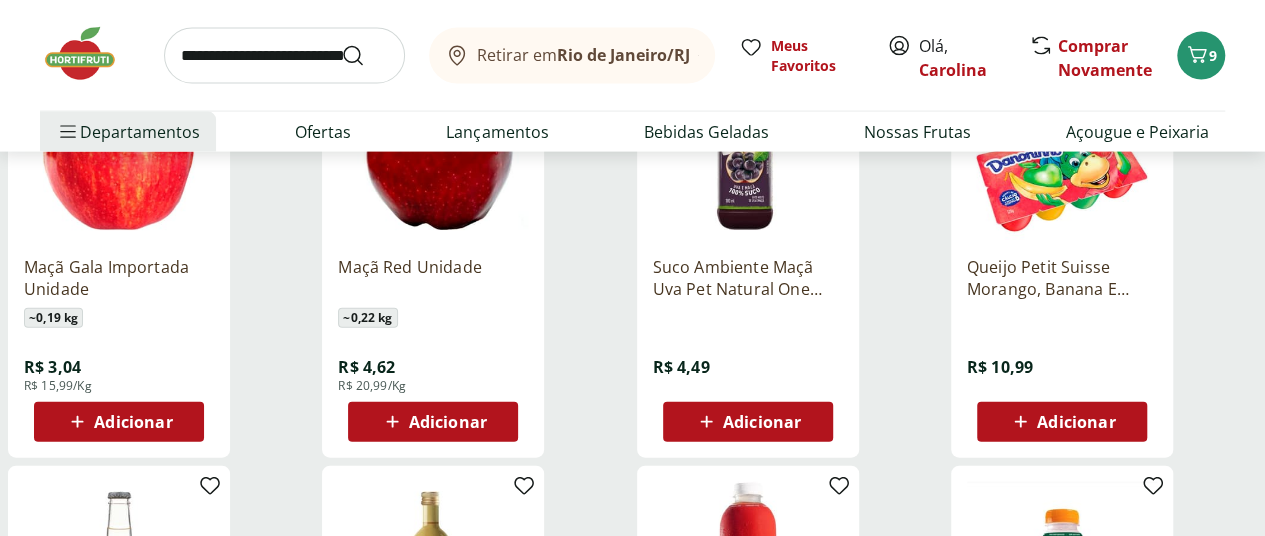 click on "Adicionar" at bounding box center (133, 422) 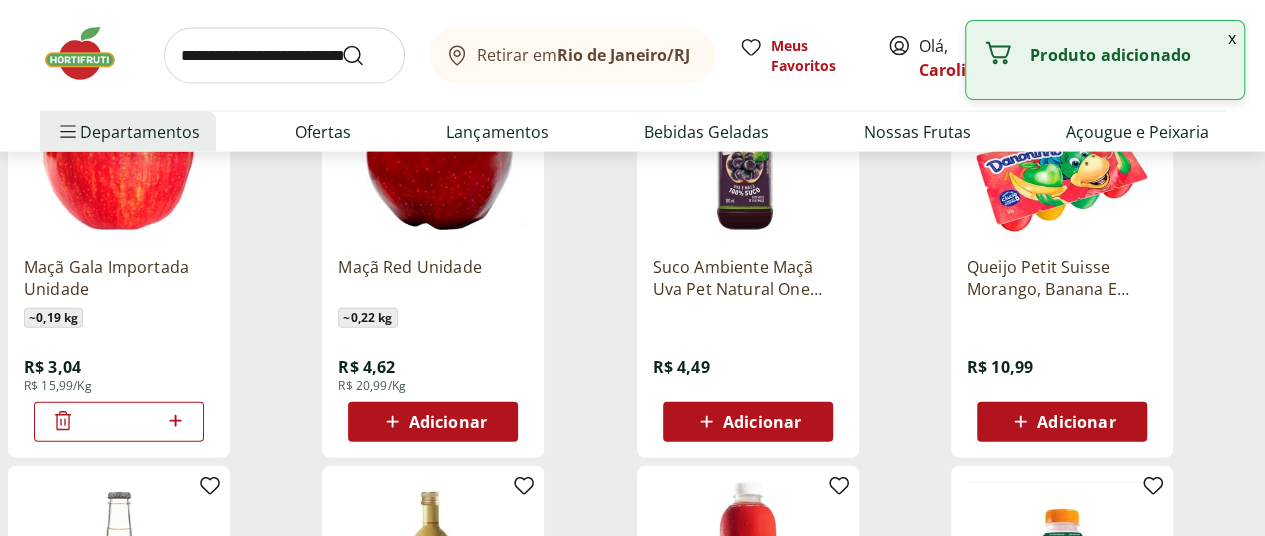 click 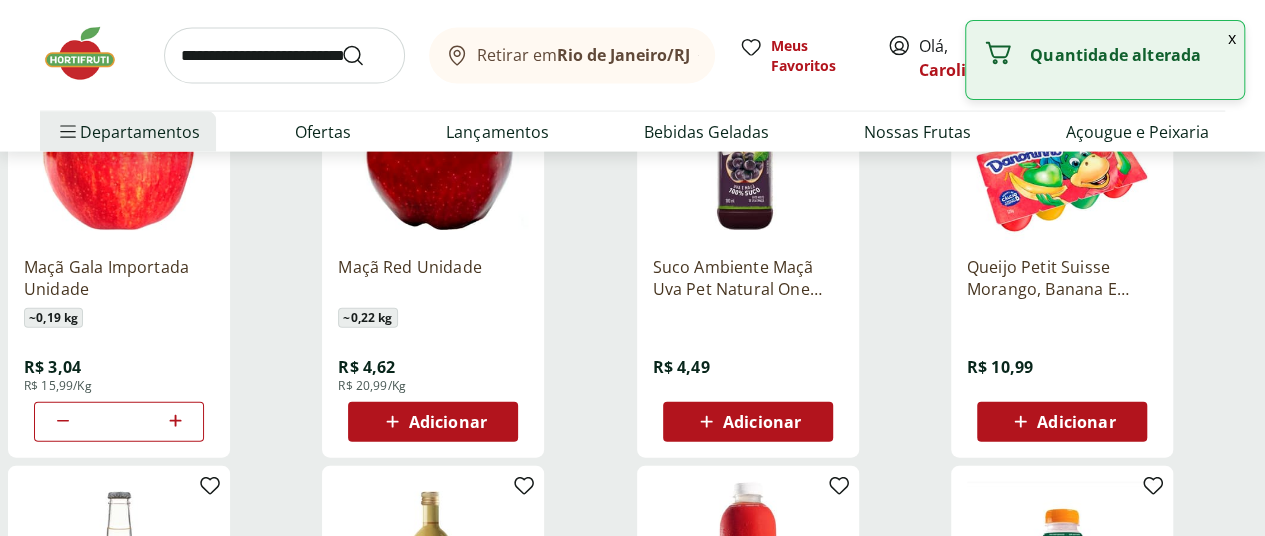 click 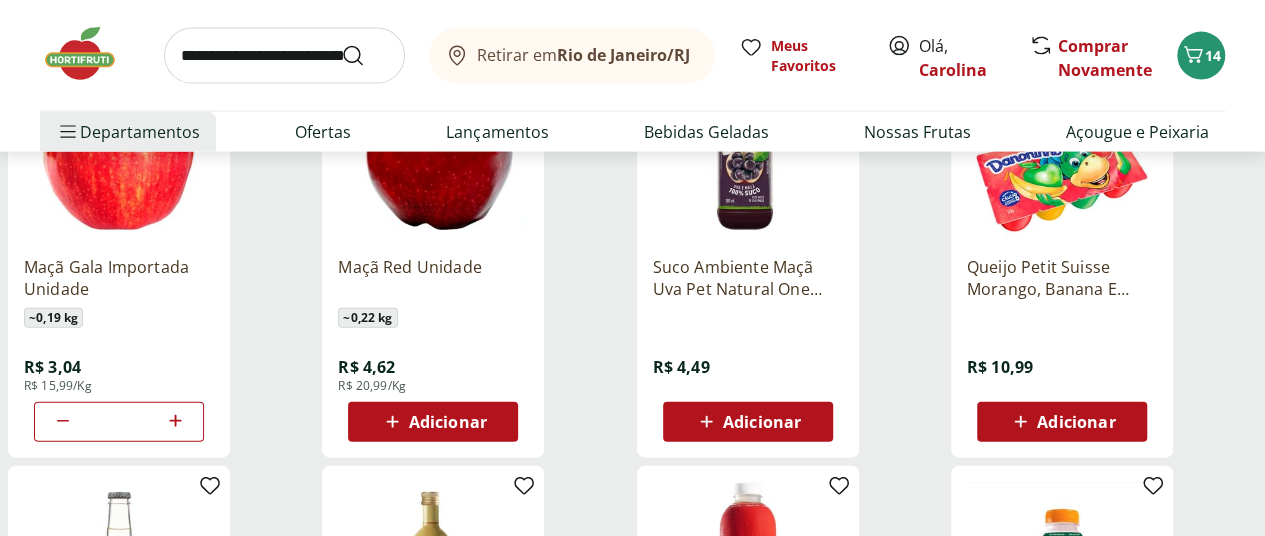 click at bounding box center [284, 56] 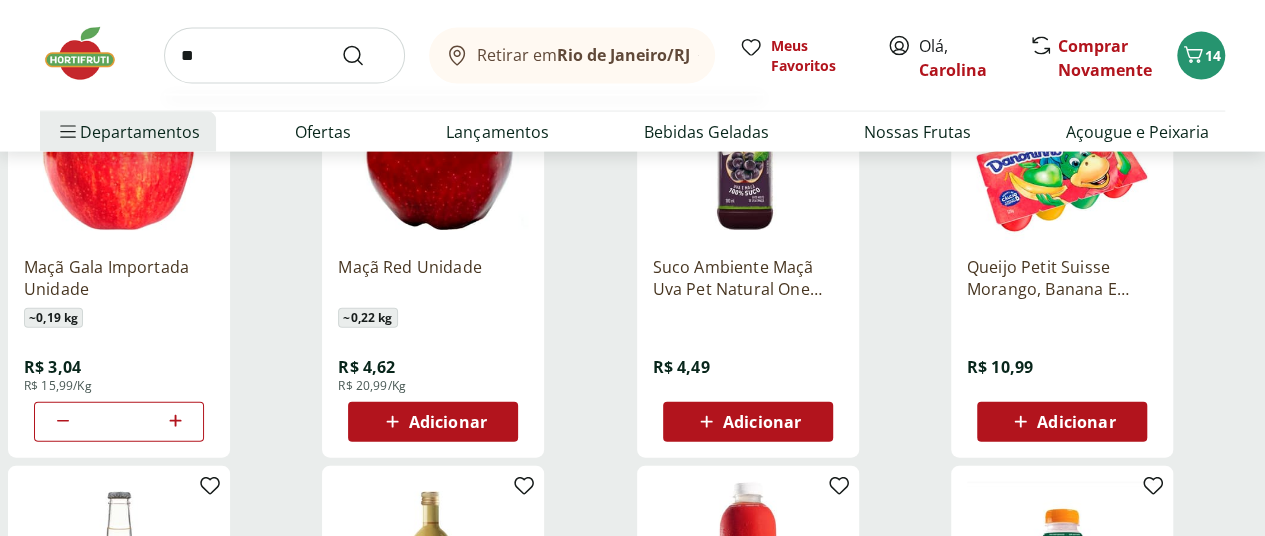 type on "***" 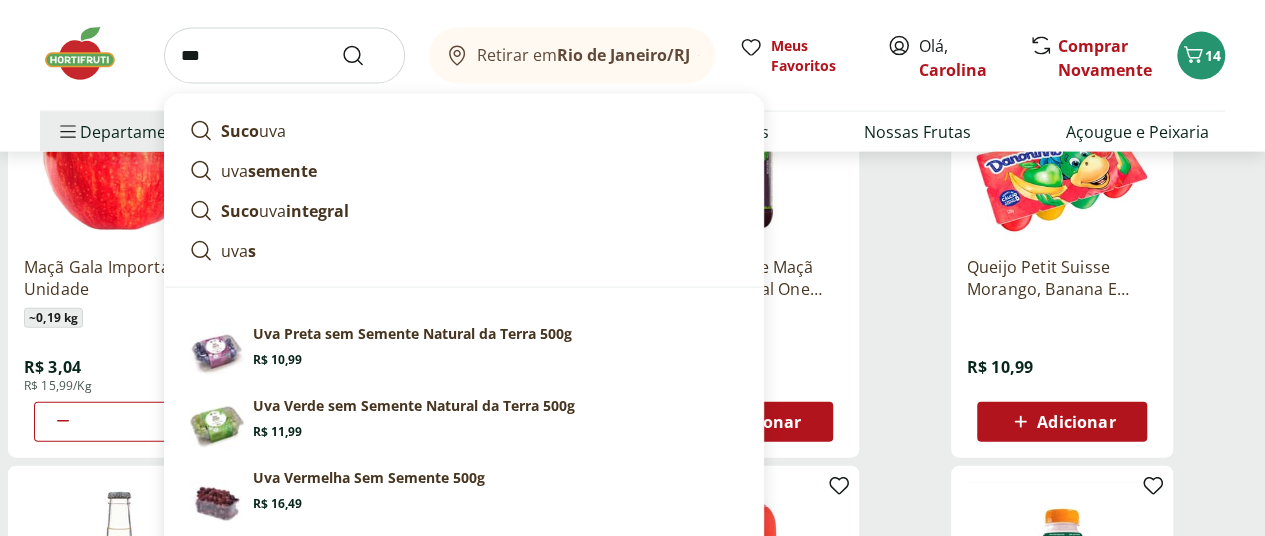 click at bounding box center [365, 56] 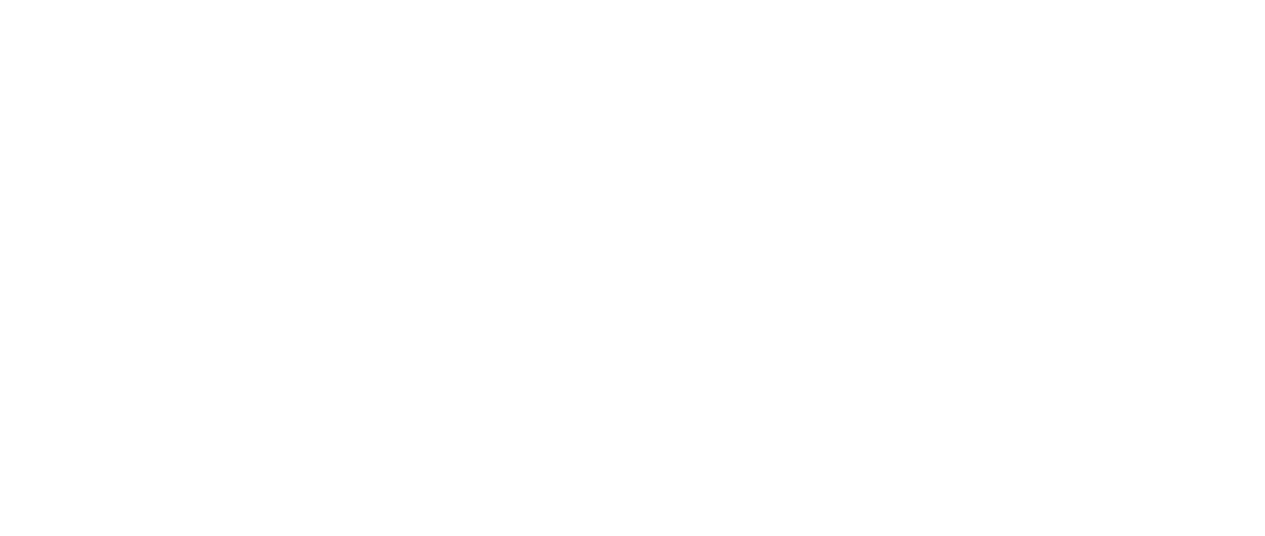 scroll, scrollTop: 0, scrollLeft: 0, axis: both 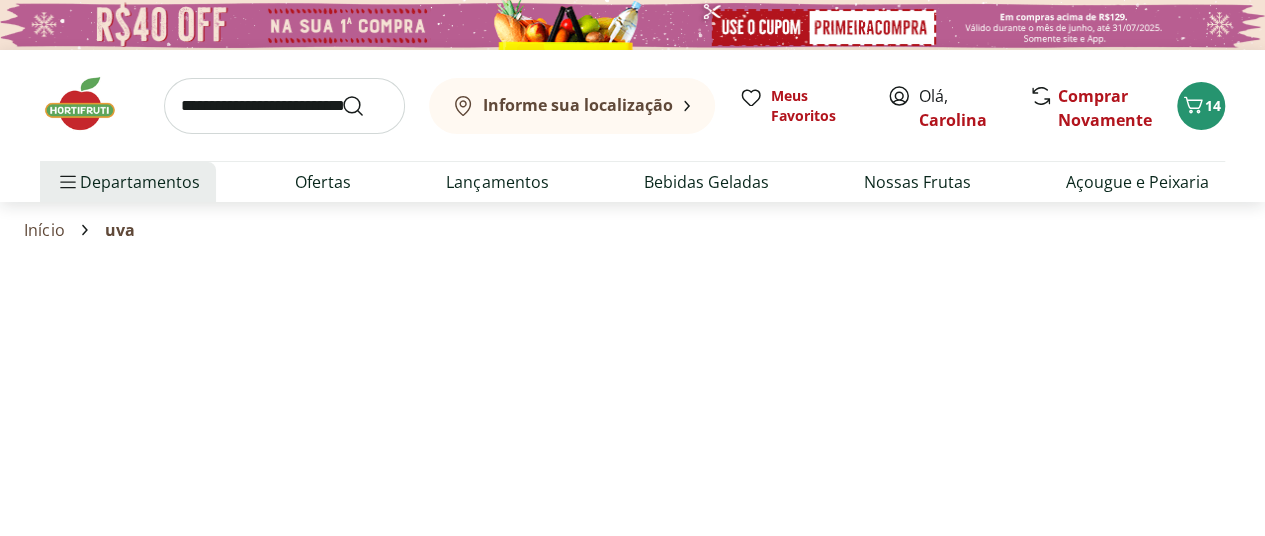 select on "**********" 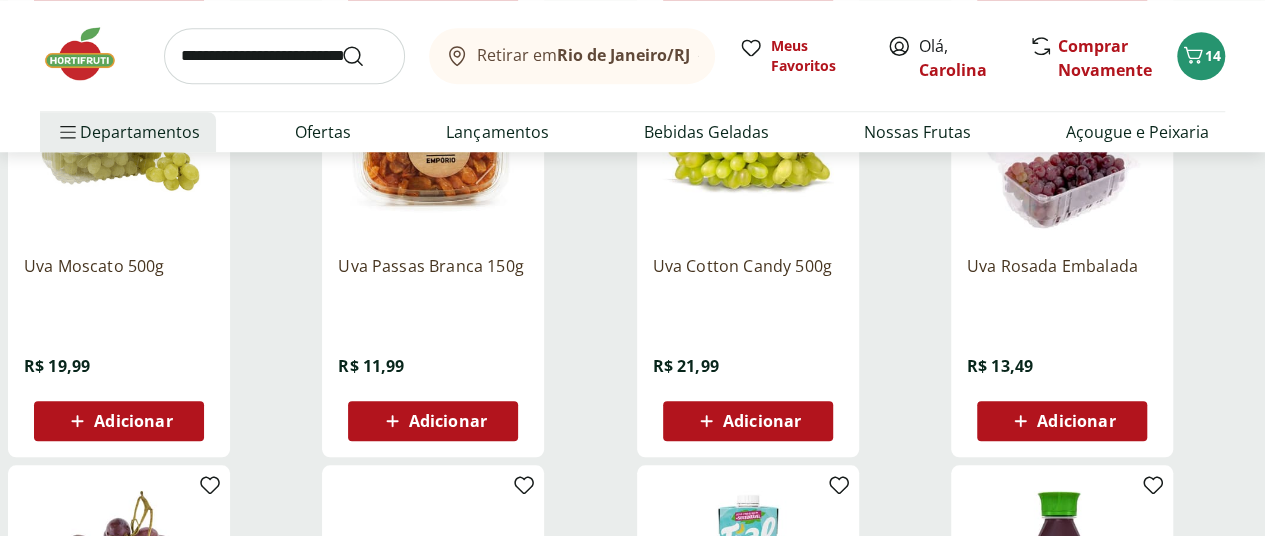 scroll, scrollTop: 800, scrollLeft: 0, axis: vertical 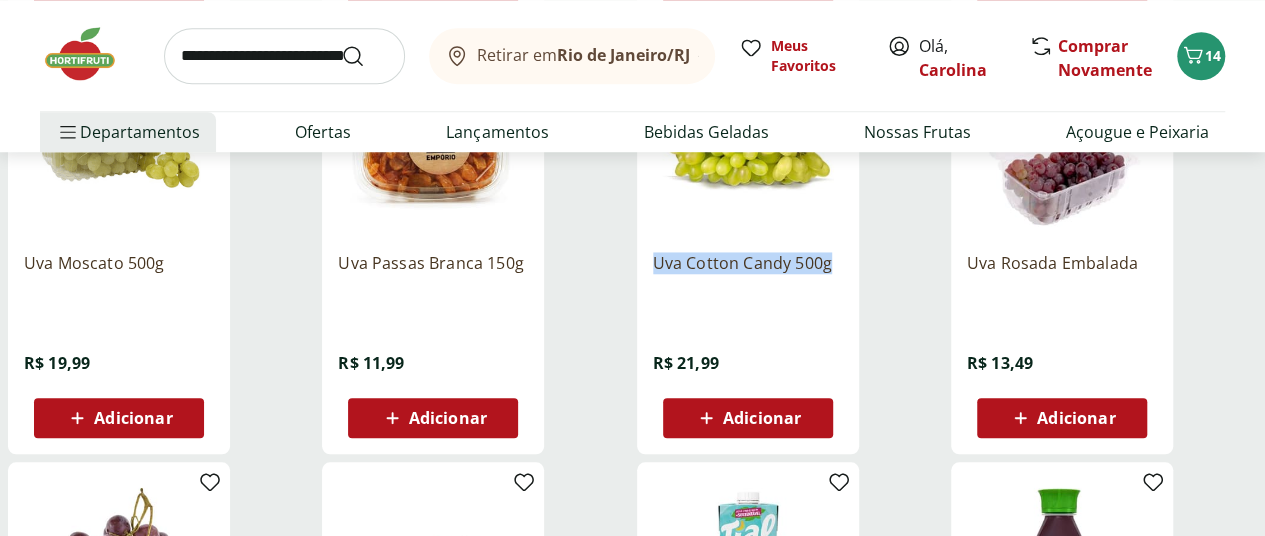 drag, startPoint x: 816, startPoint y: 271, endPoint x: 1010, endPoint y: 315, distance: 198.92712 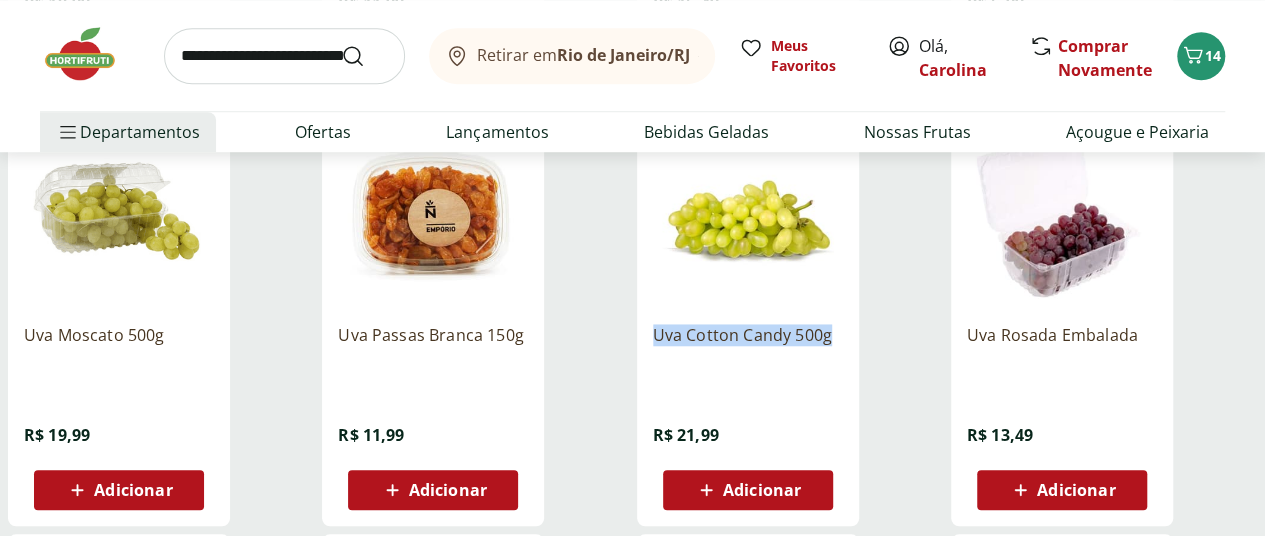 scroll, scrollTop: 800, scrollLeft: 0, axis: vertical 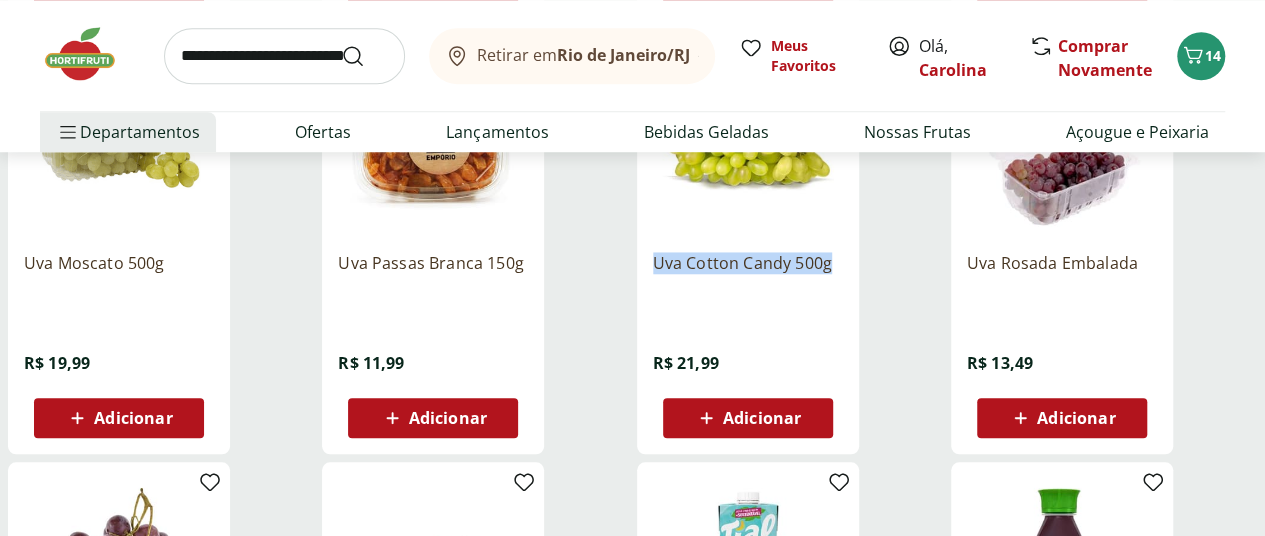 click on "Uva Cotton Candy 500g" at bounding box center (748, 274) 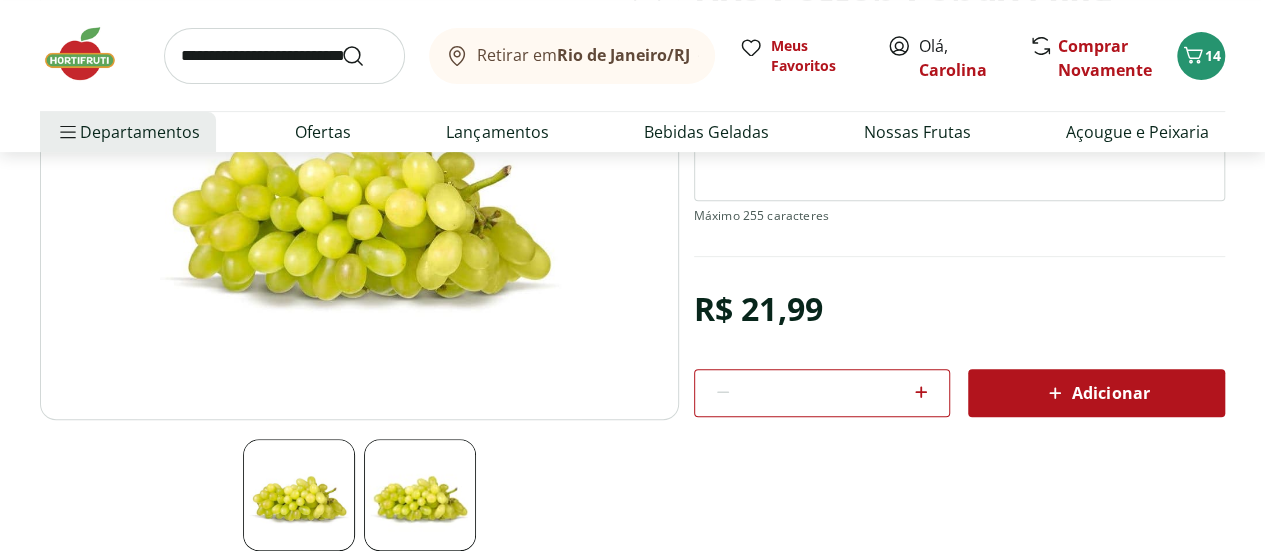 scroll, scrollTop: 400, scrollLeft: 0, axis: vertical 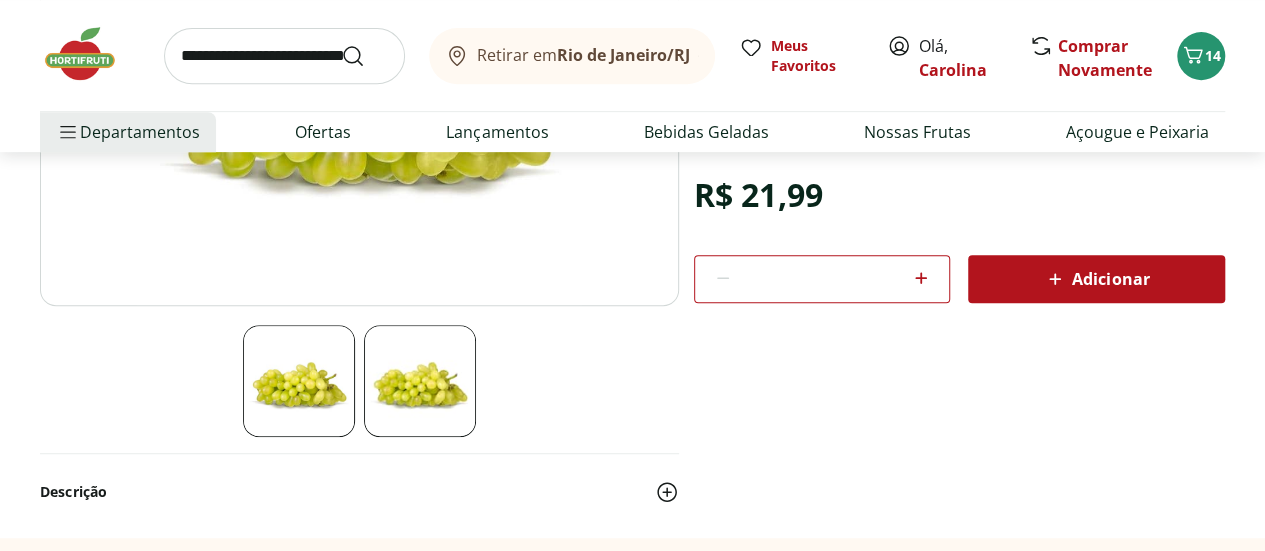 click on "Adicionar" at bounding box center (1096, 279) 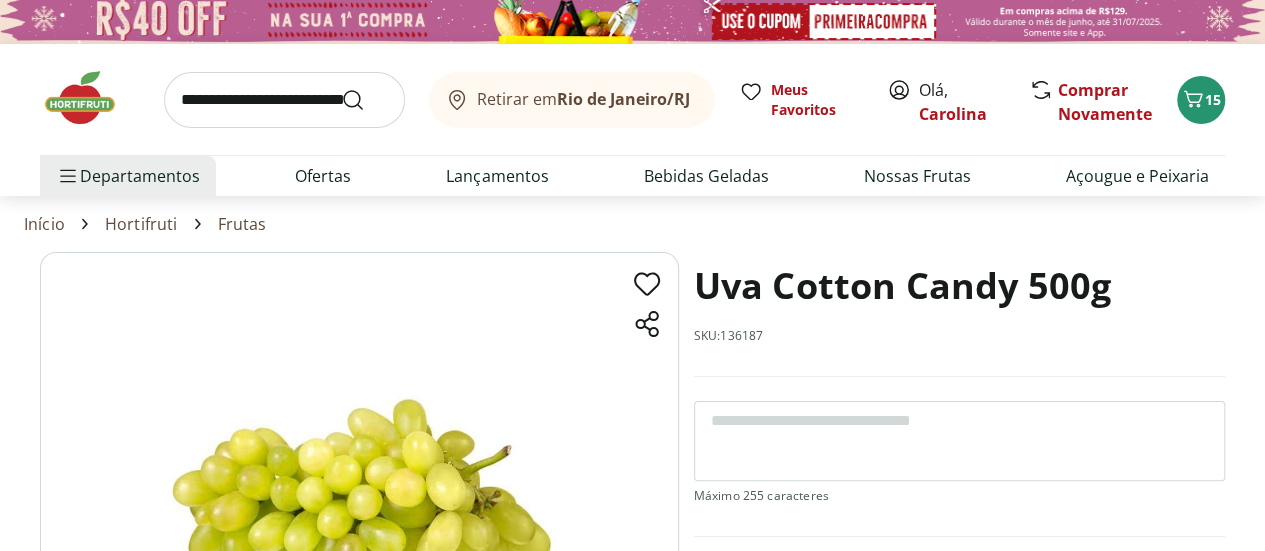 scroll, scrollTop: 0, scrollLeft: 0, axis: both 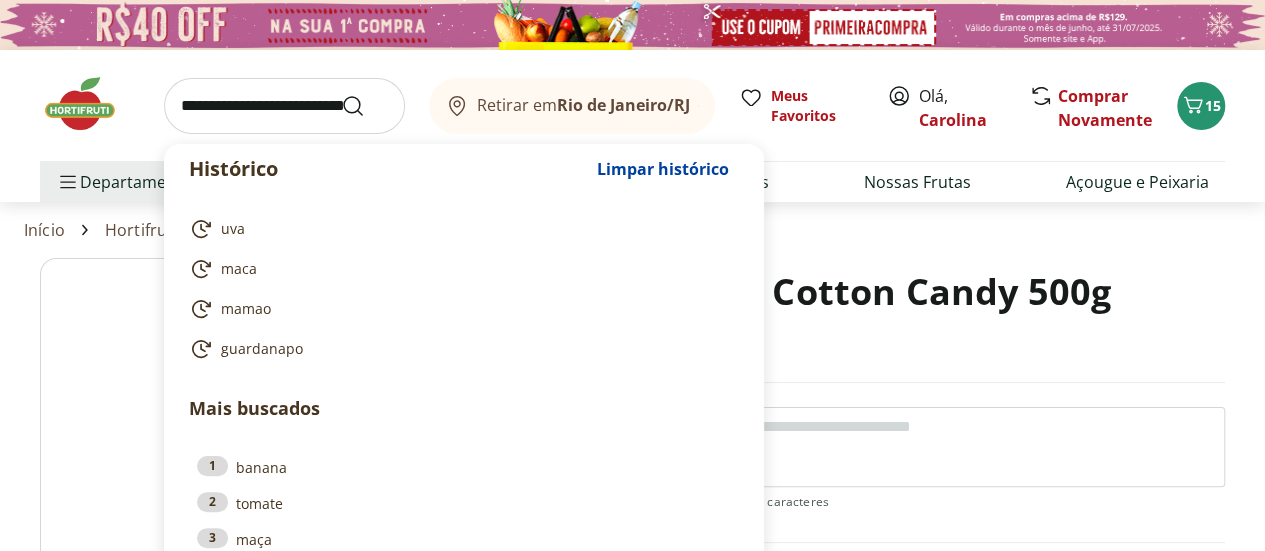 click at bounding box center (284, 106) 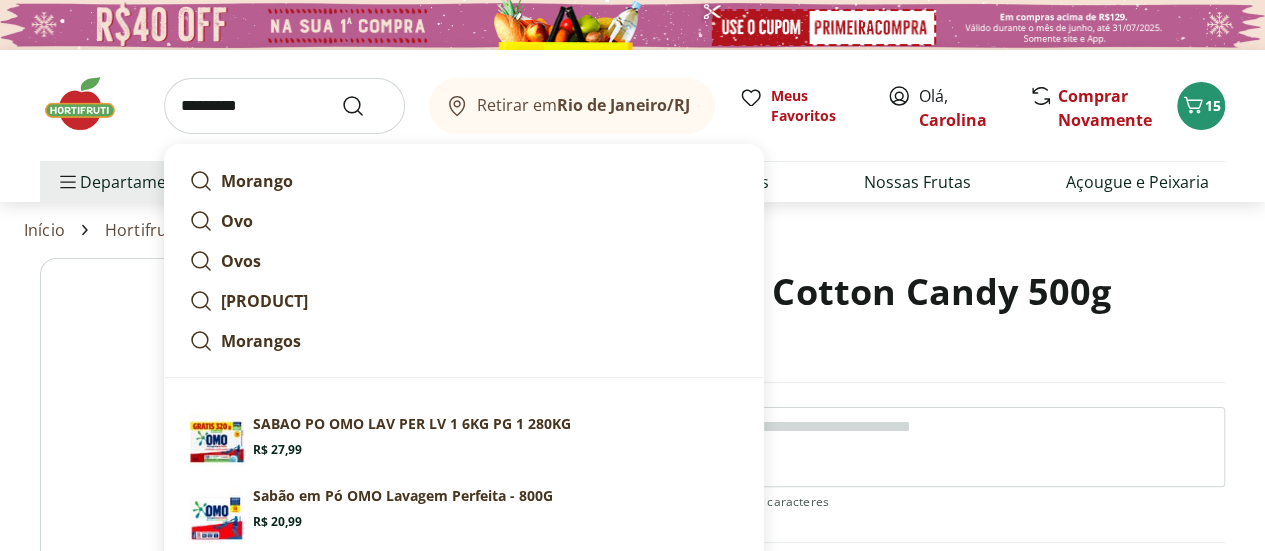 type on "*********" 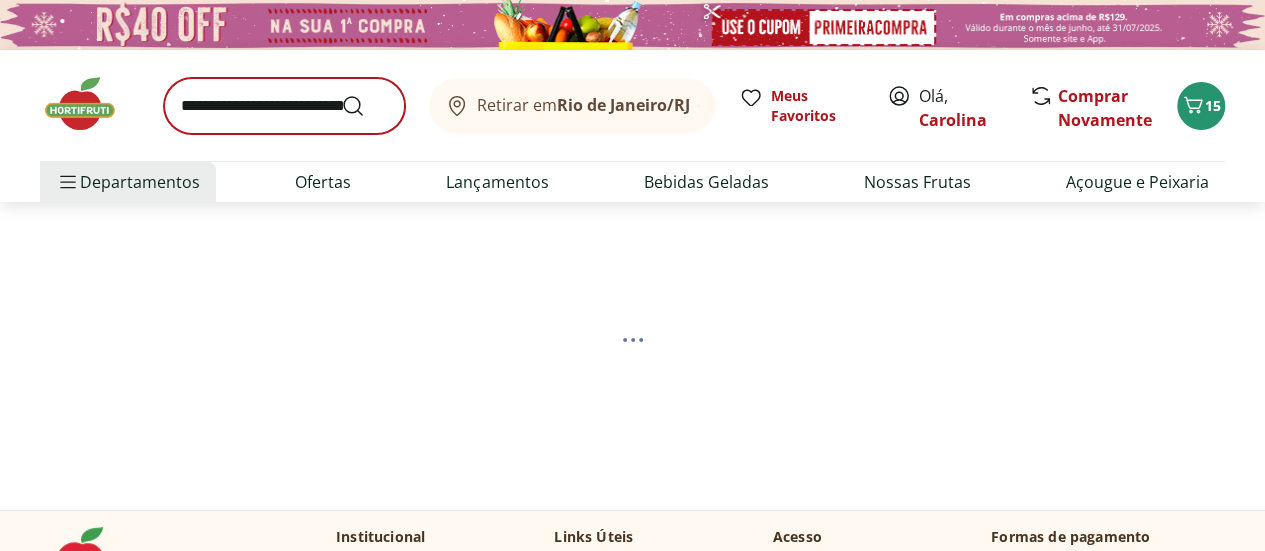 select on "**********" 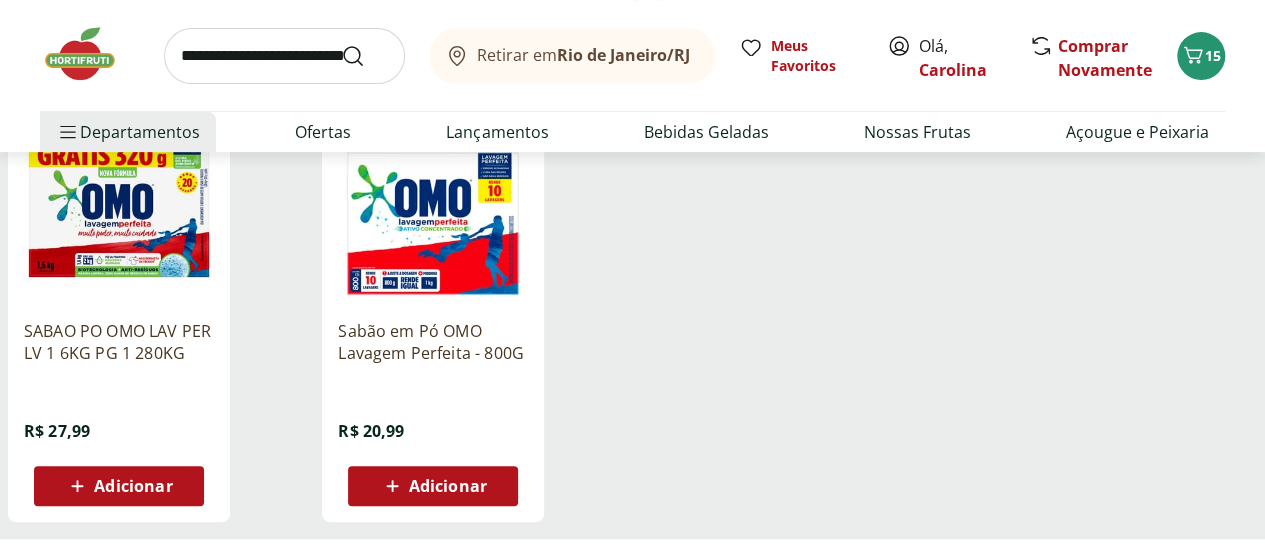 scroll, scrollTop: 200, scrollLeft: 0, axis: vertical 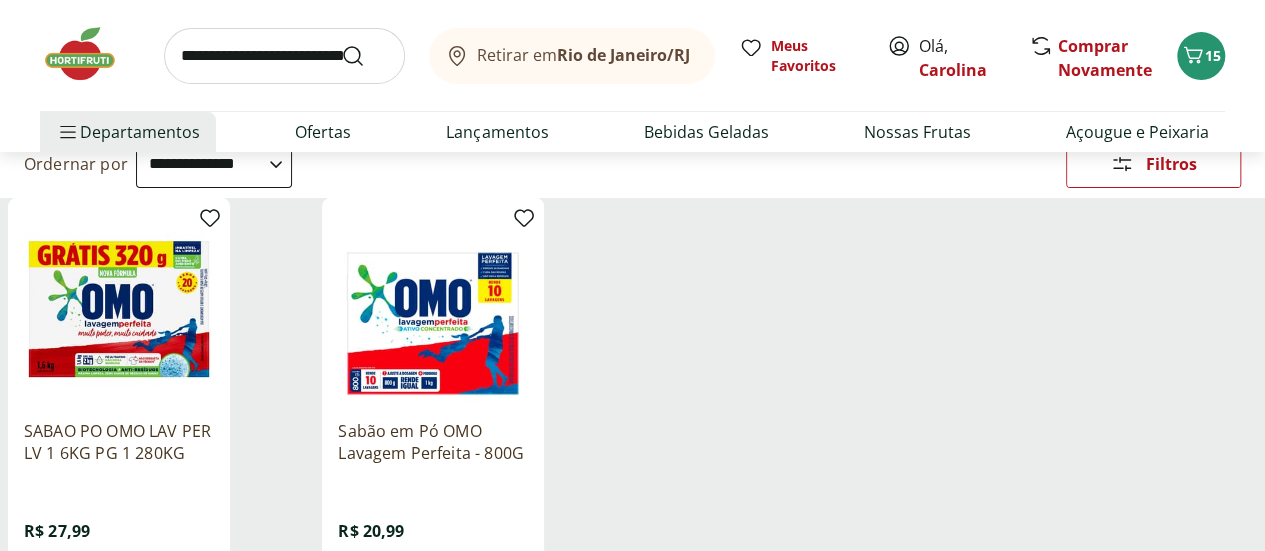 click at bounding box center (284, 56) 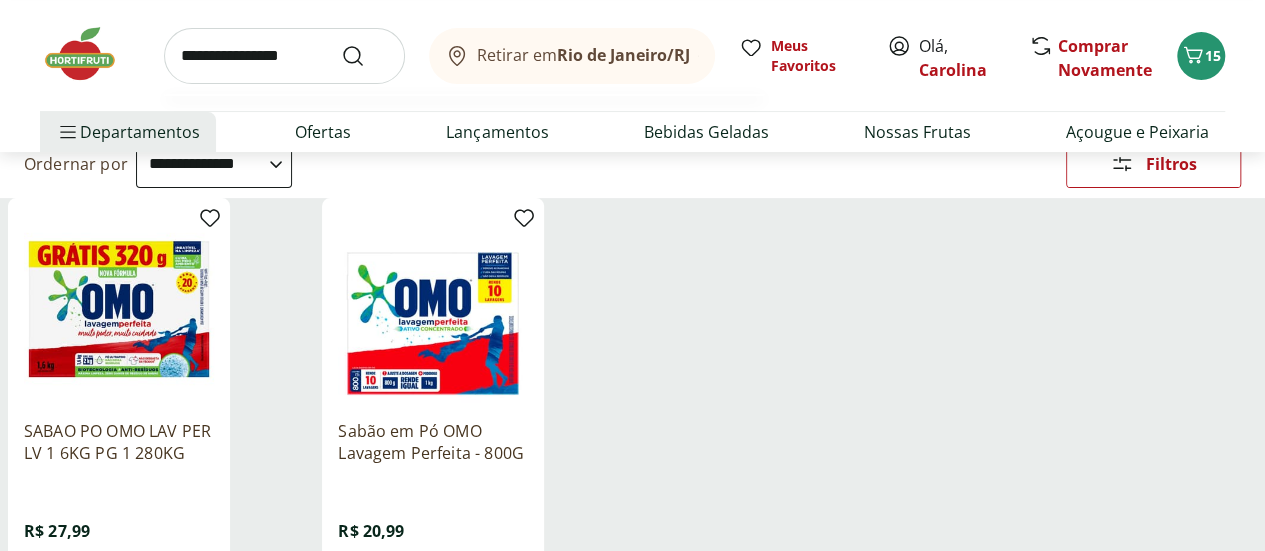 type on "**********" 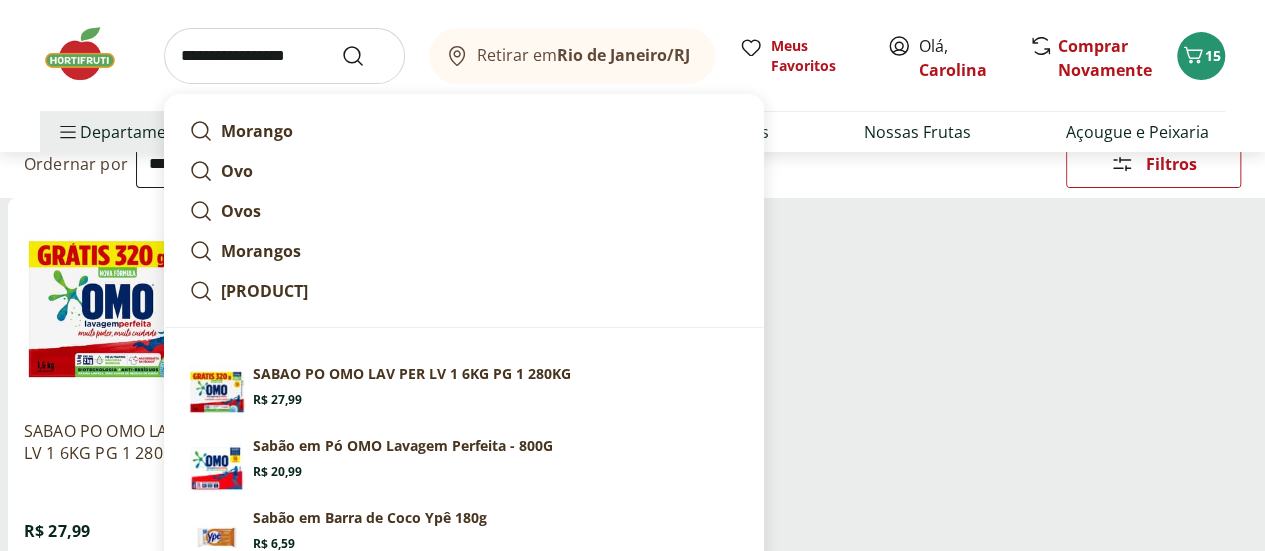 click at bounding box center [365, 56] 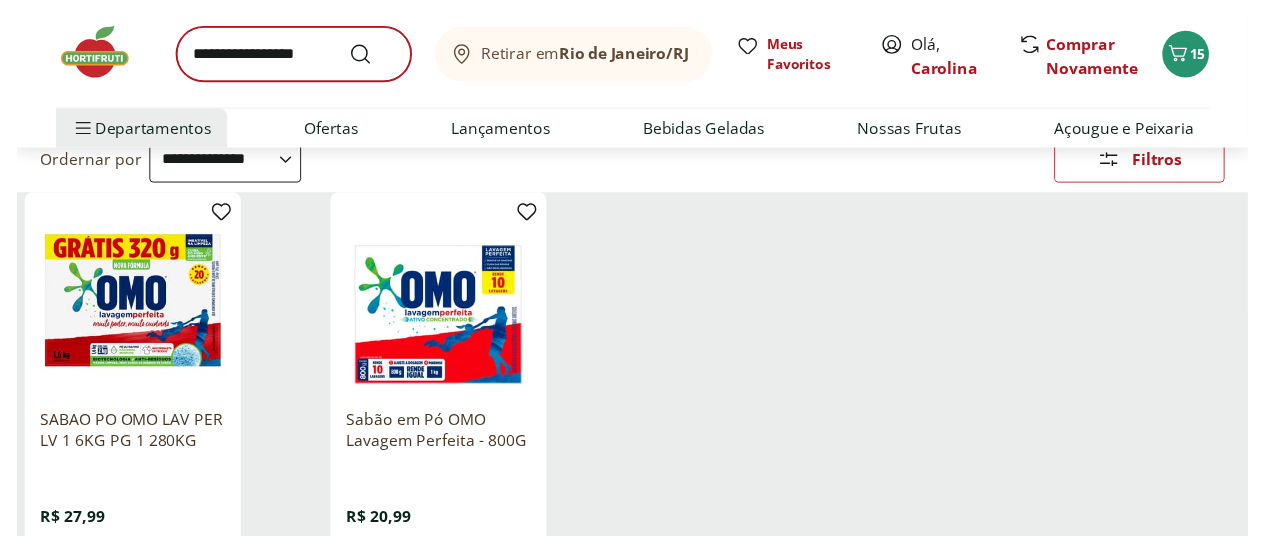 scroll, scrollTop: 0, scrollLeft: 0, axis: both 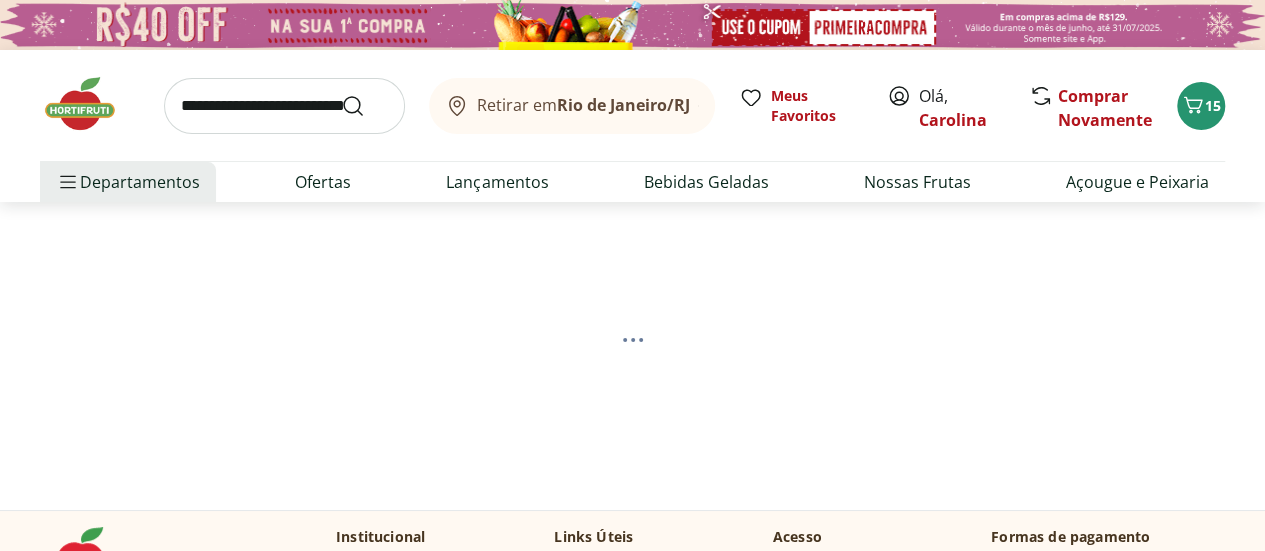 select on "**********" 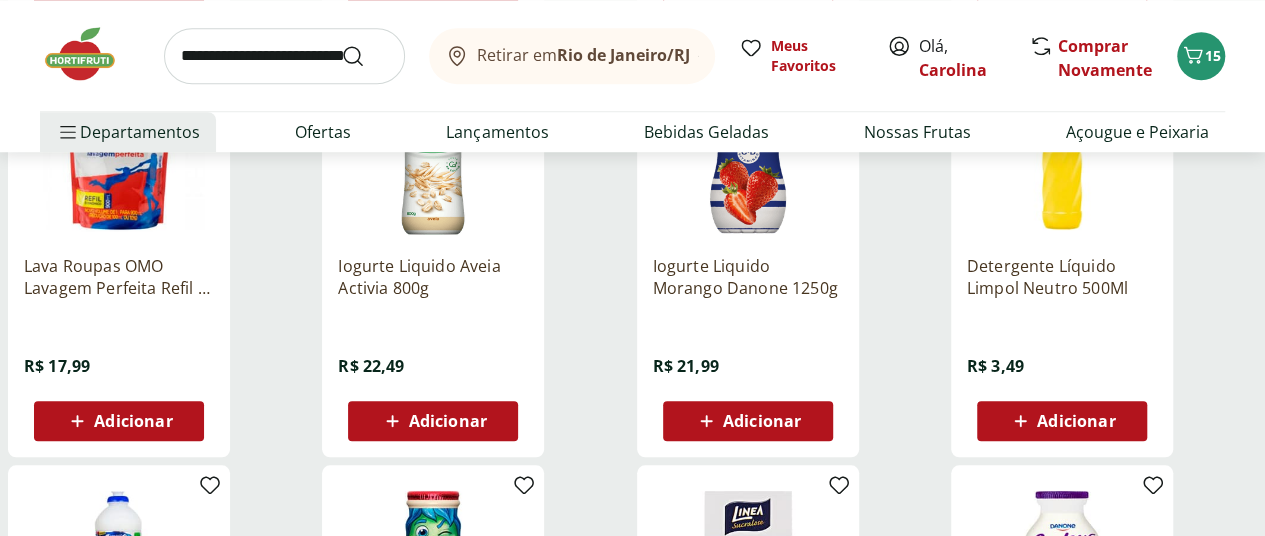 scroll, scrollTop: 800, scrollLeft: 0, axis: vertical 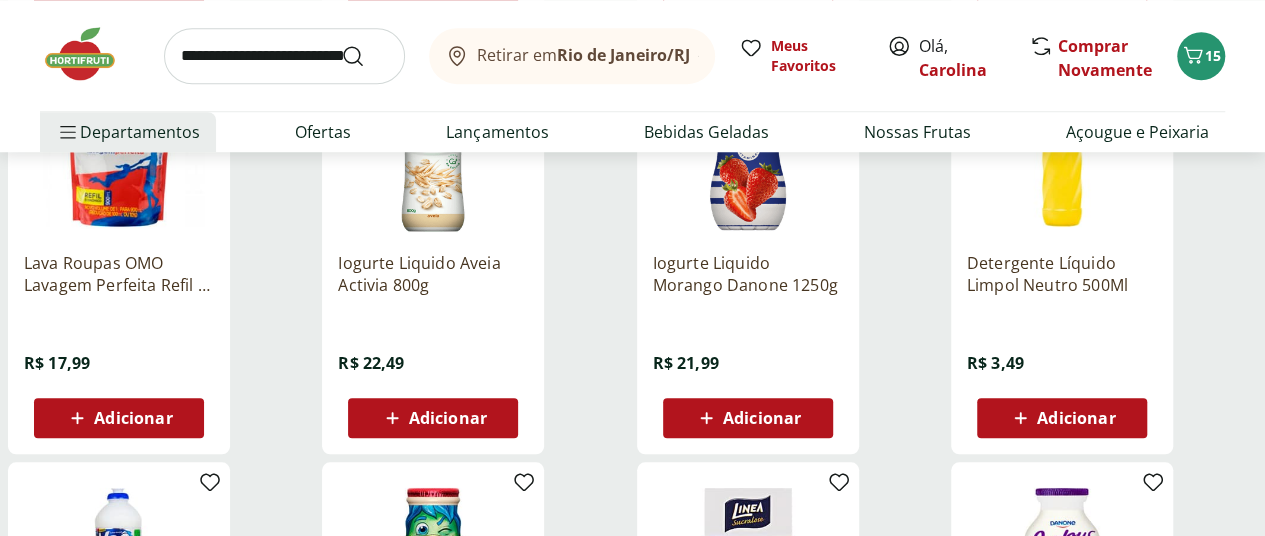 click on "Adicionar" at bounding box center [133, 418] 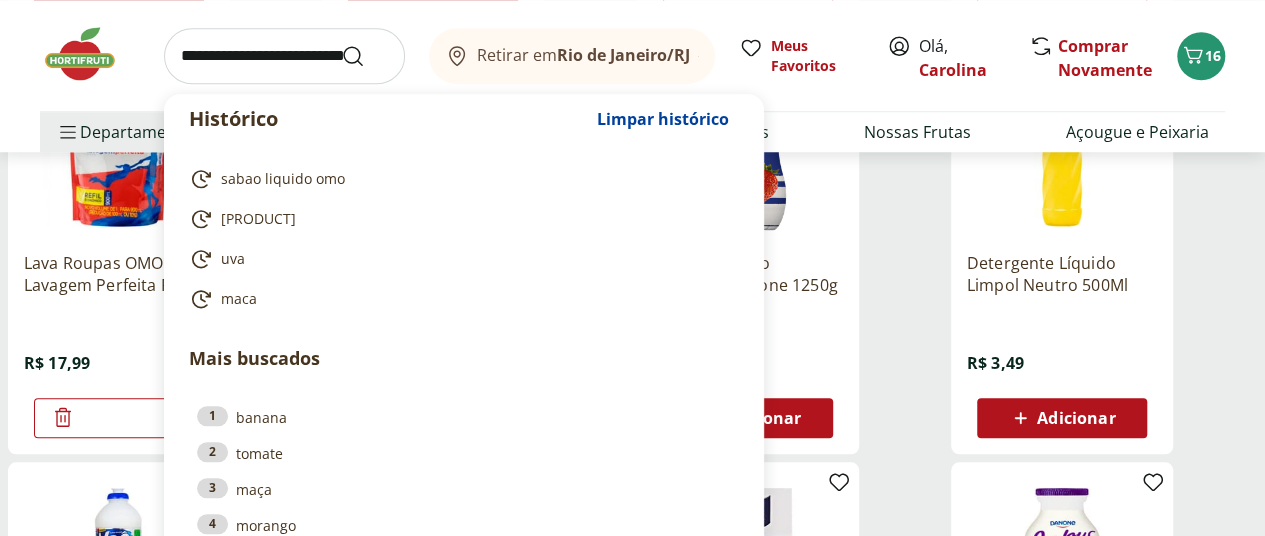 click at bounding box center (284, 56) 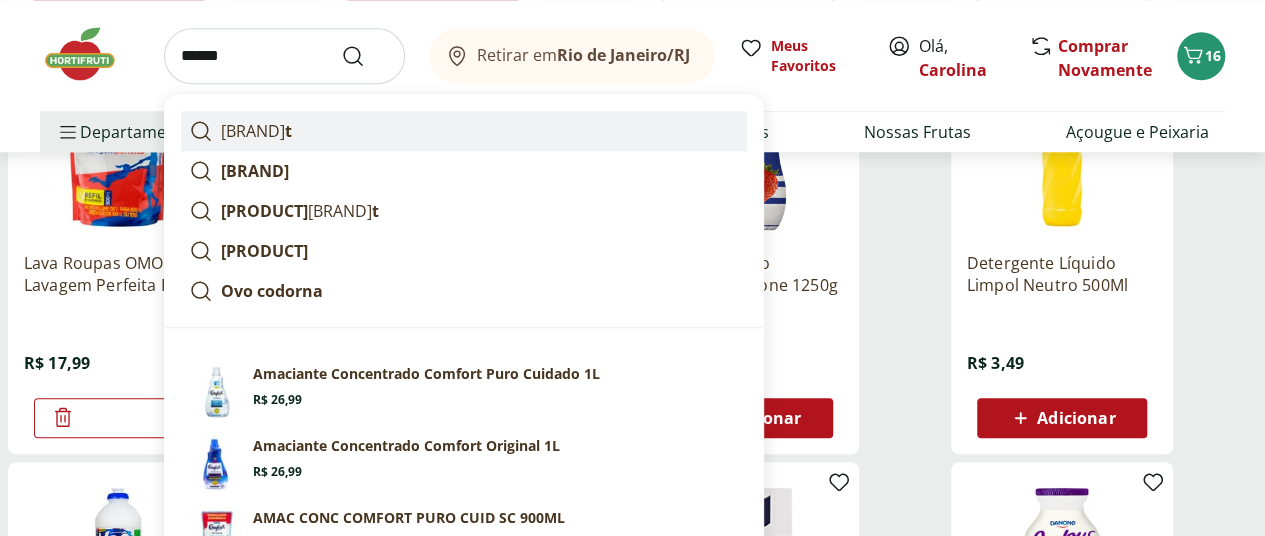 click on "comfor t" at bounding box center (464, 131) 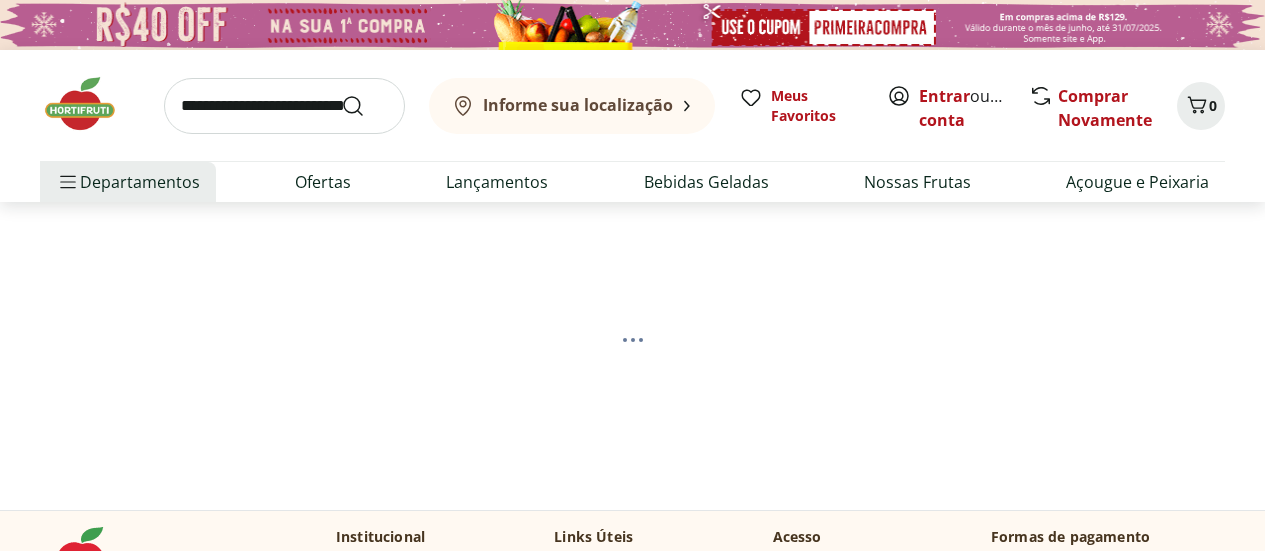 scroll, scrollTop: 0, scrollLeft: 0, axis: both 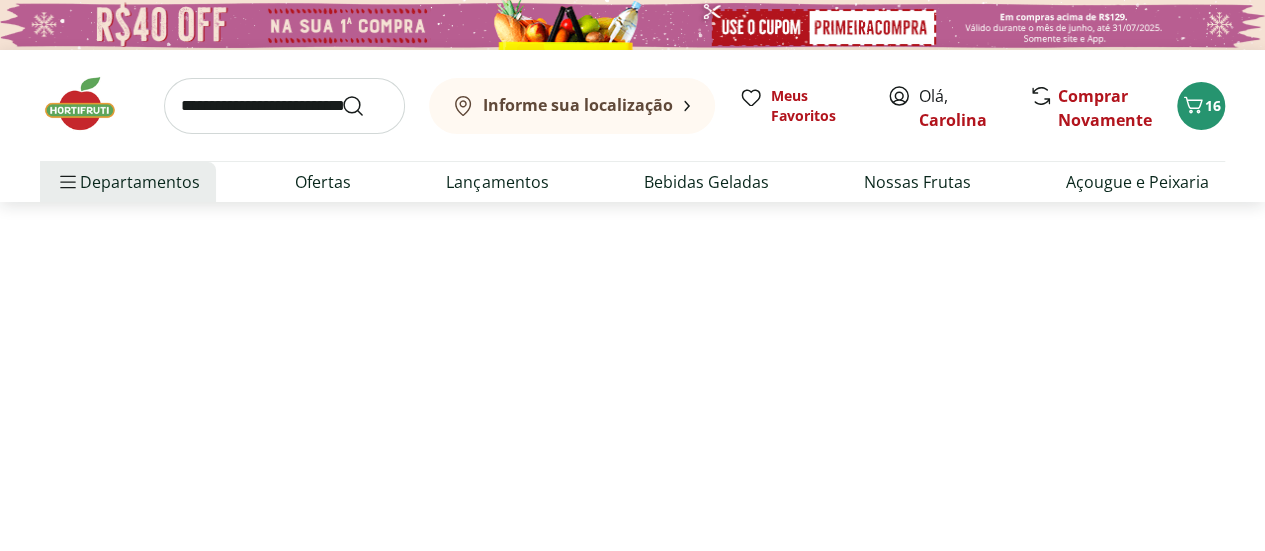 select on "**********" 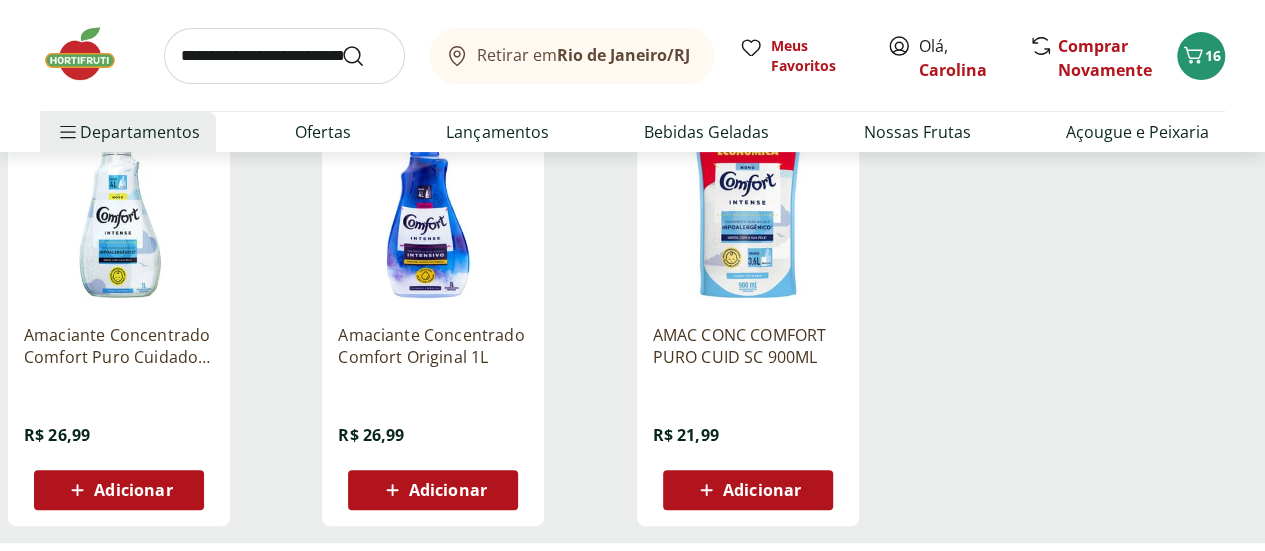 scroll, scrollTop: 300, scrollLeft: 0, axis: vertical 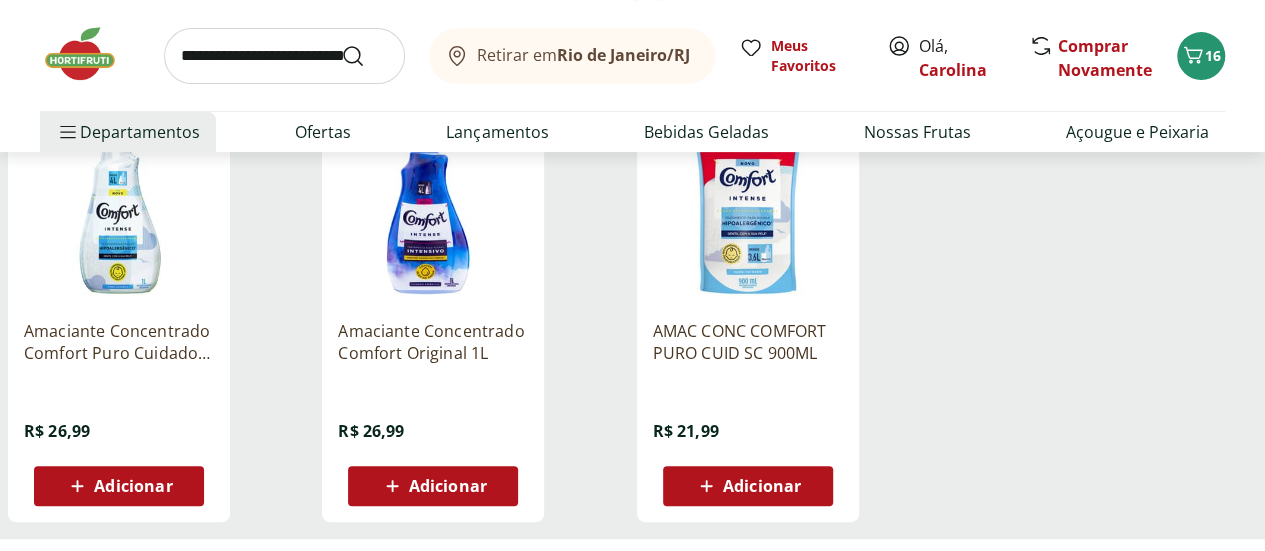 click on "Adicionar" at bounding box center (448, 486) 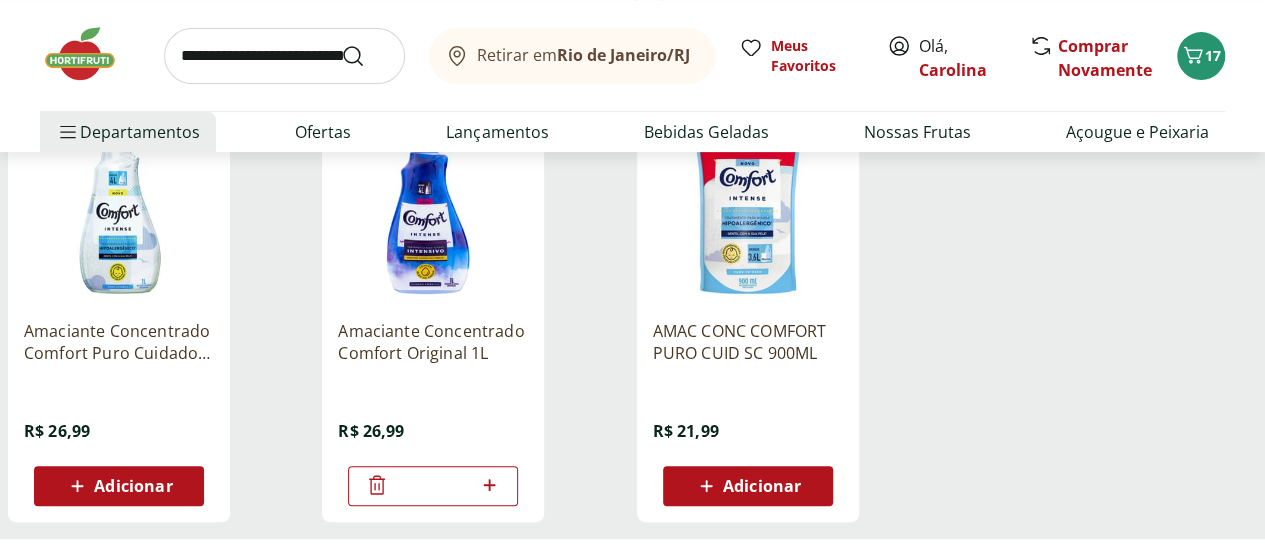 click at bounding box center (284, 56) 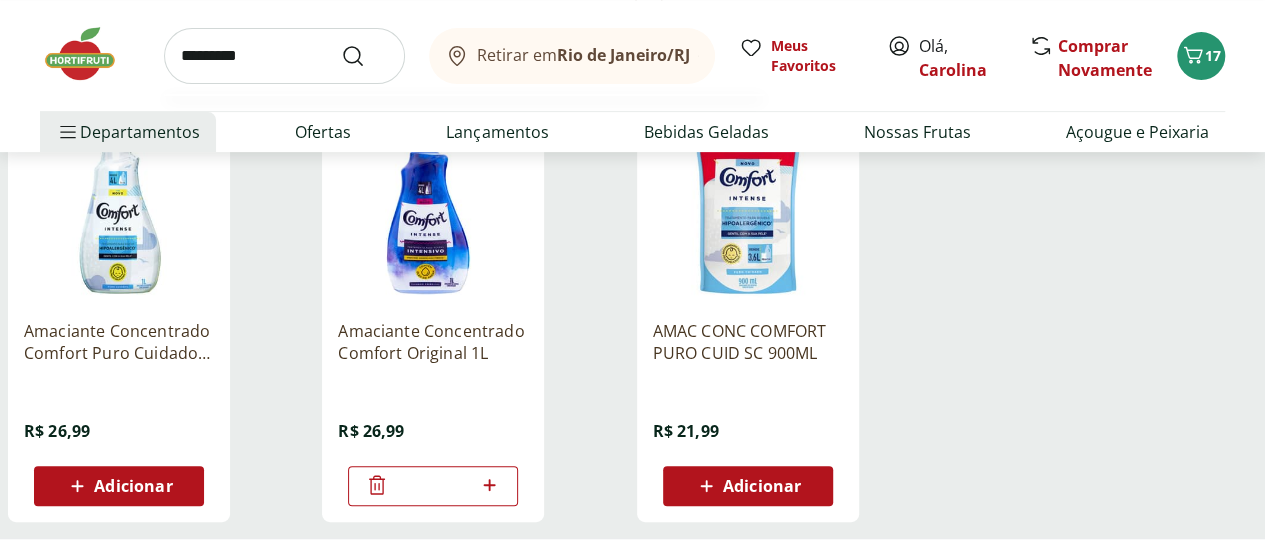 type on "**********" 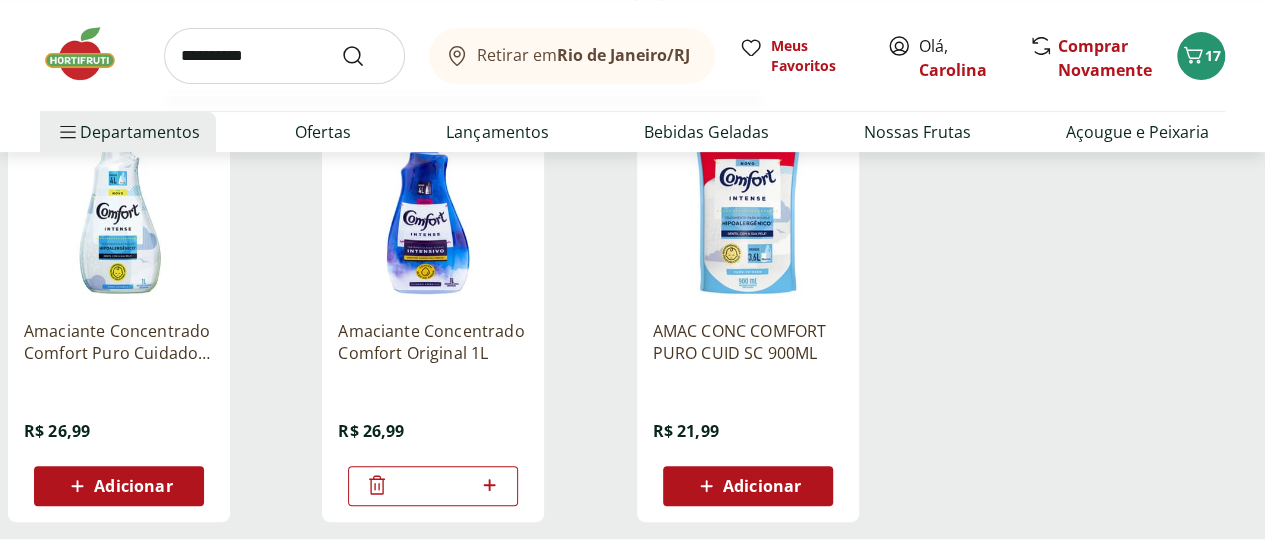 click at bounding box center [365, 56] 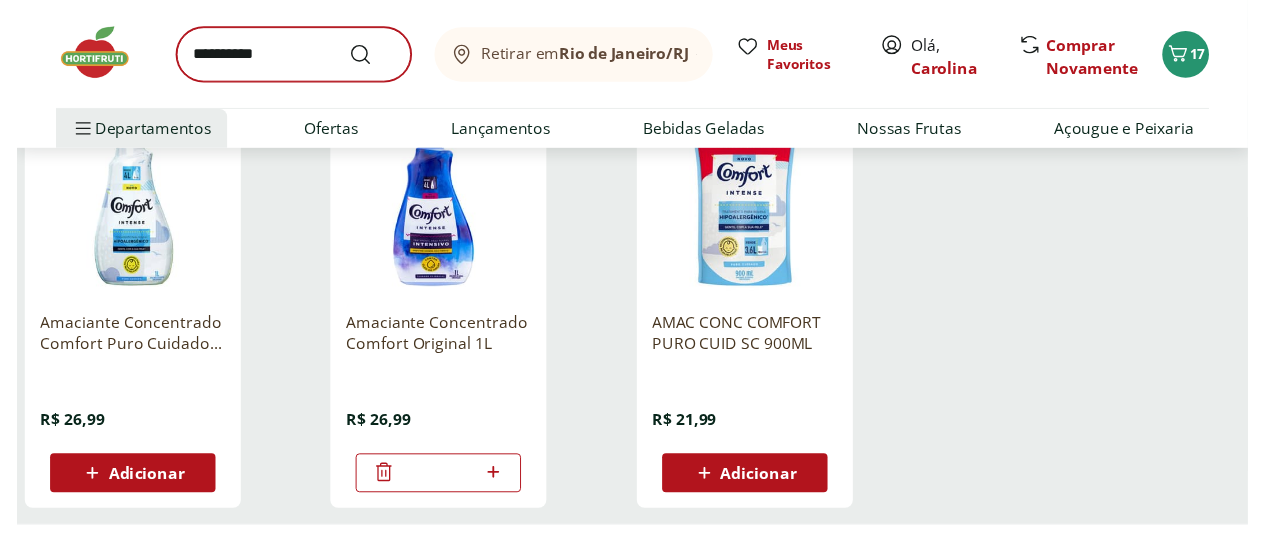 scroll, scrollTop: 0, scrollLeft: 0, axis: both 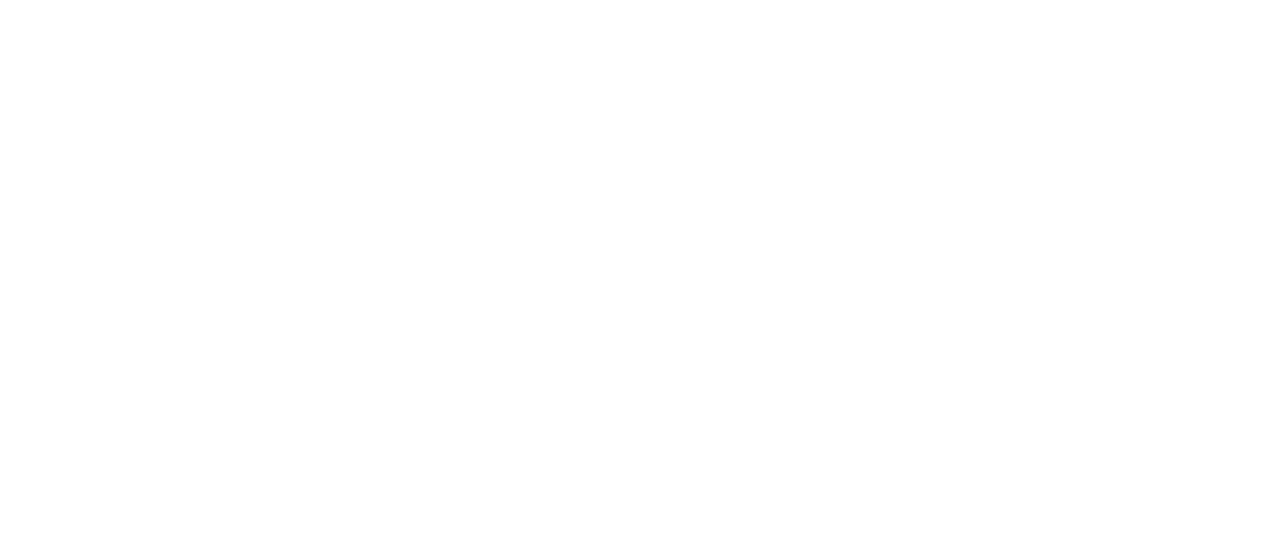 select on "**********" 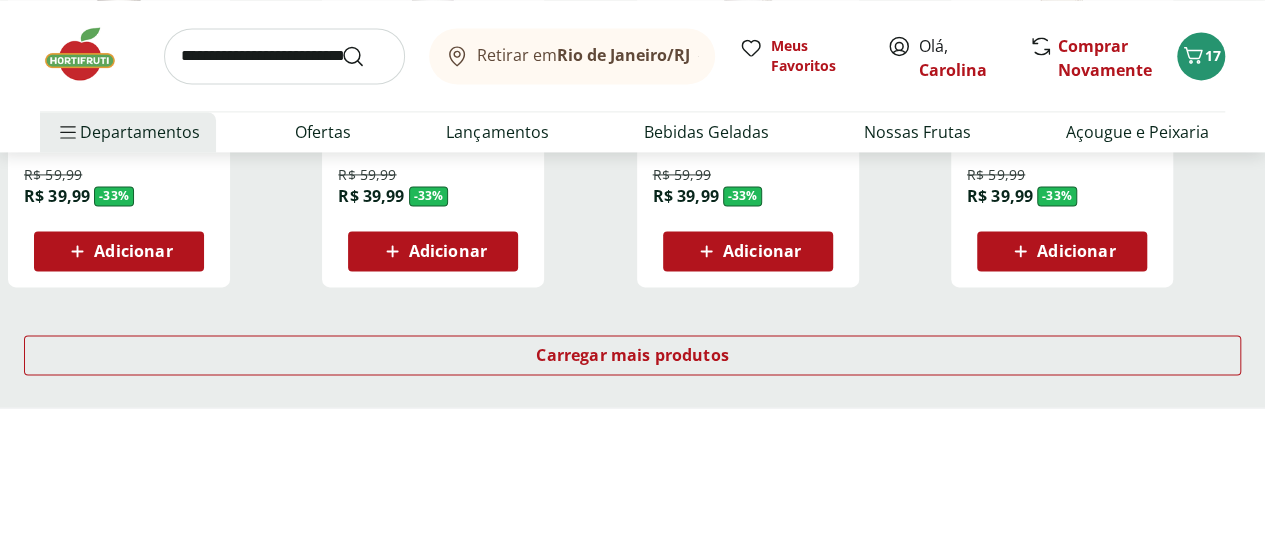 scroll, scrollTop: 1400, scrollLeft: 0, axis: vertical 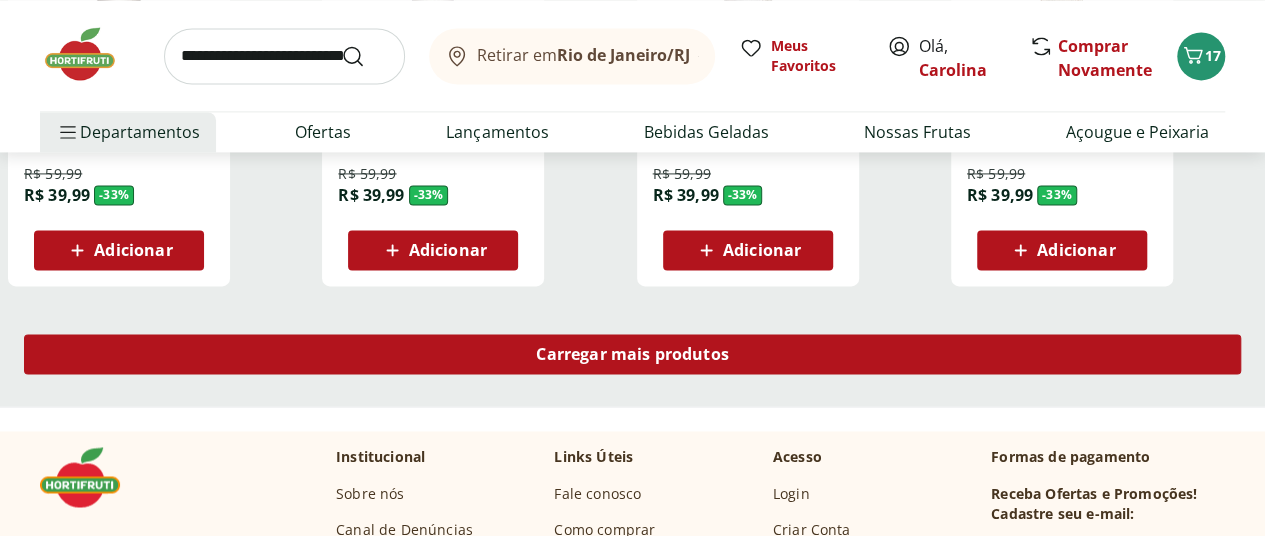 click on "Carregar mais produtos" at bounding box center (632, 358) 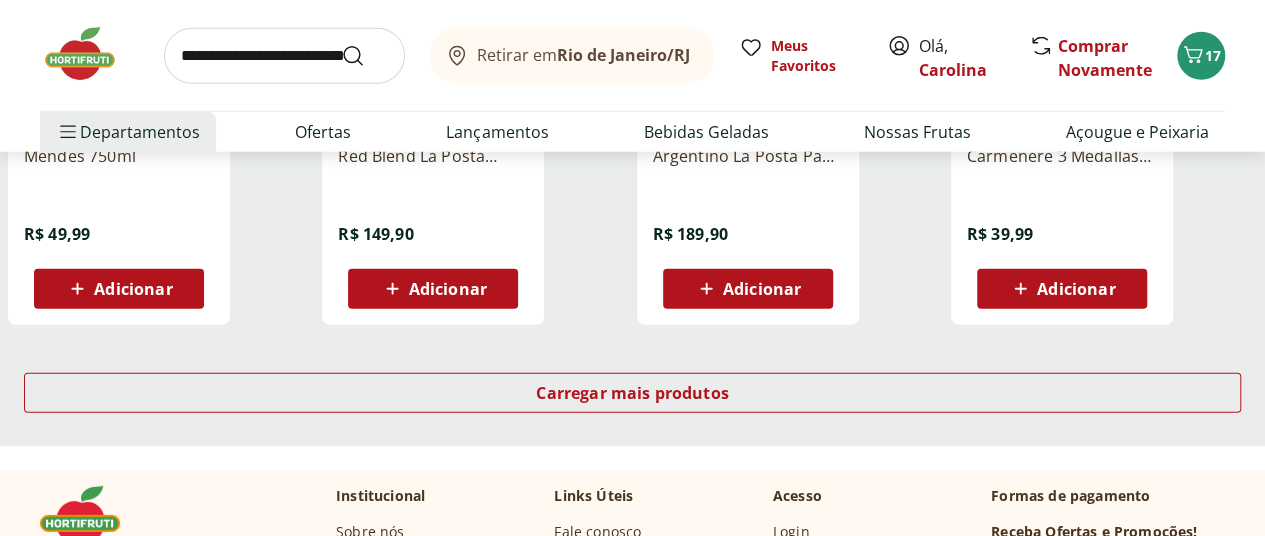 scroll, scrollTop: 2900, scrollLeft: 0, axis: vertical 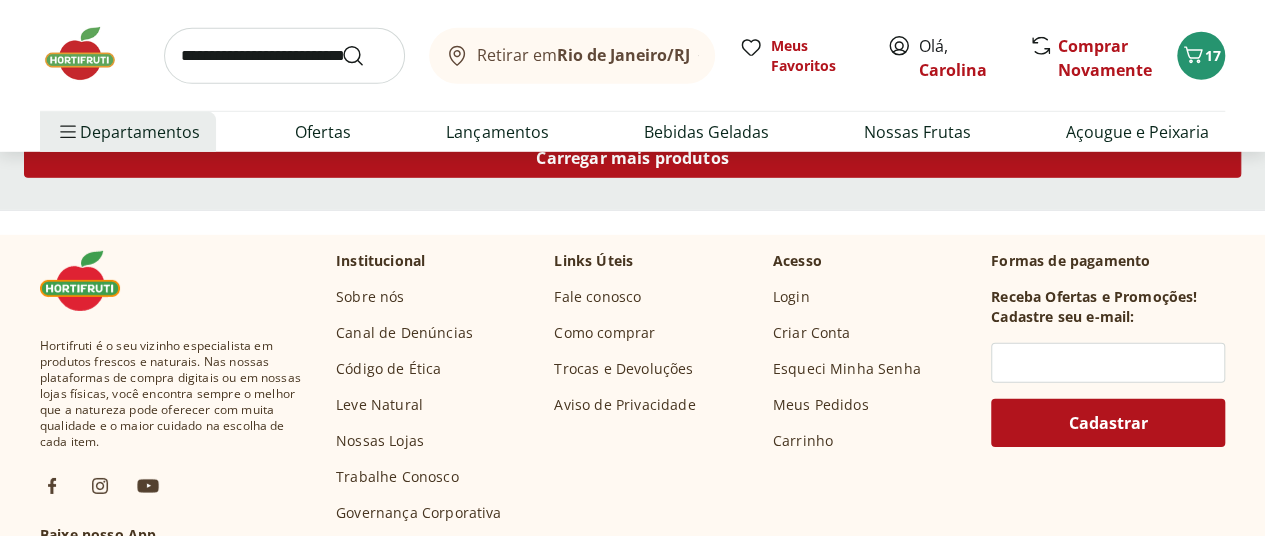 click on "Carregar mais produtos" at bounding box center (632, 158) 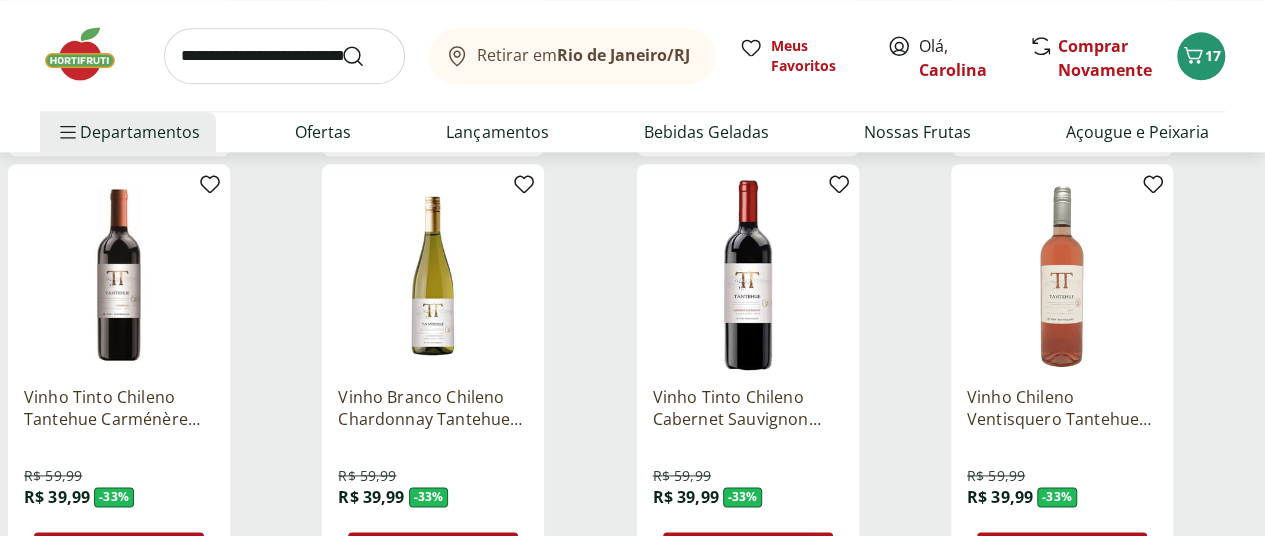 scroll, scrollTop: 700, scrollLeft: 0, axis: vertical 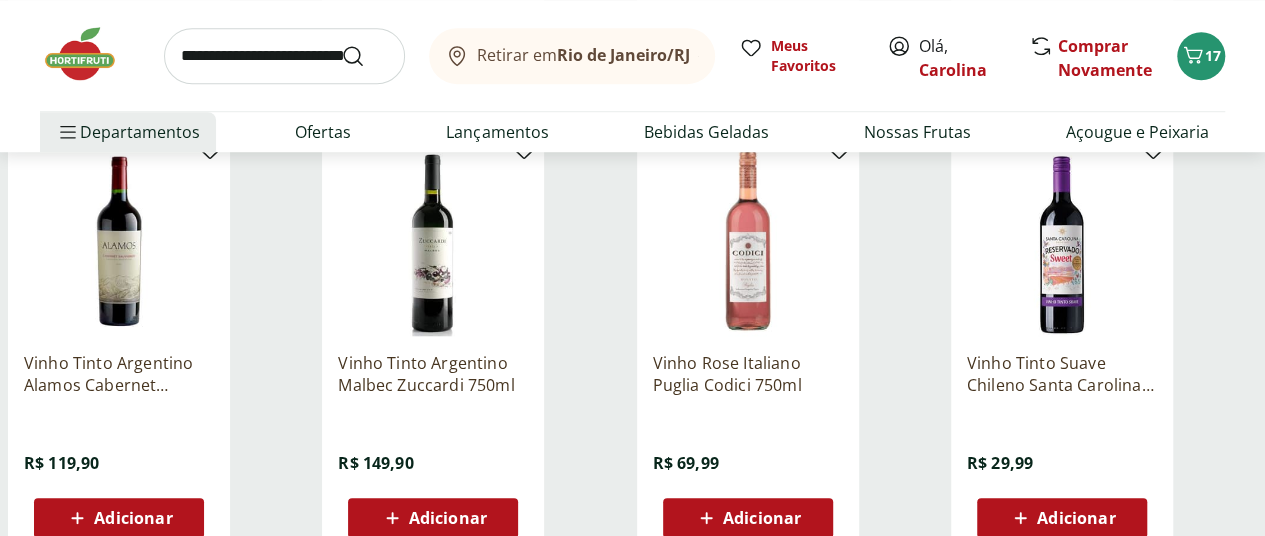 click at bounding box center [284, 56] 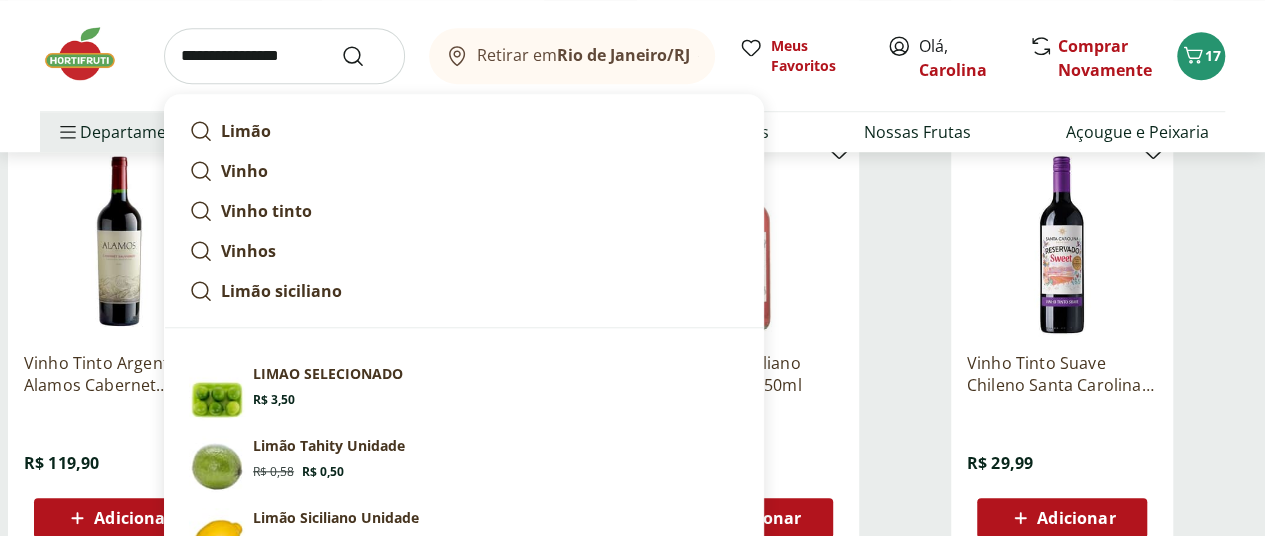 type on "**********" 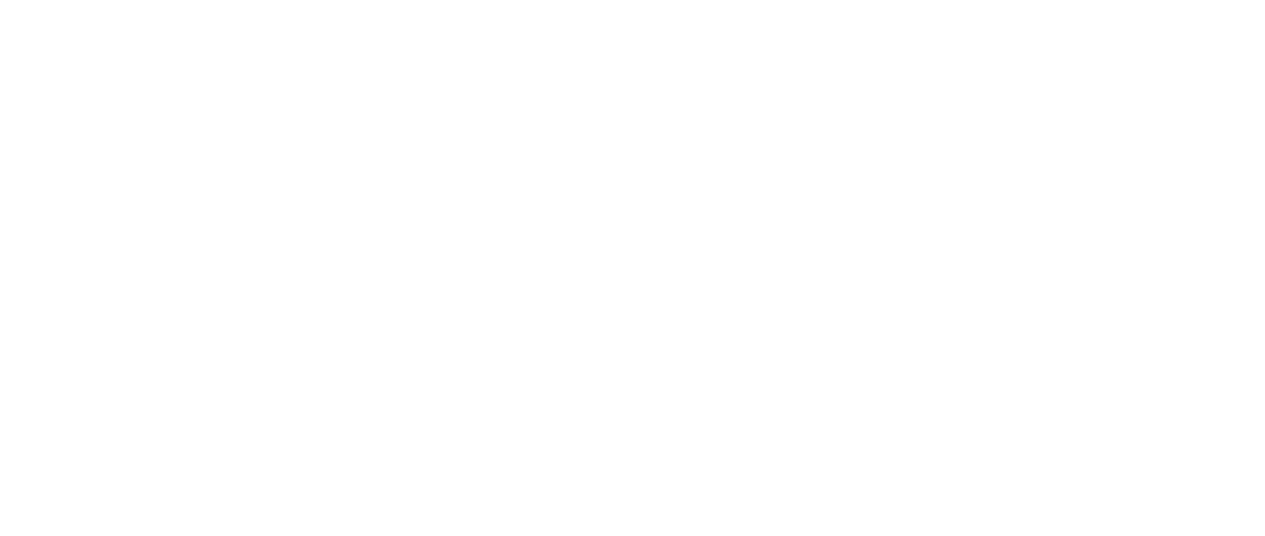 scroll, scrollTop: 0, scrollLeft: 0, axis: both 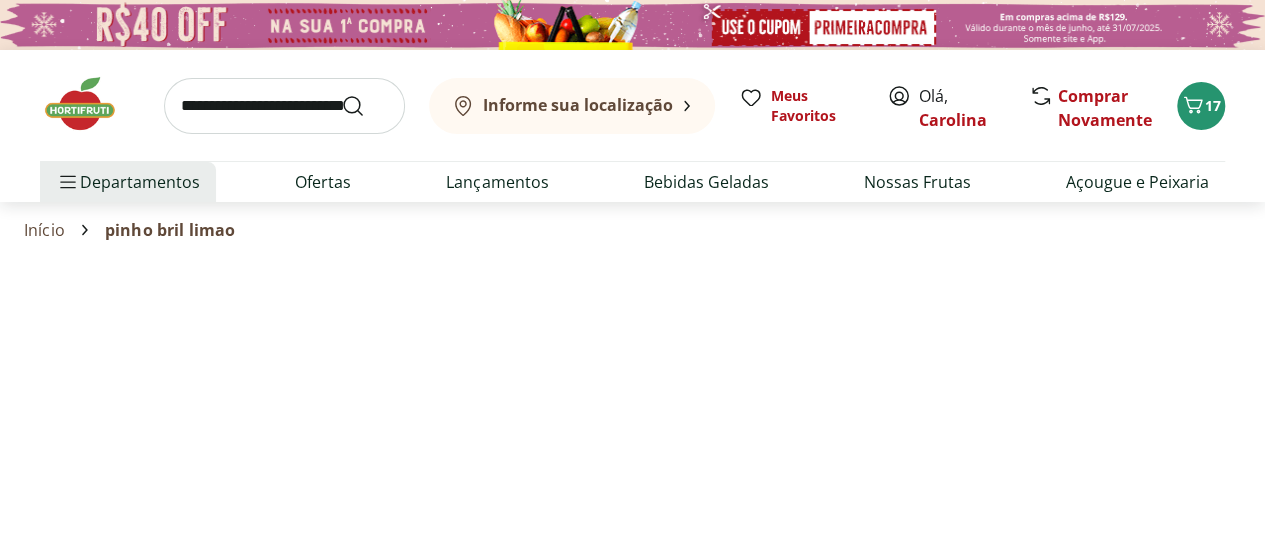 select on "**********" 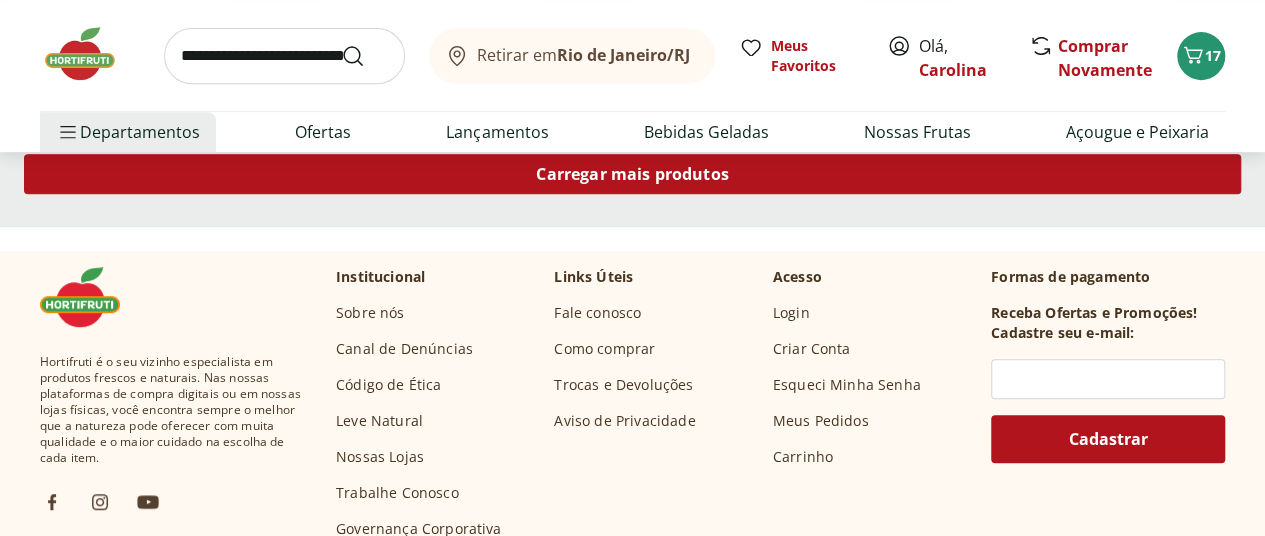 scroll, scrollTop: 4200, scrollLeft: 0, axis: vertical 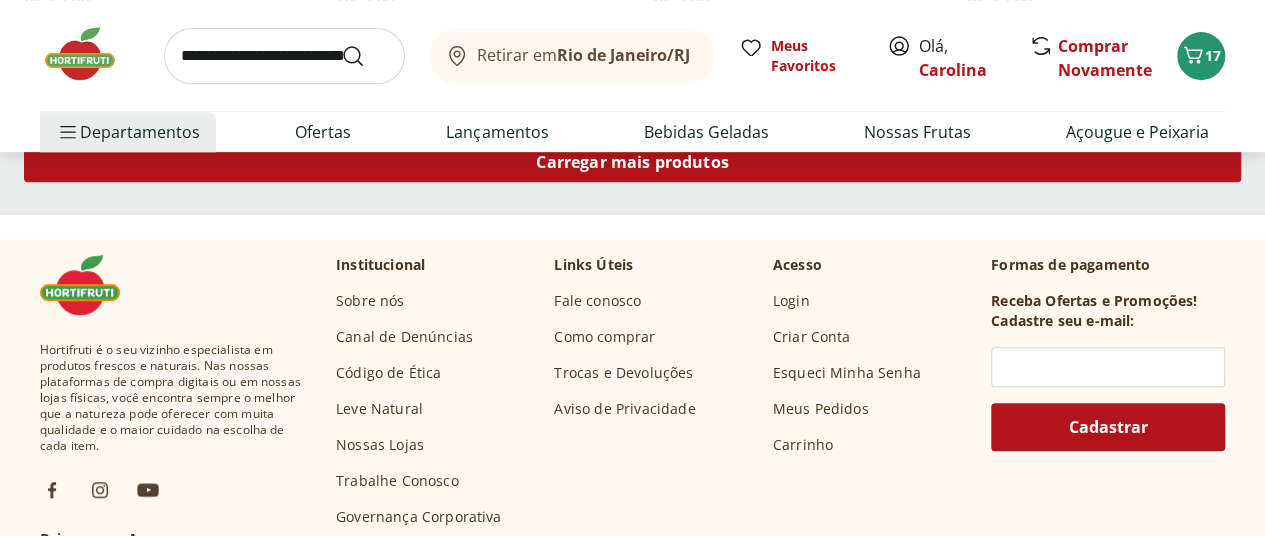 click on "Carregar mais produtos" at bounding box center (632, 162) 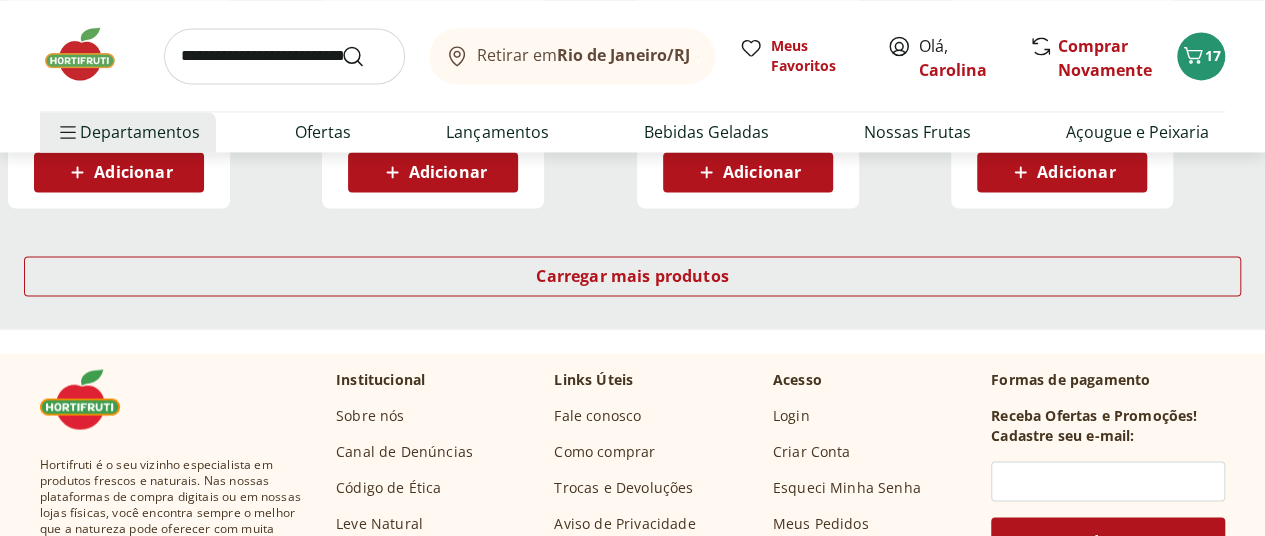 scroll, scrollTop: 5300, scrollLeft: 0, axis: vertical 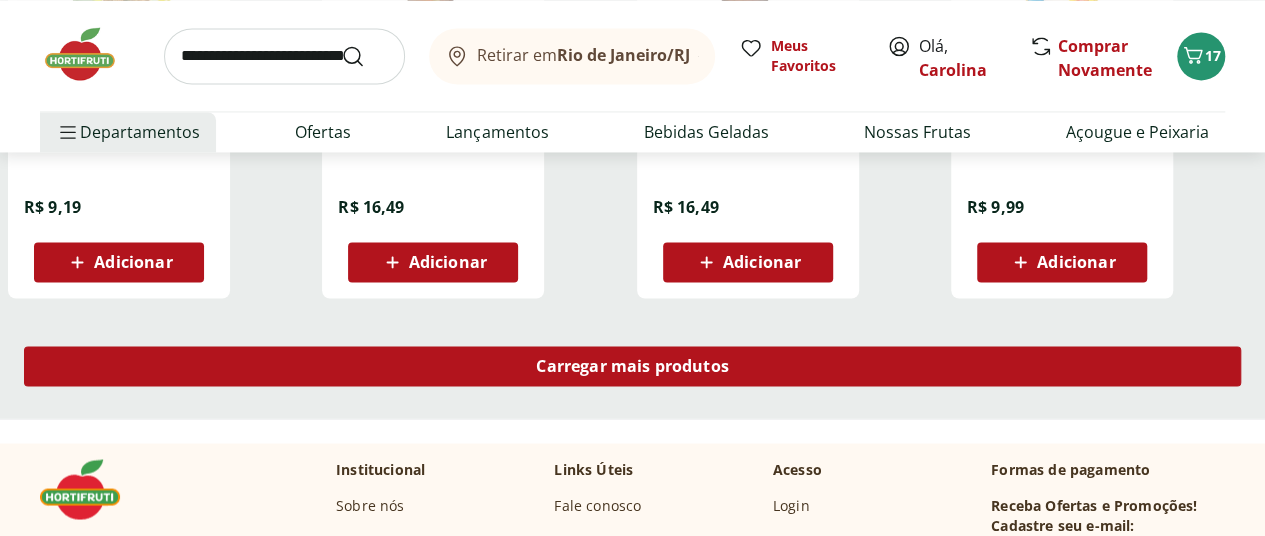 click on "Carregar mais produtos" at bounding box center [632, 366] 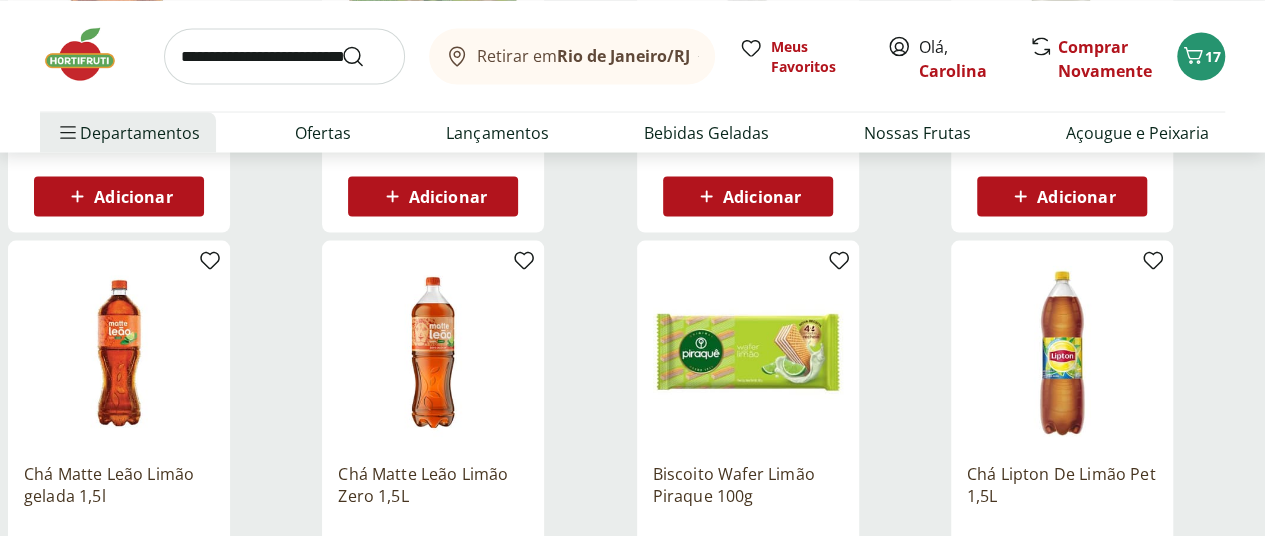 scroll, scrollTop: 1500, scrollLeft: 0, axis: vertical 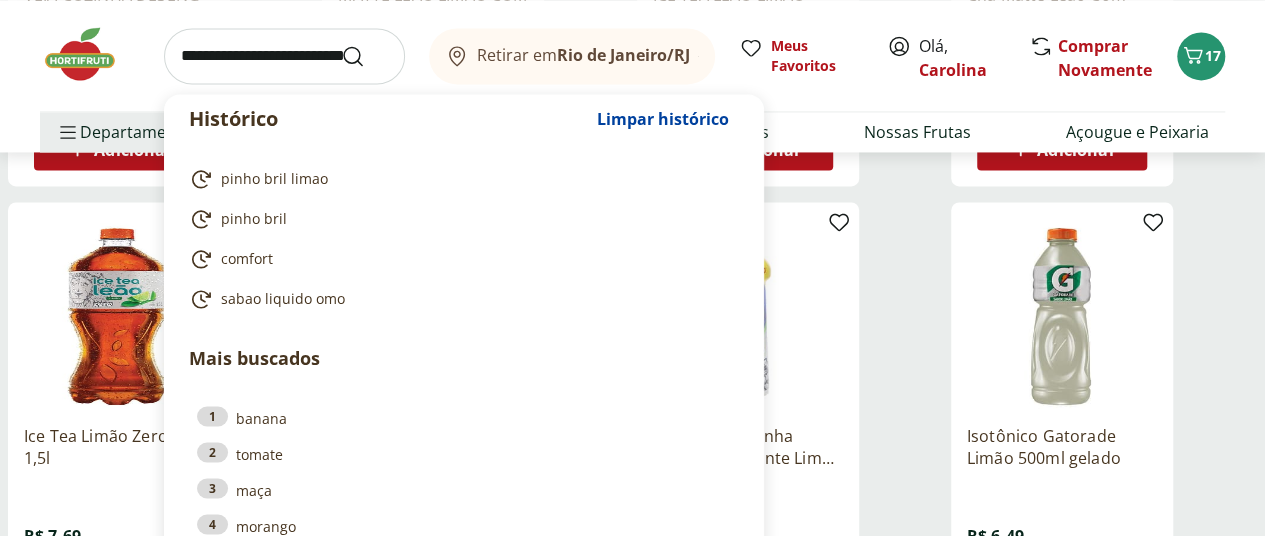 click at bounding box center (284, 56) 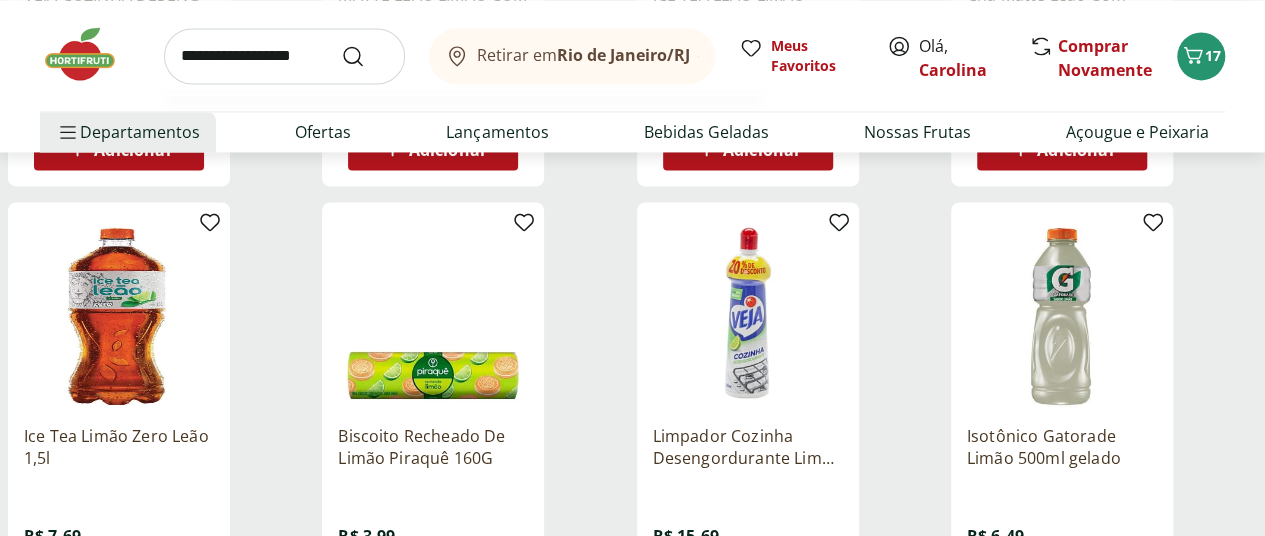 type on "**********" 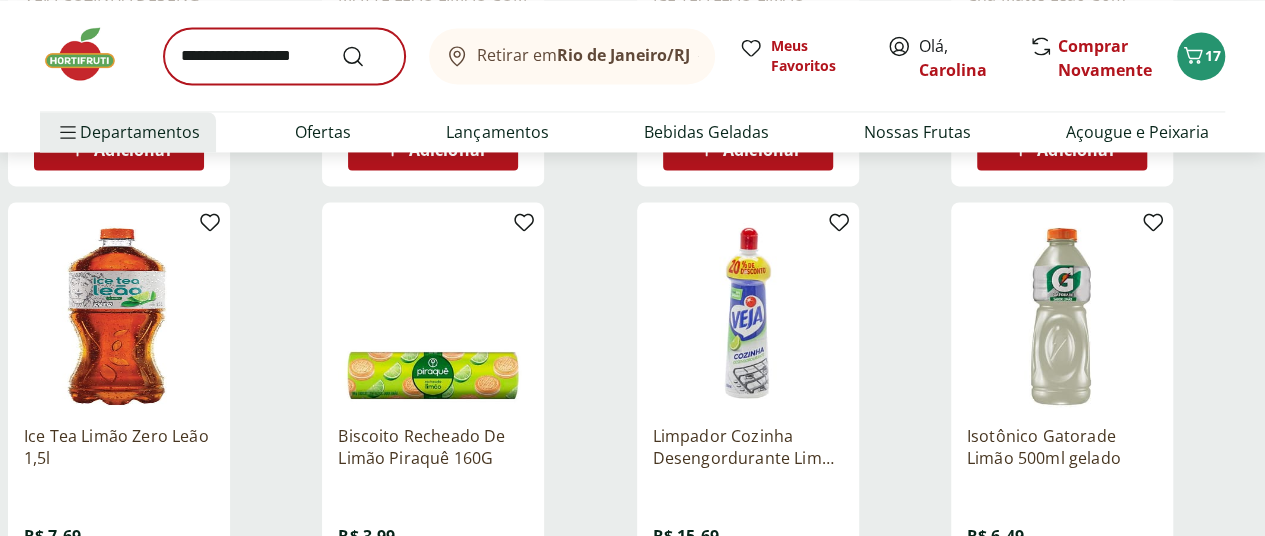 scroll, scrollTop: 0, scrollLeft: 0, axis: both 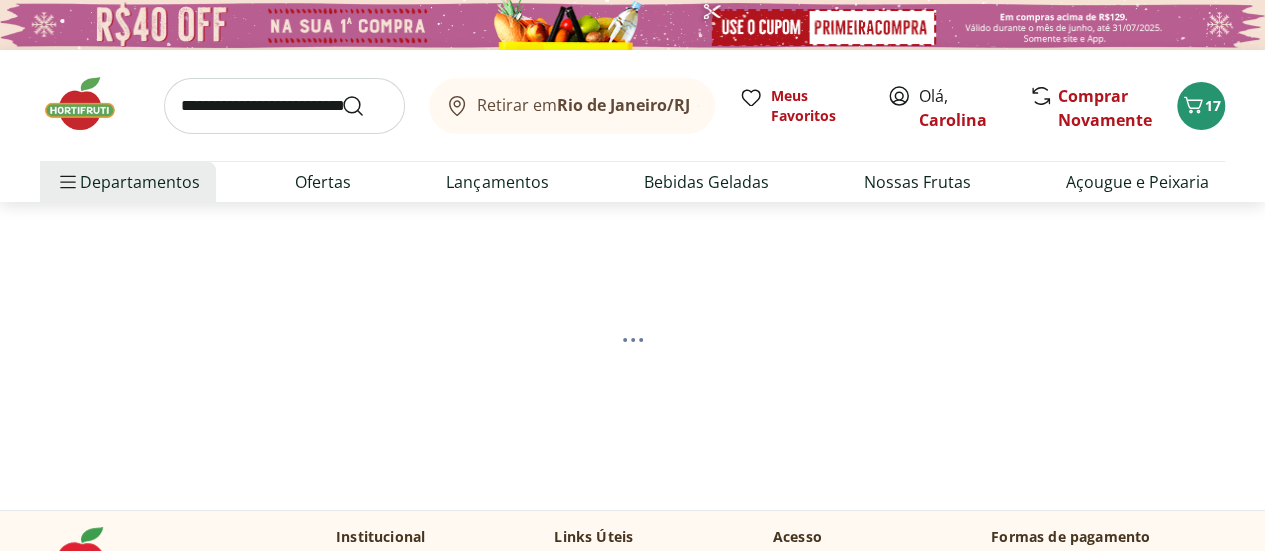 select on "**********" 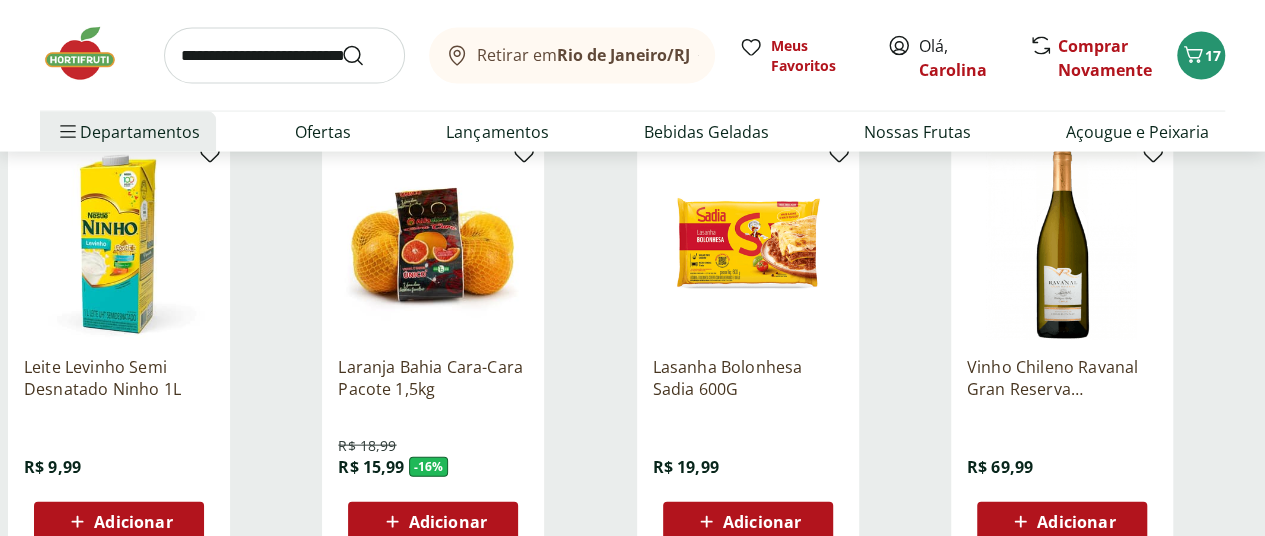 scroll, scrollTop: 2100, scrollLeft: 0, axis: vertical 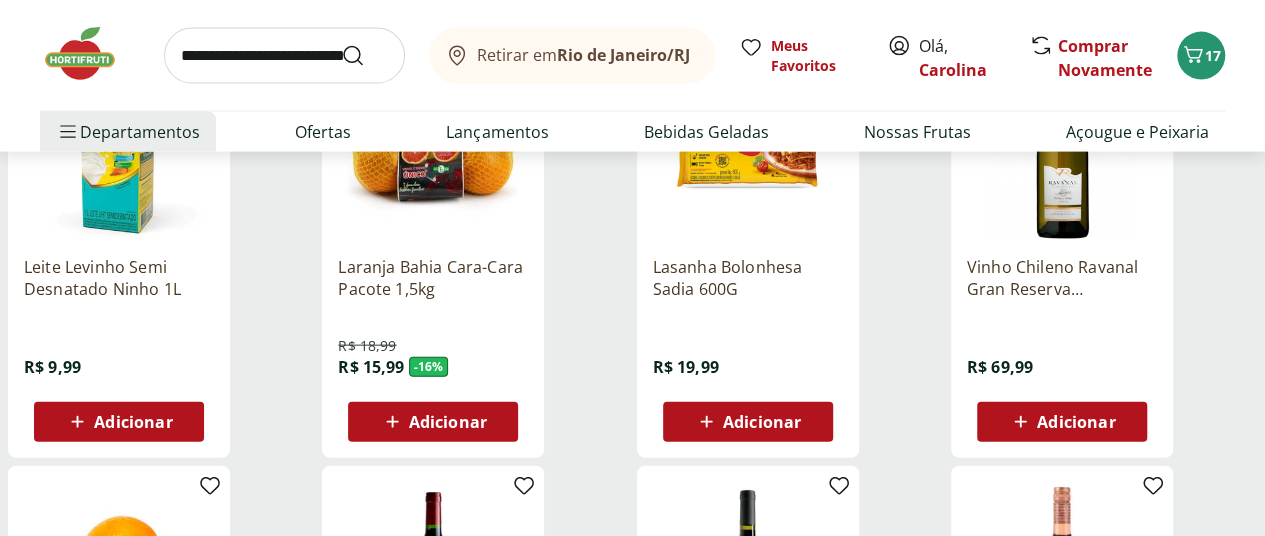 click on "Adicionar" at bounding box center (119, 422) 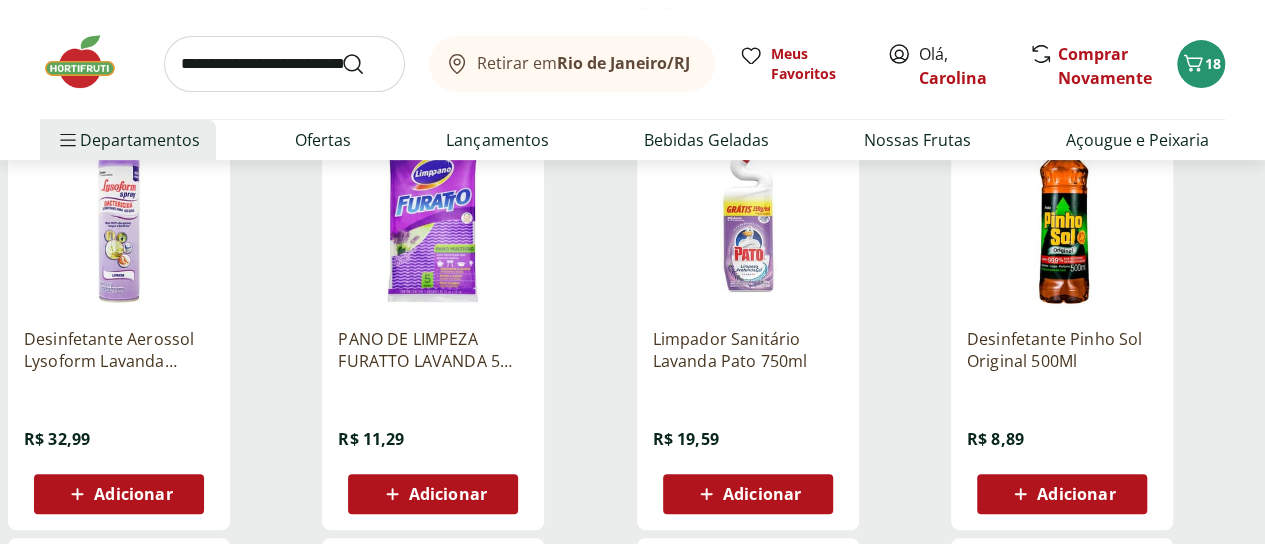 scroll, scrollTop: 0, scrollLeft: 0, axis: both 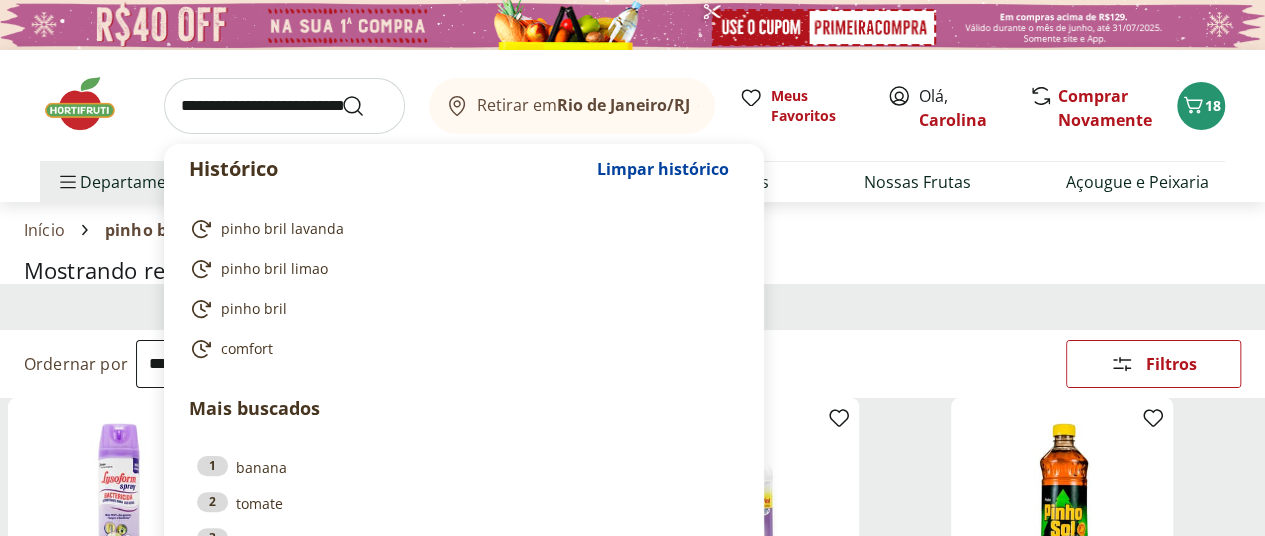 click at bounding box center [284, 106] 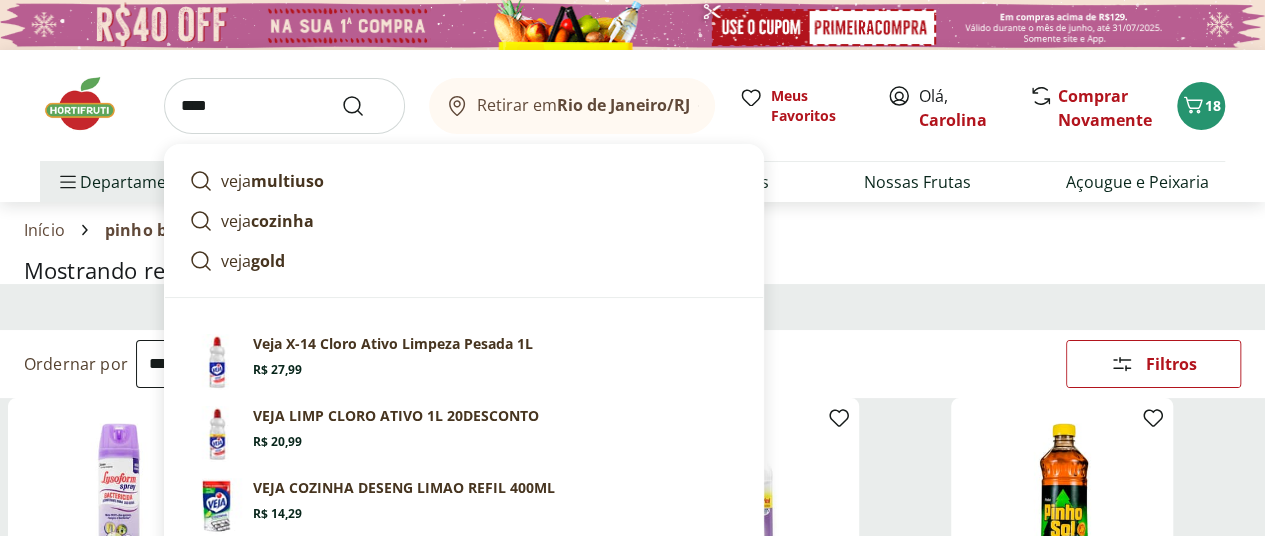 type on "****" 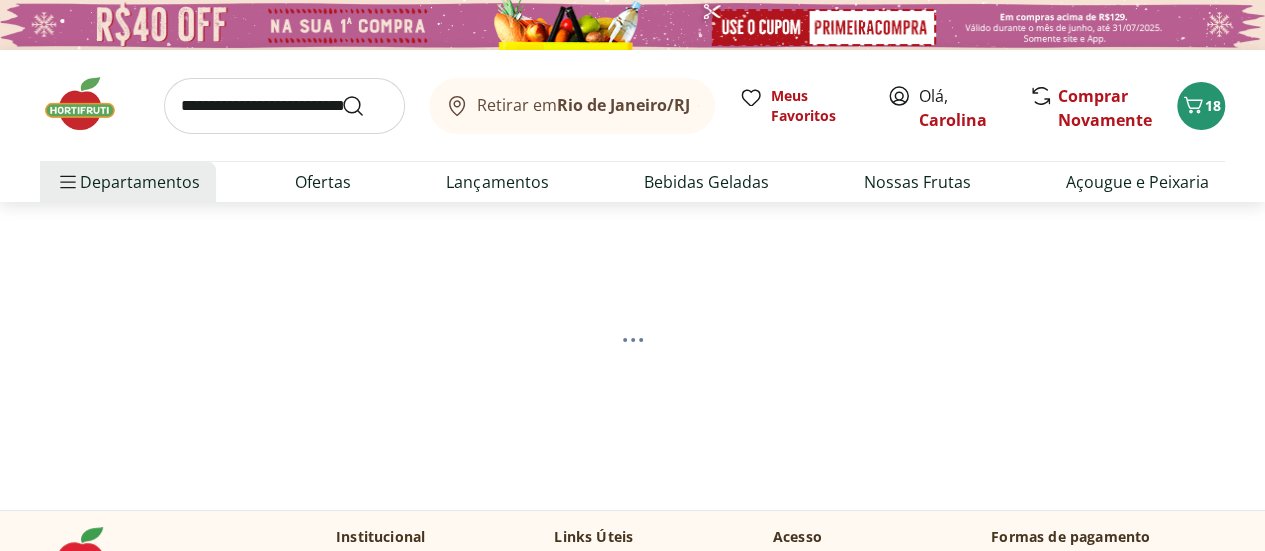 select on "**********" 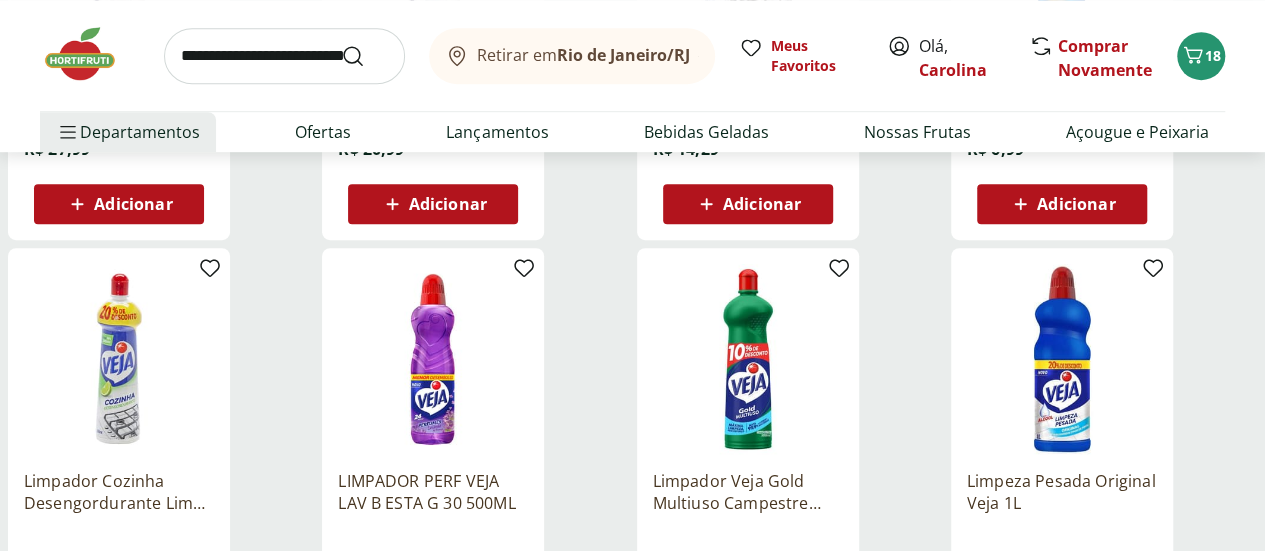 scroll, scrollTop: 700, scrollLeft: 0, axis: vertical 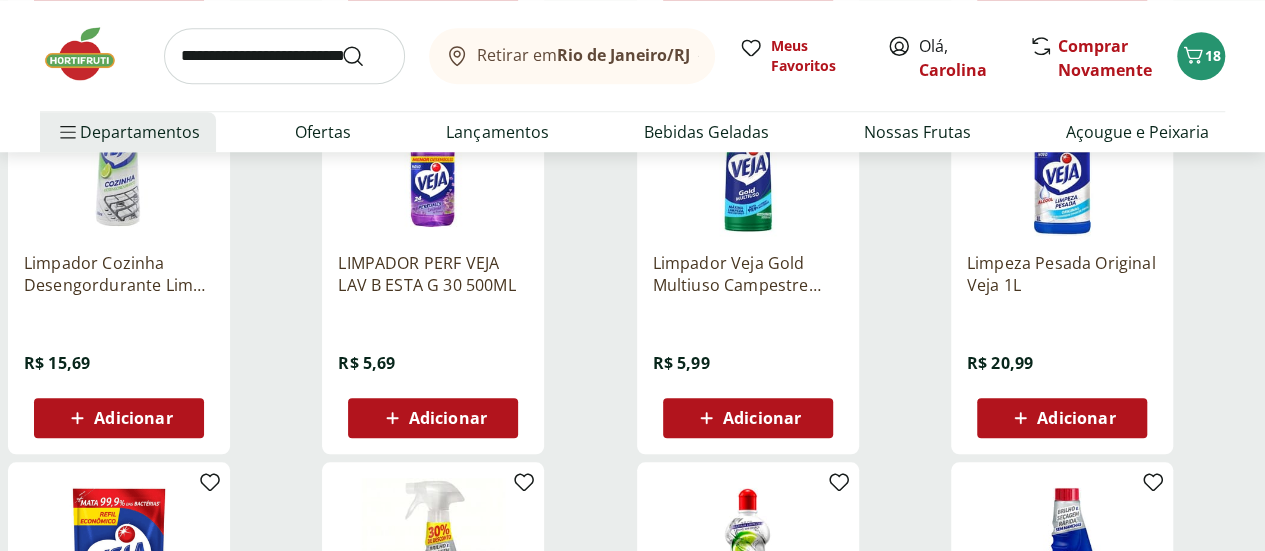 click on "Adicionar" at bounding box center (448, 418) 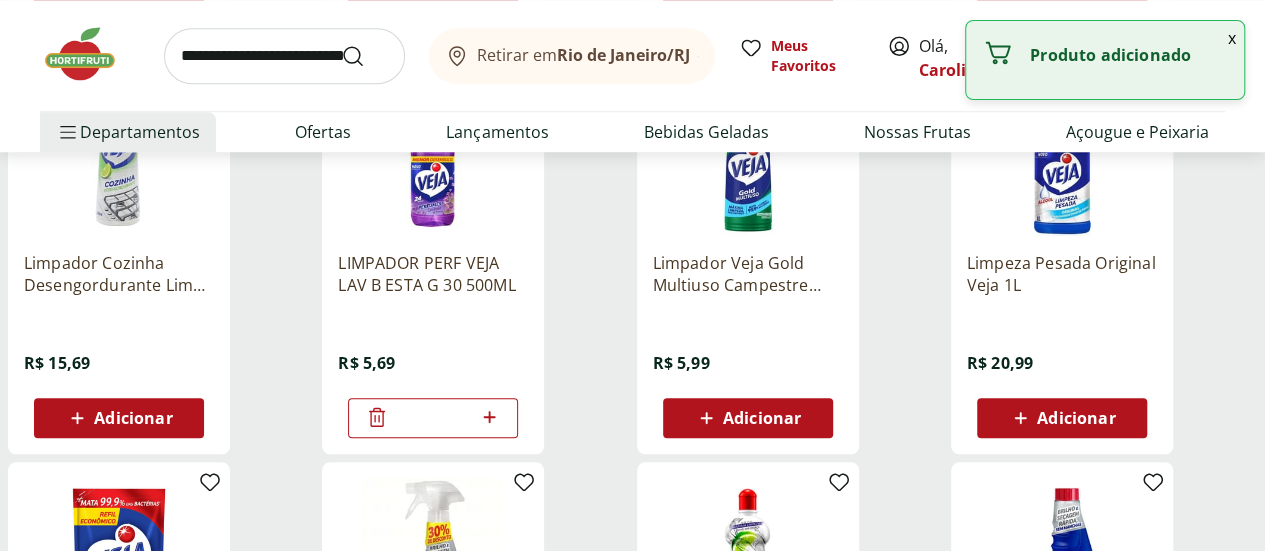click 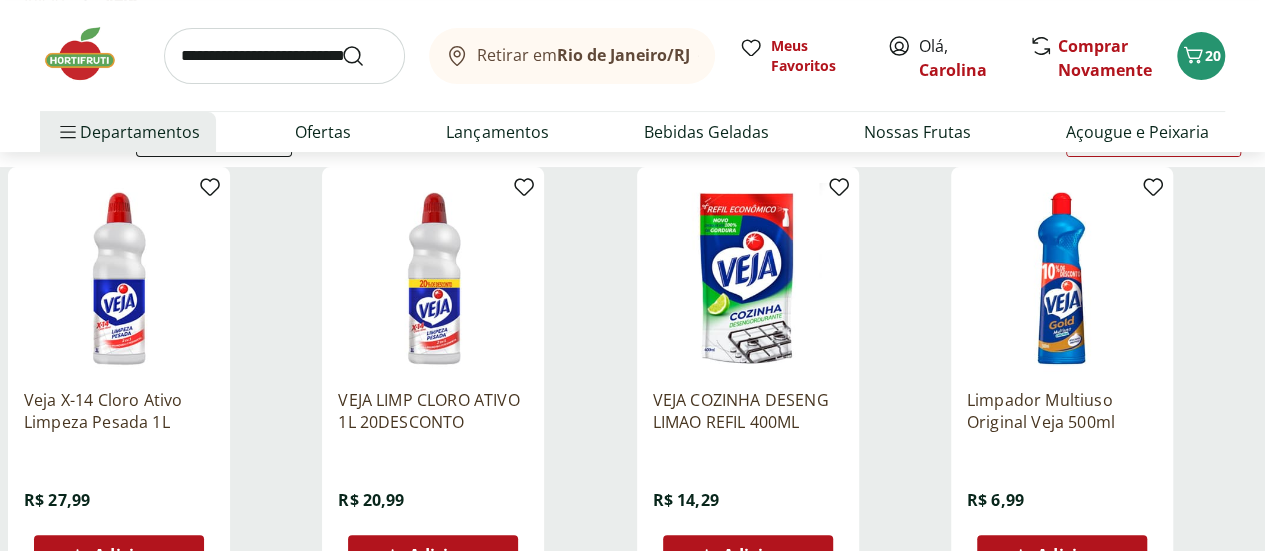 scroll, scrollTop: 200, scrollLeft: 0, axis: vertical 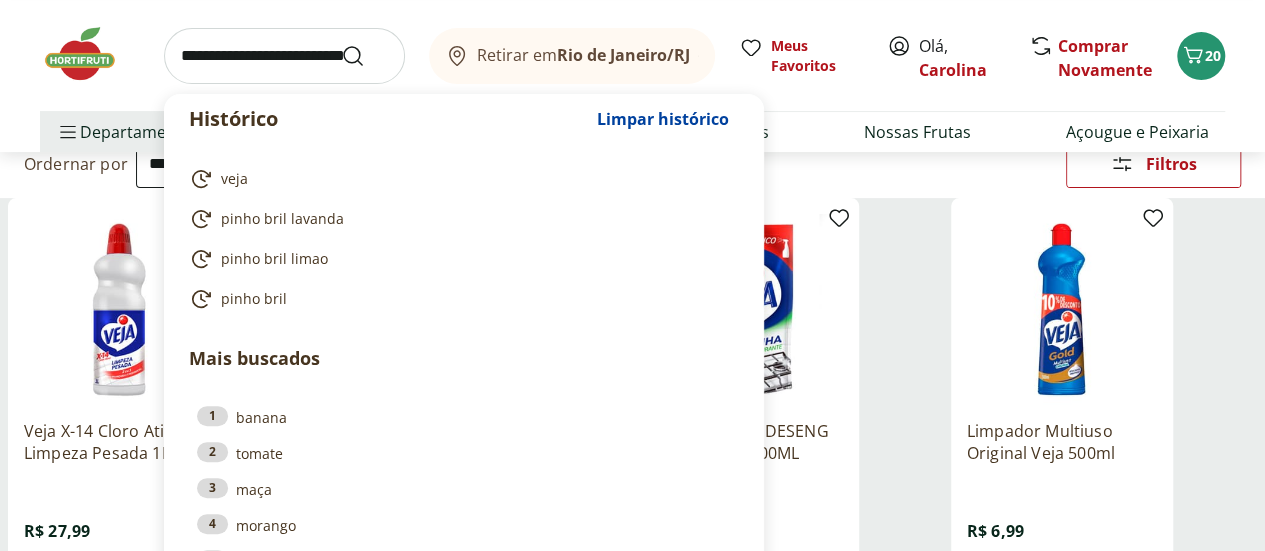 click at bounding box center (284, 56) 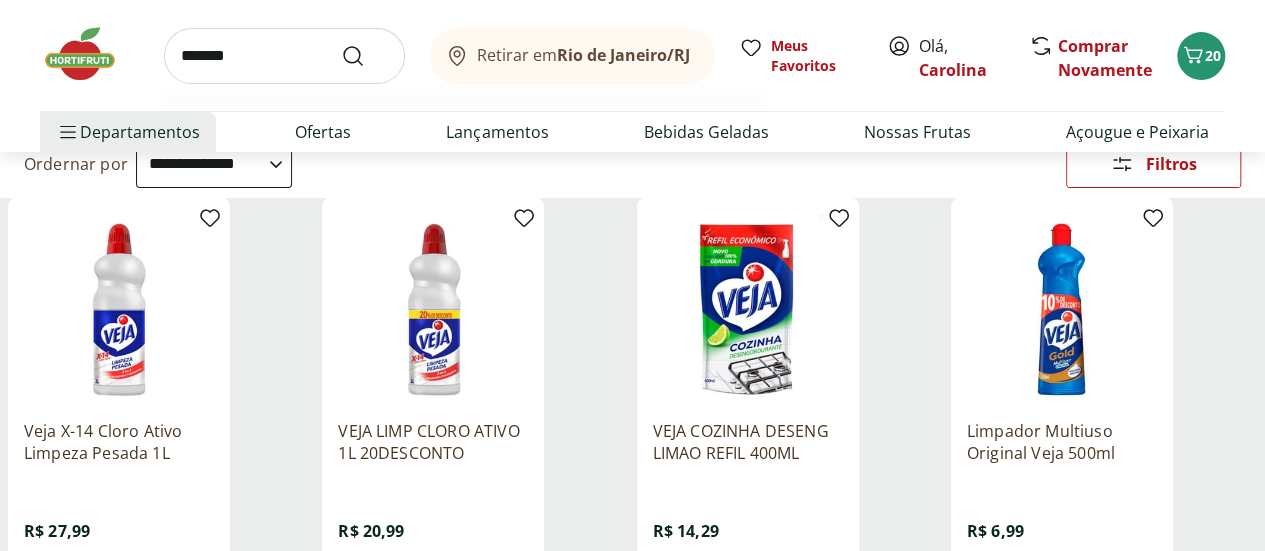 type on "*******" 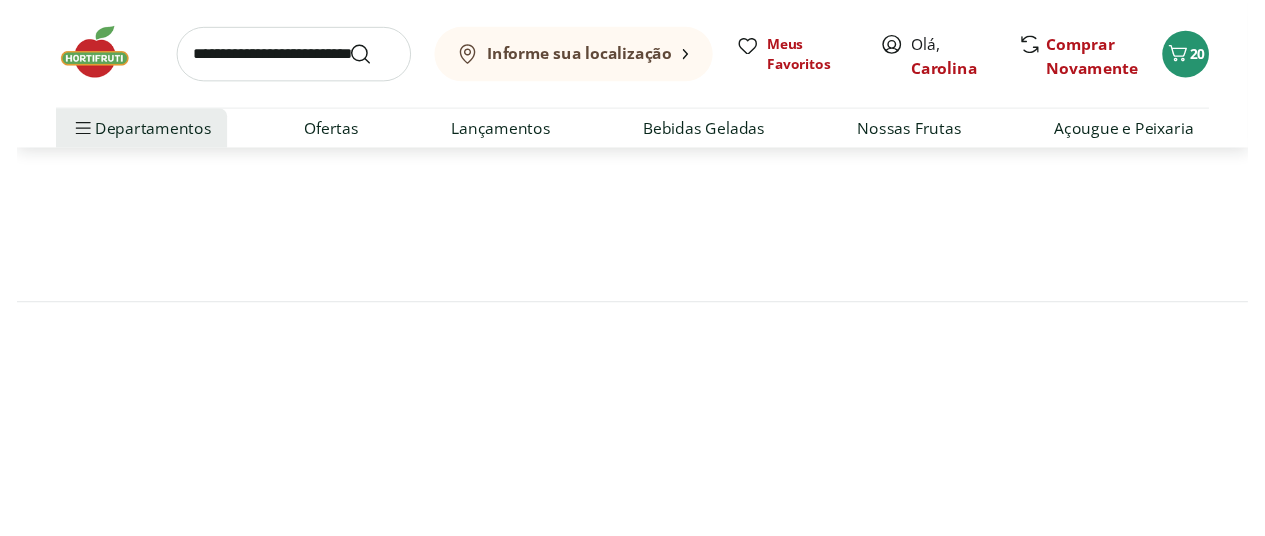 scroll, scrollTop: 0, scrollLeft: 0, axis: both 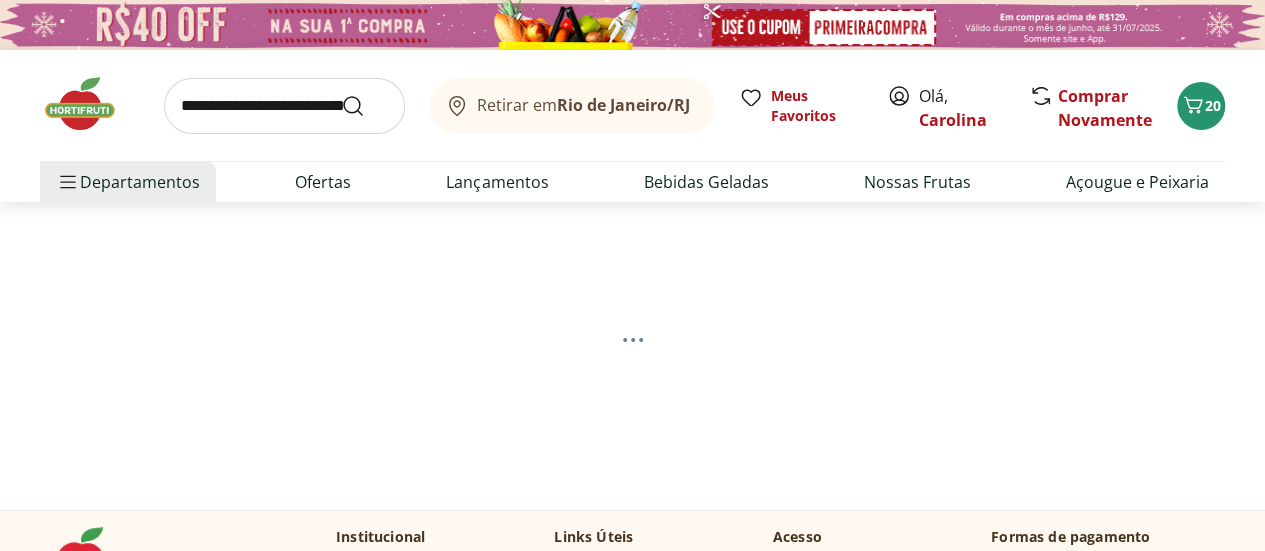 select on "**********" 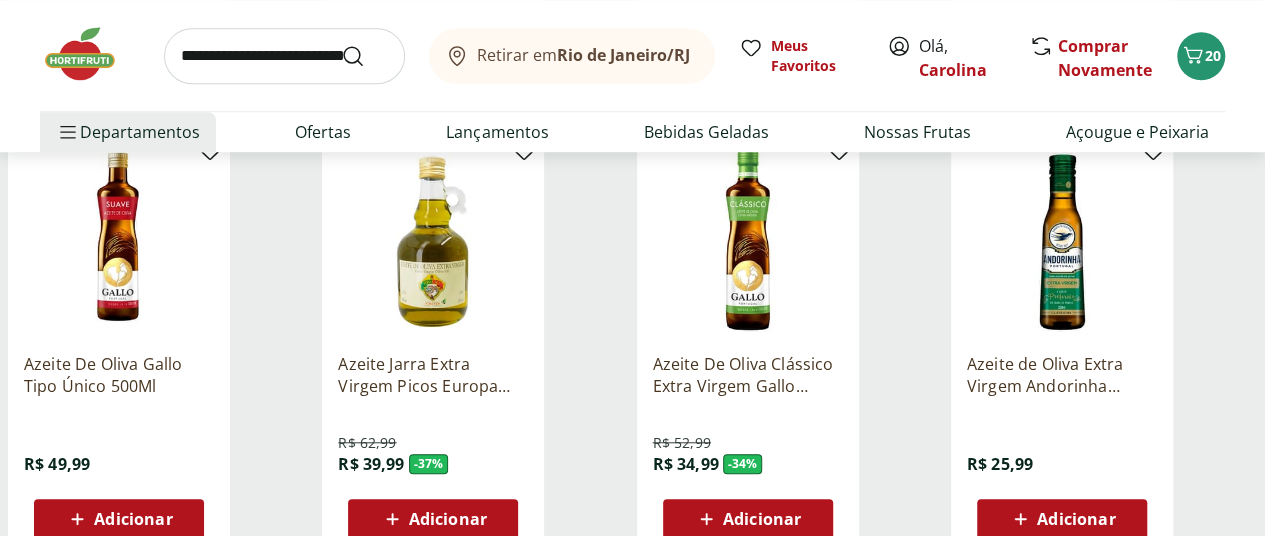 scroll, scrollTop: 700, scrollLeft: 0, axis: vertical 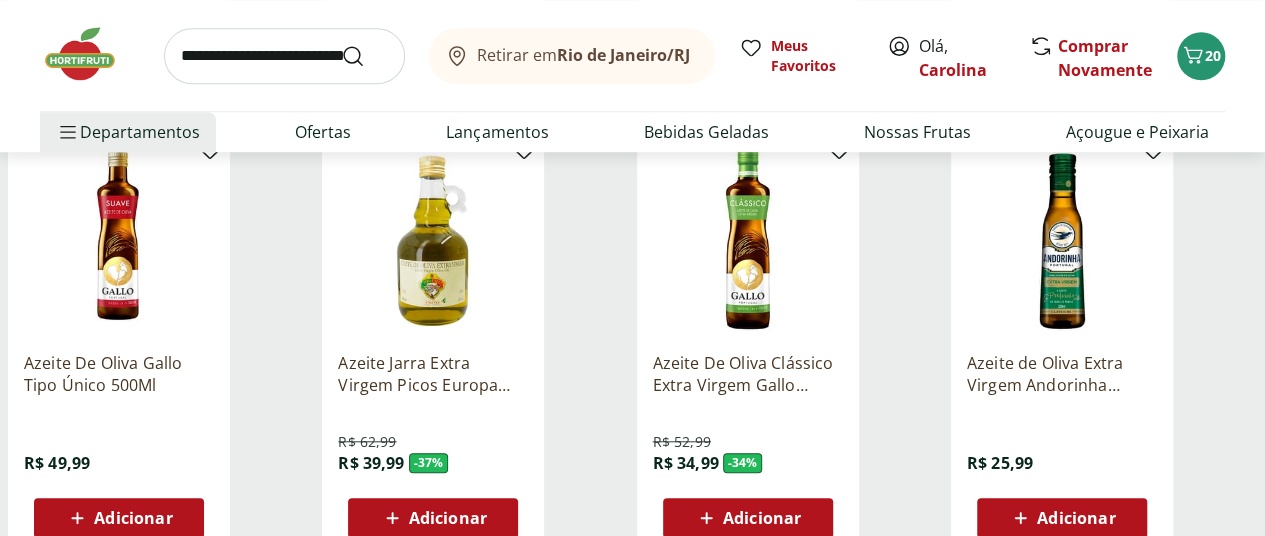 click on "Azeite De Oliva Clássico Extra Virgem Gallo 500Ml" at bounding box center (748, 374) 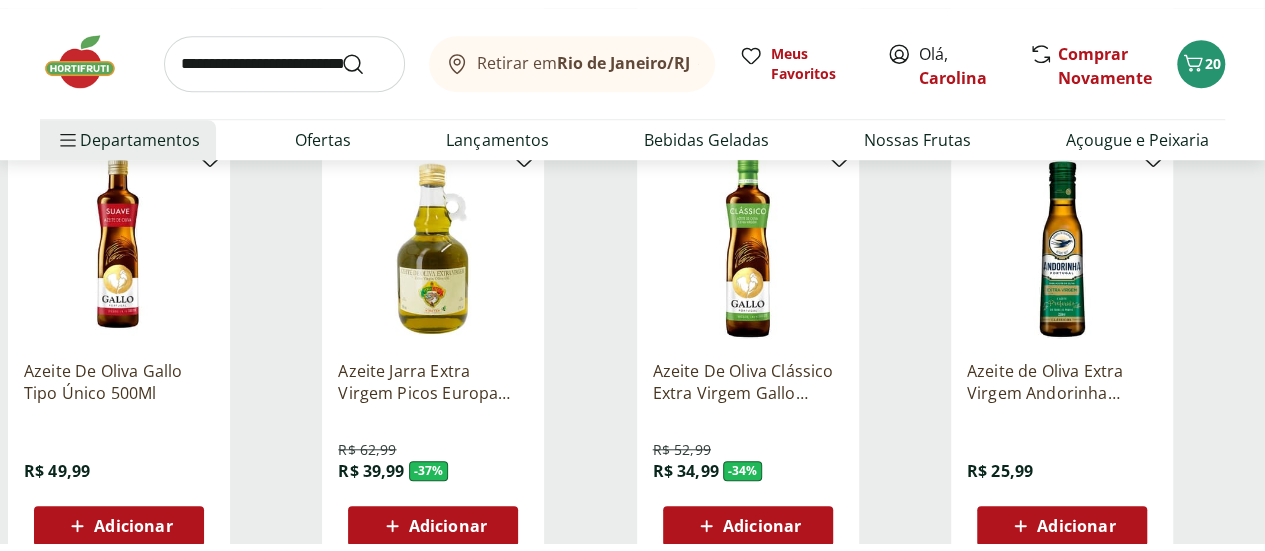 scroll, scrollTop: 0, scrollLeft: 0, axis: both 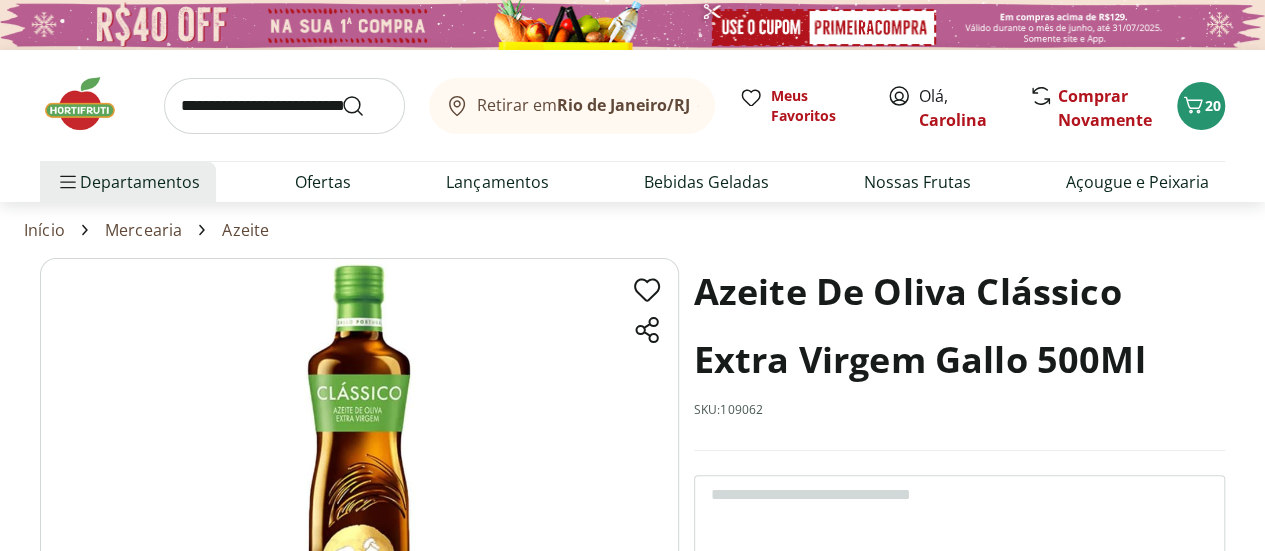 select on "**********" 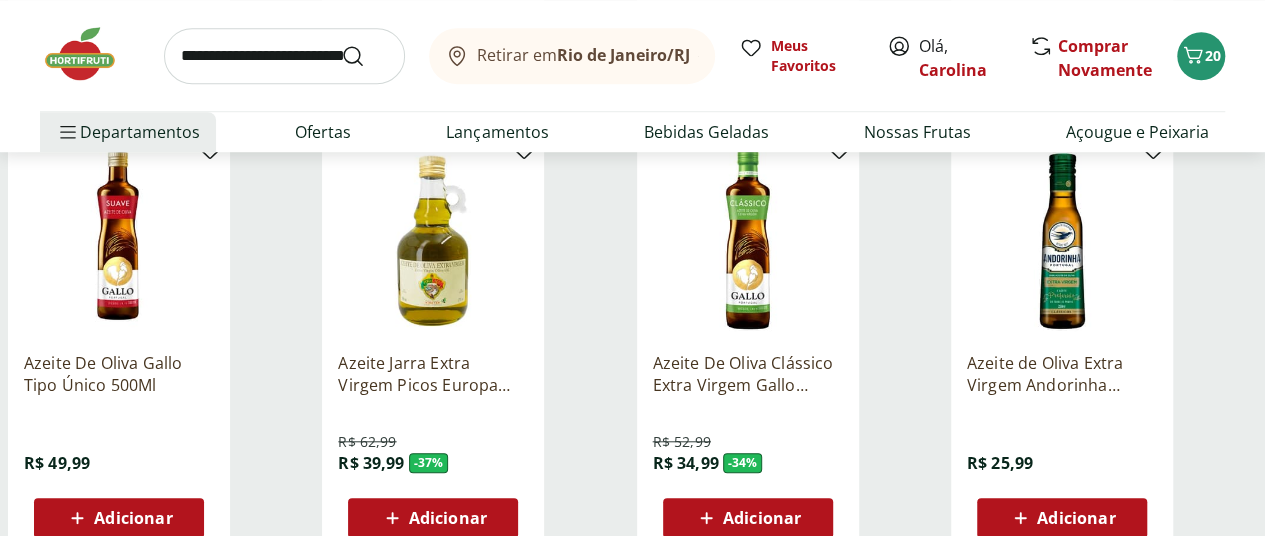scroll, scrollTop: 800, scrollLeft: 0, axis: vertical 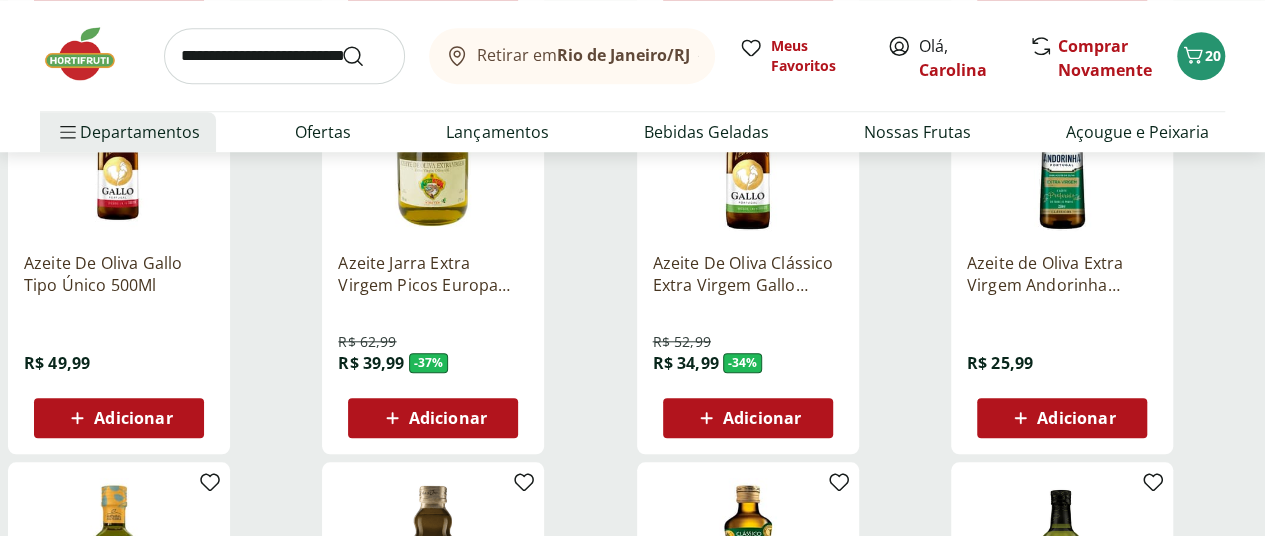 click on "Adicionar" at bounding box center (762, 418) 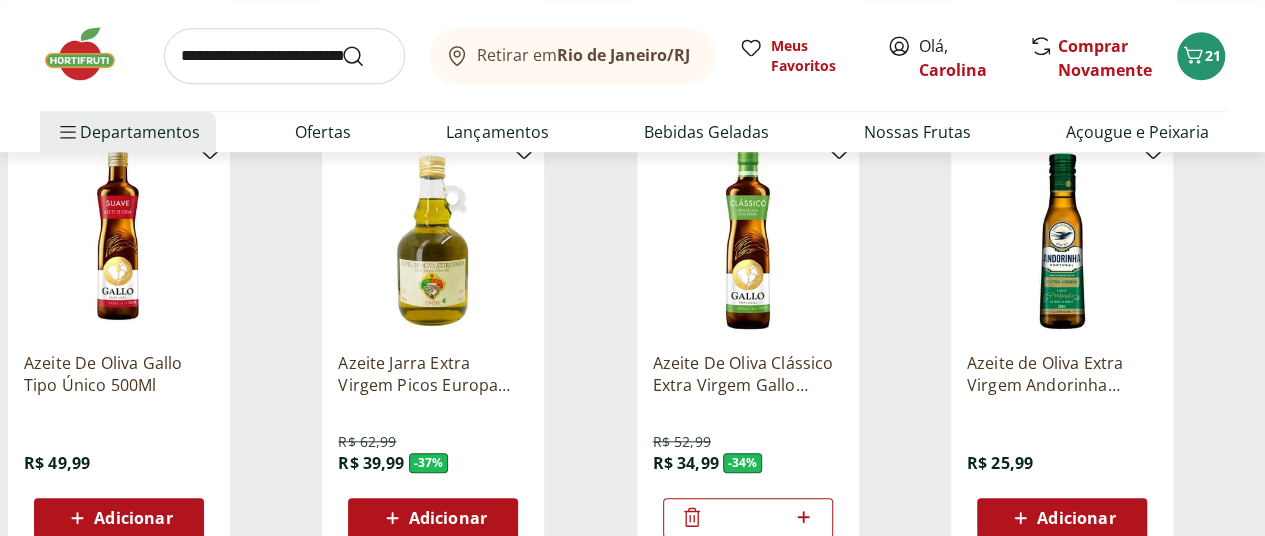 scroll, scrollTop: 400, scrollLeft: 0, axis: vertical 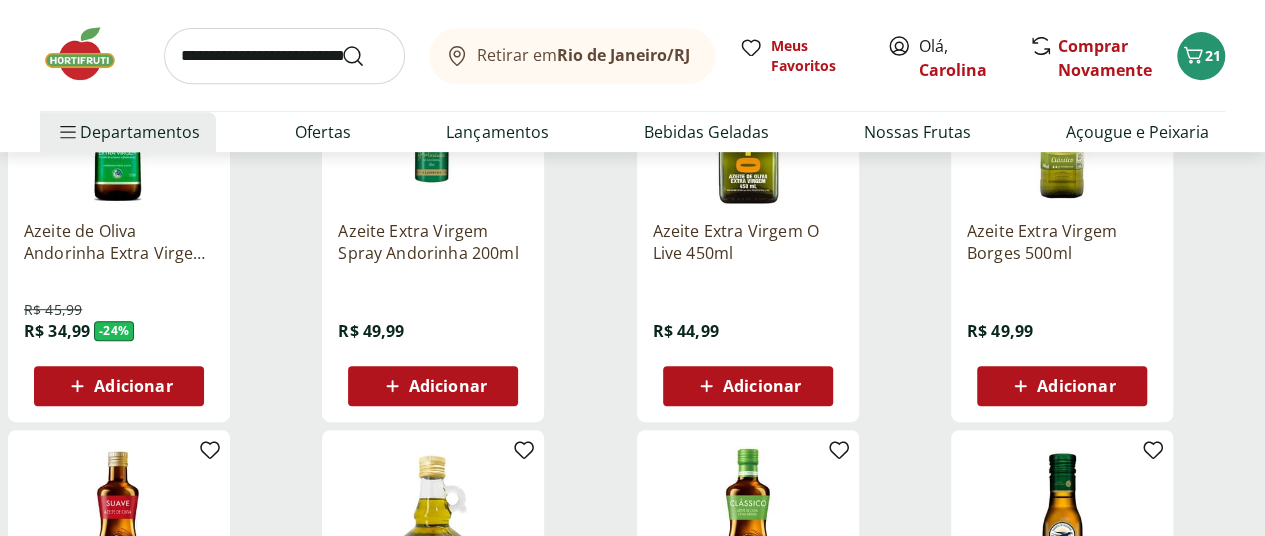 click on "Retirar em  Rio de Janeiro/RJ Meus Favoritos Olá,  Carolina Comprar Novamente 21" at bounding box center [632, 55] 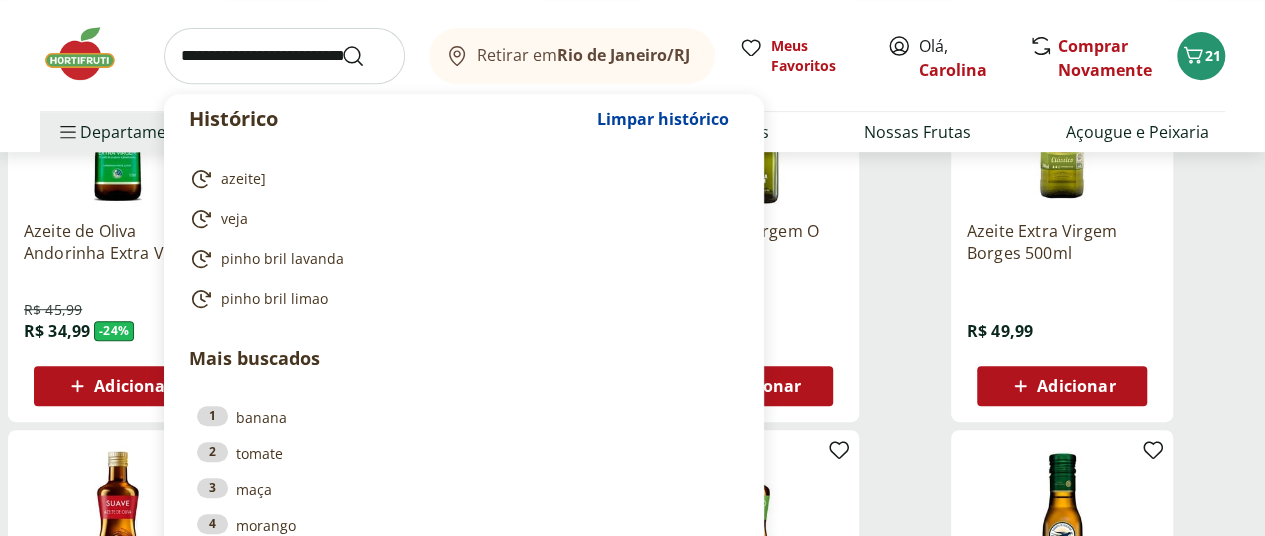 click at bounding box center [284, 56] 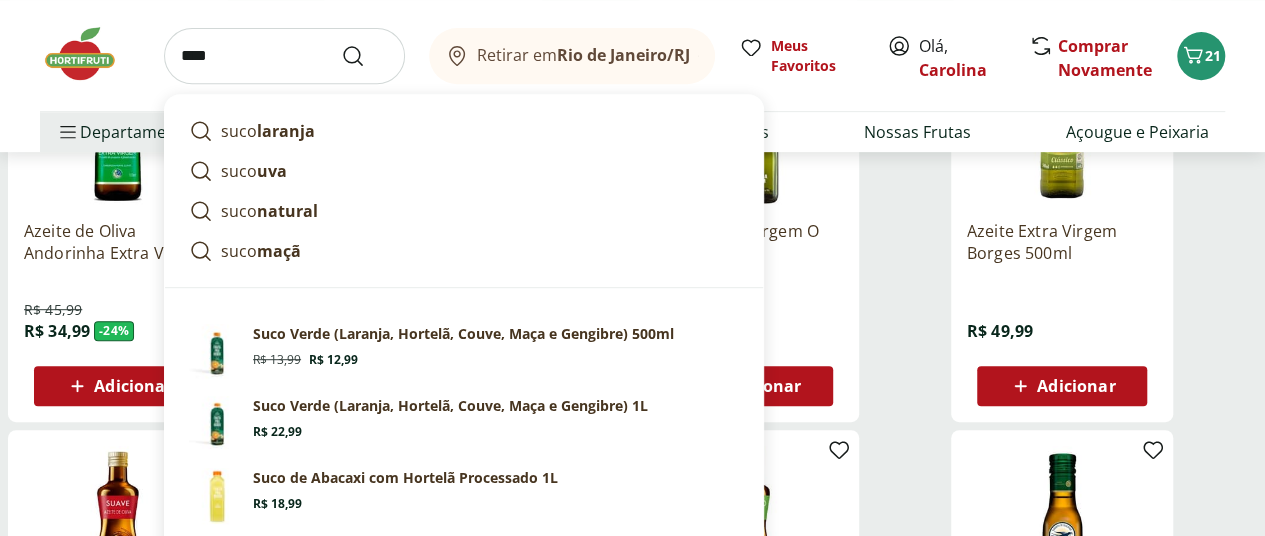 type on "****" 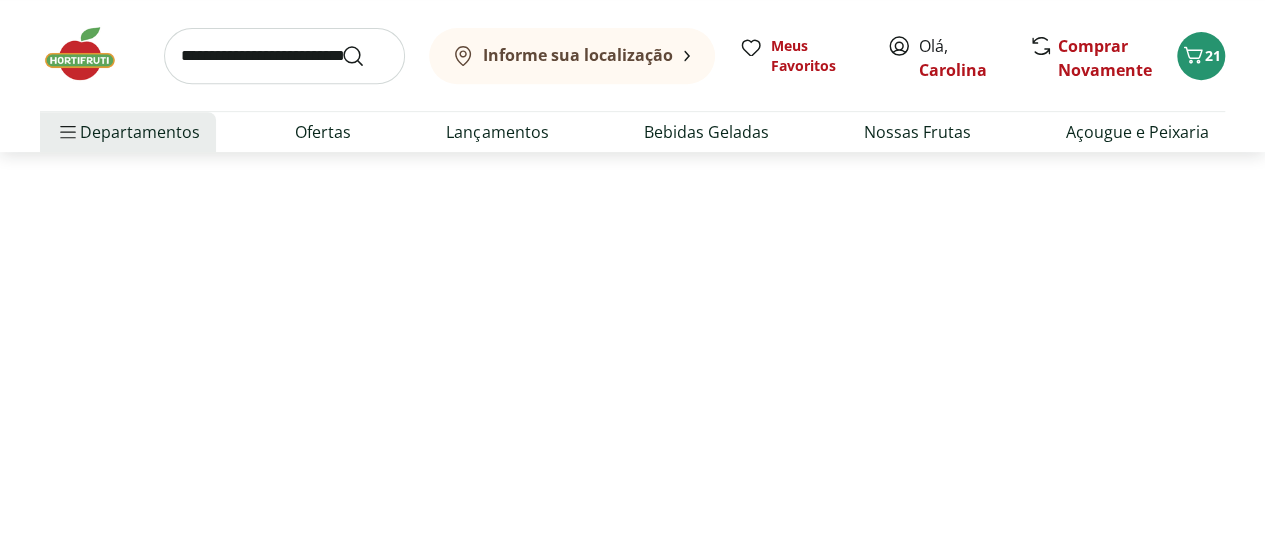 scroll, scrollTop: 0, scrollLeft: 0, axis: both 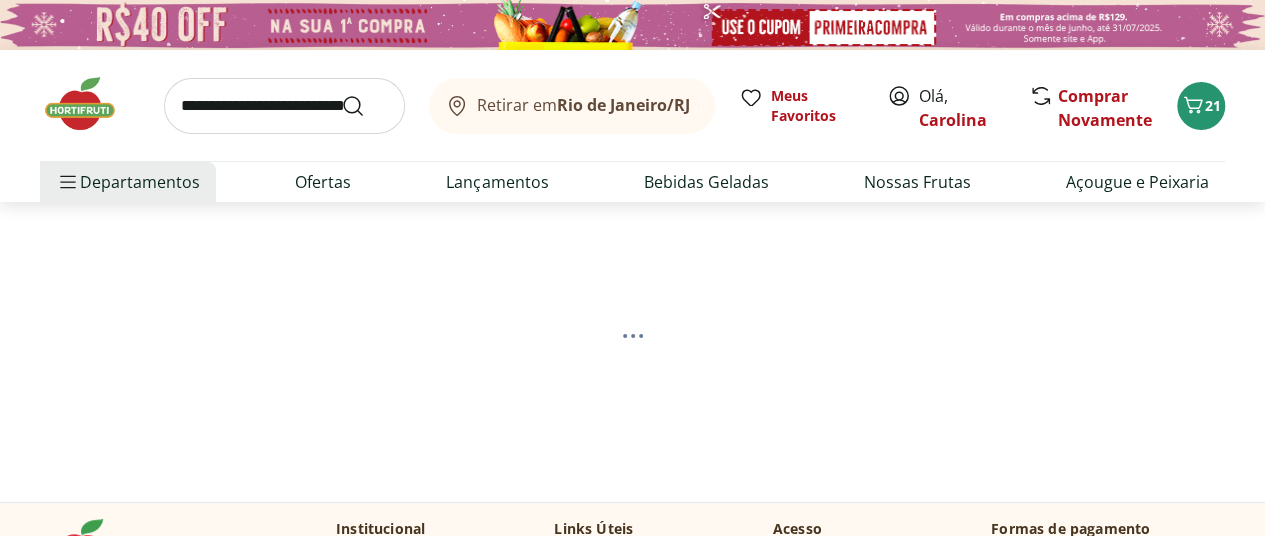 select on "**********" 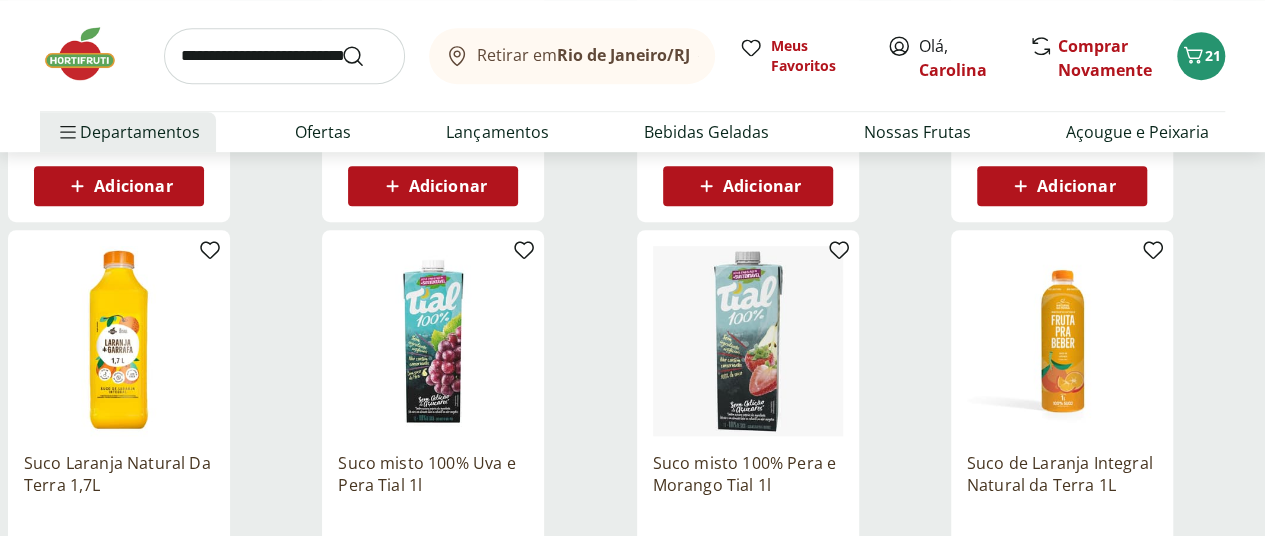 scroll, scrollTop: 700, scrollLeft: 0, axis: vertical 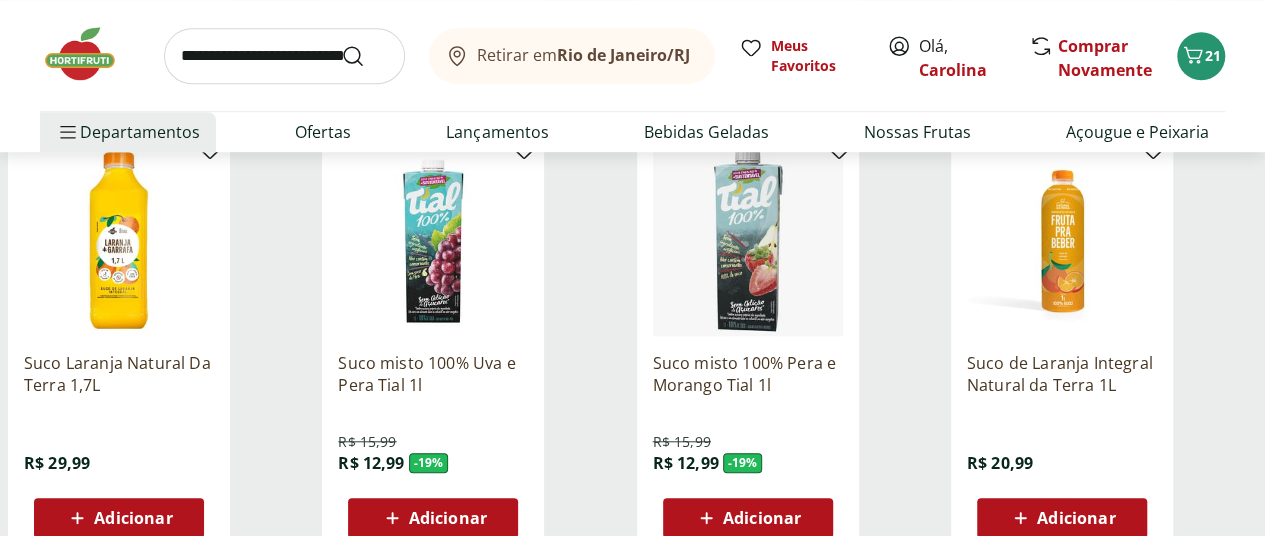 click on "Adicionar" at bounding box center [133, 518] 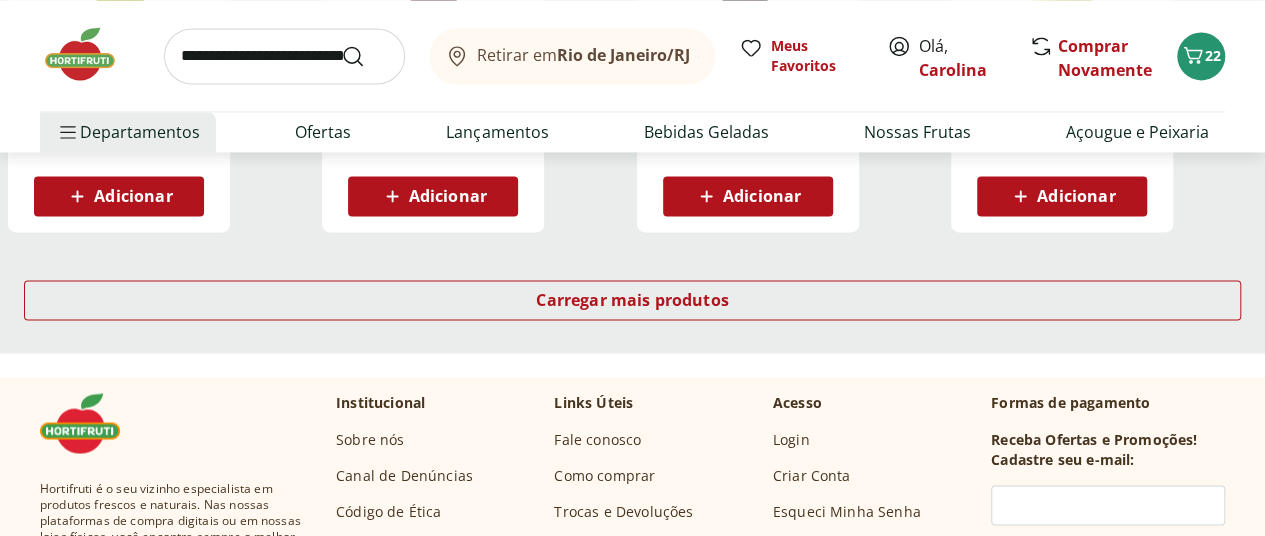 scroll, scrollTop: 1500, scrollLeft: 0, axis: vertical 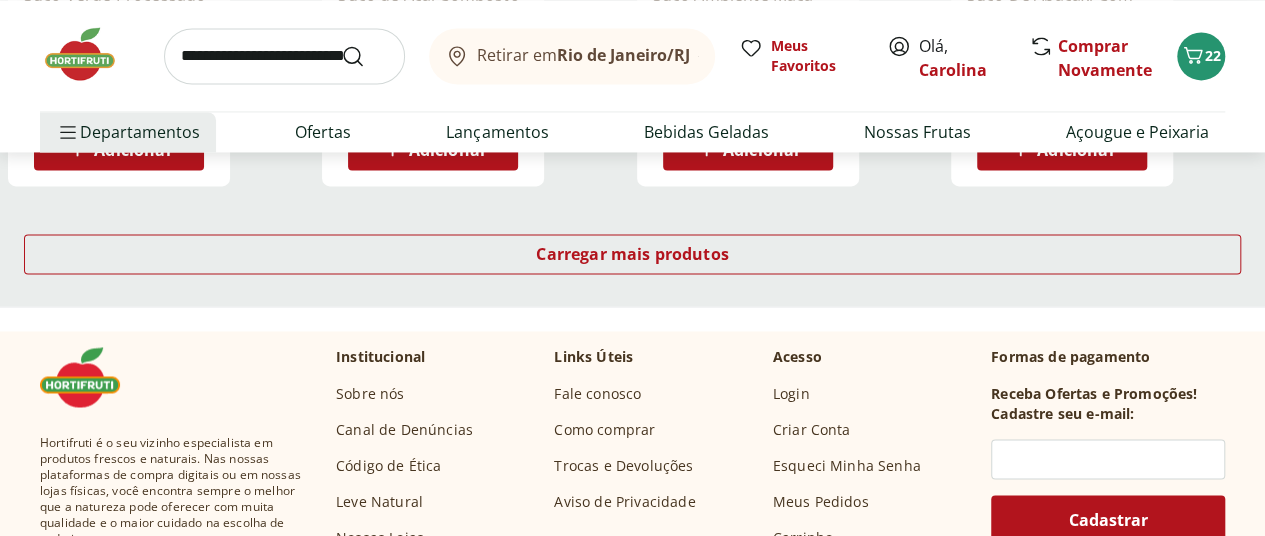 click on "Carregar mais produtos" at bounding box center (632, 258) 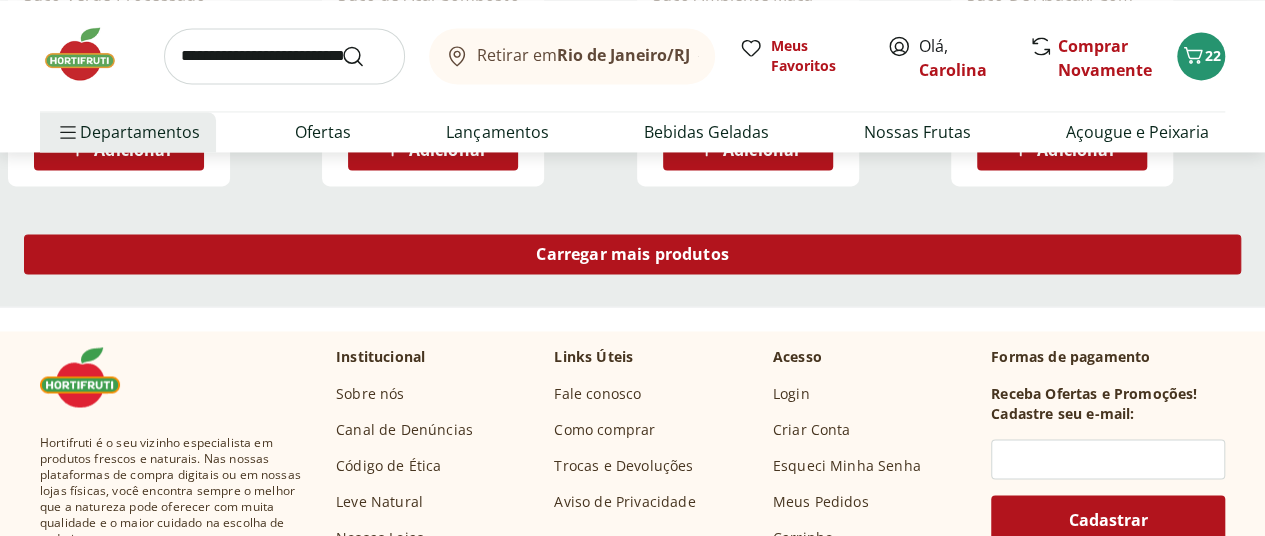 click on "Carregar mais produtos" at bounding box center [632, 254] 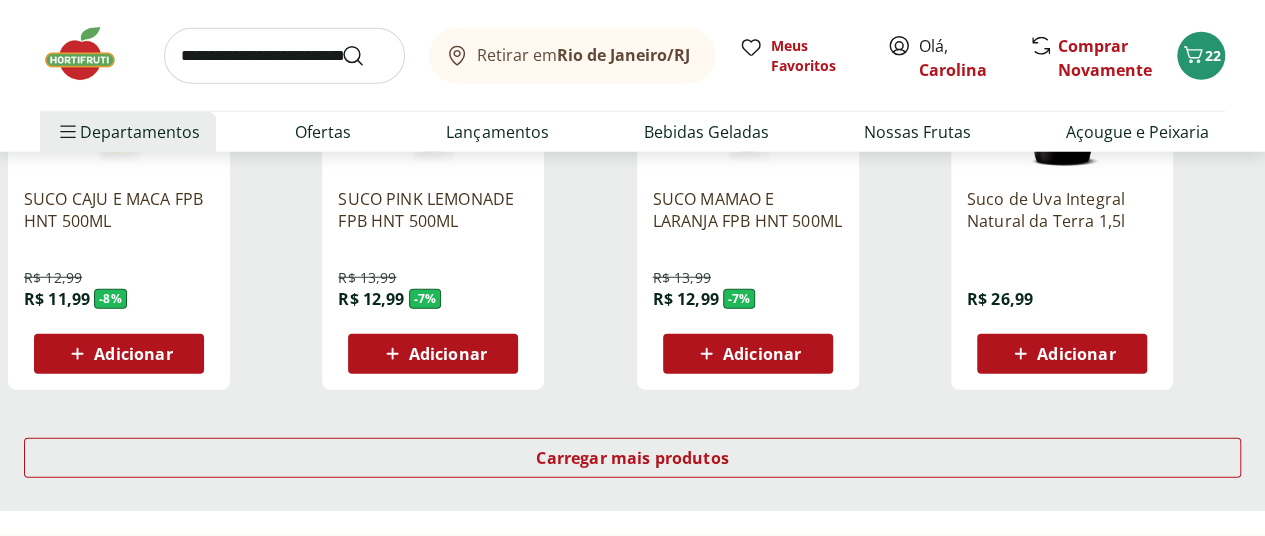scroll, scrollTop: 2500, scrollLeft: 0, axis: vertical 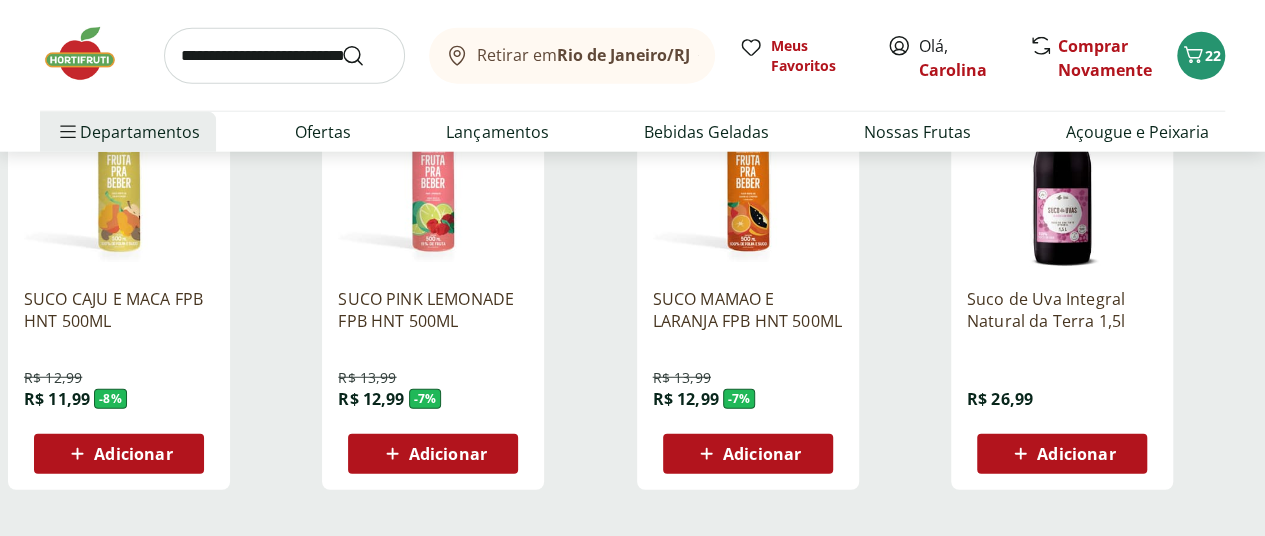 click on "Adicionar" at bounding box center [1076, 454] 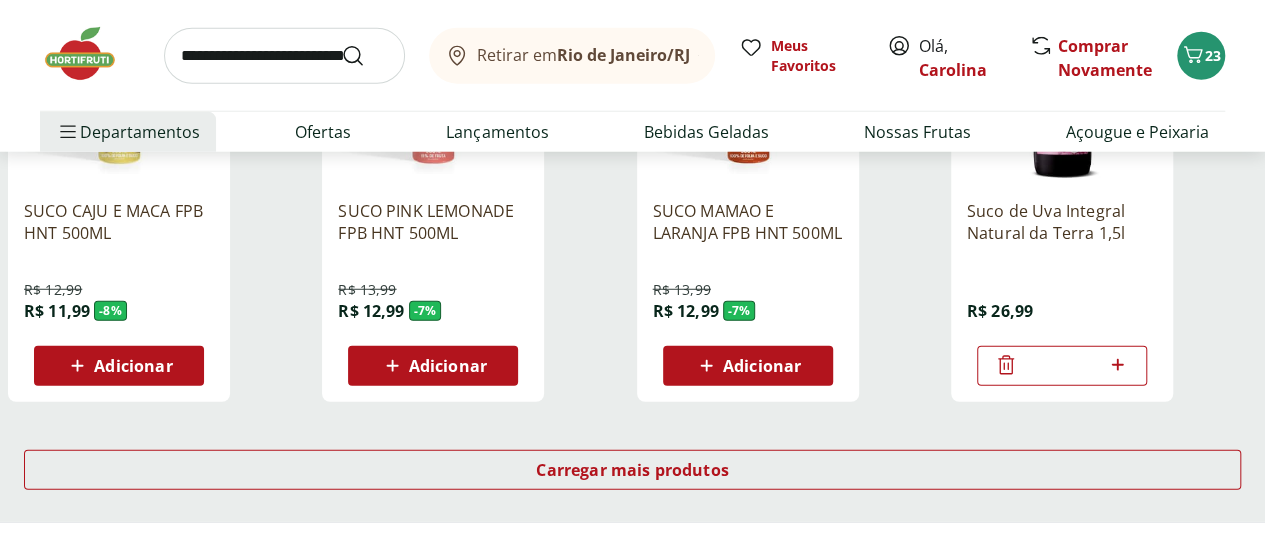 scroll, scrollTop: 2700, scrollLeft: 0, axis: vertical 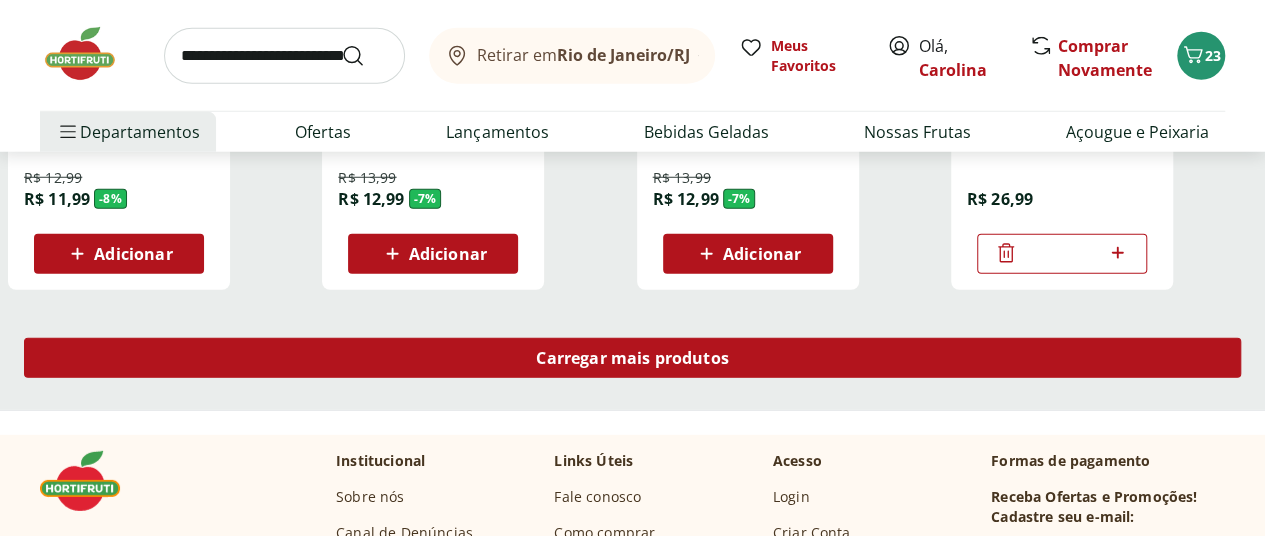 click on "Carregar mais produtos" at bounding box center (632, 358) 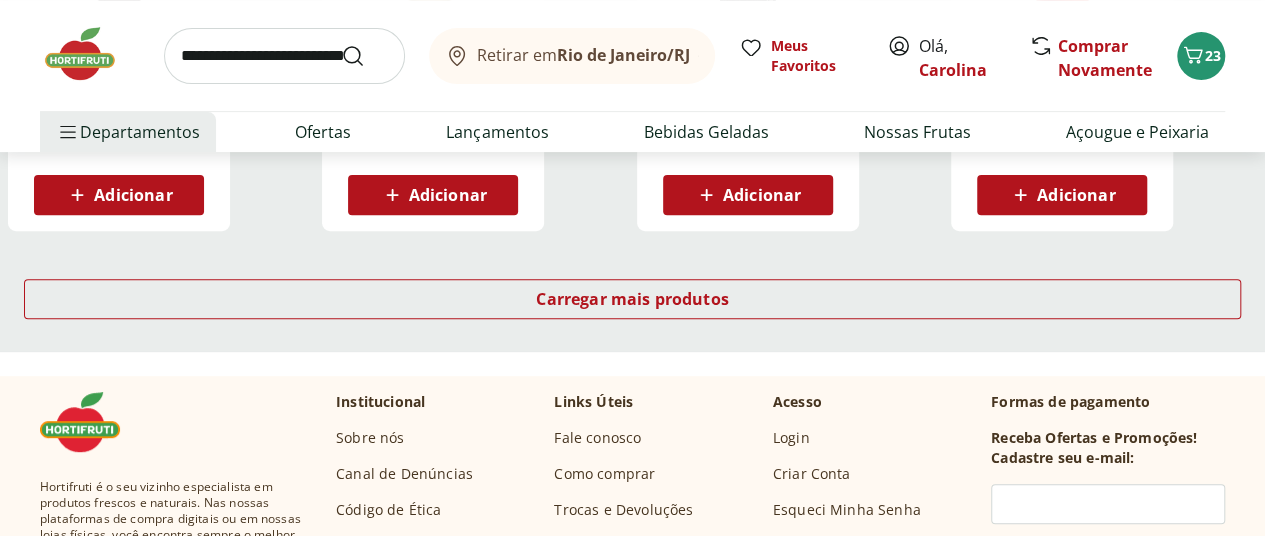 scroll, scrollTop: 4100, scrollLeft: 0, axis: vertical 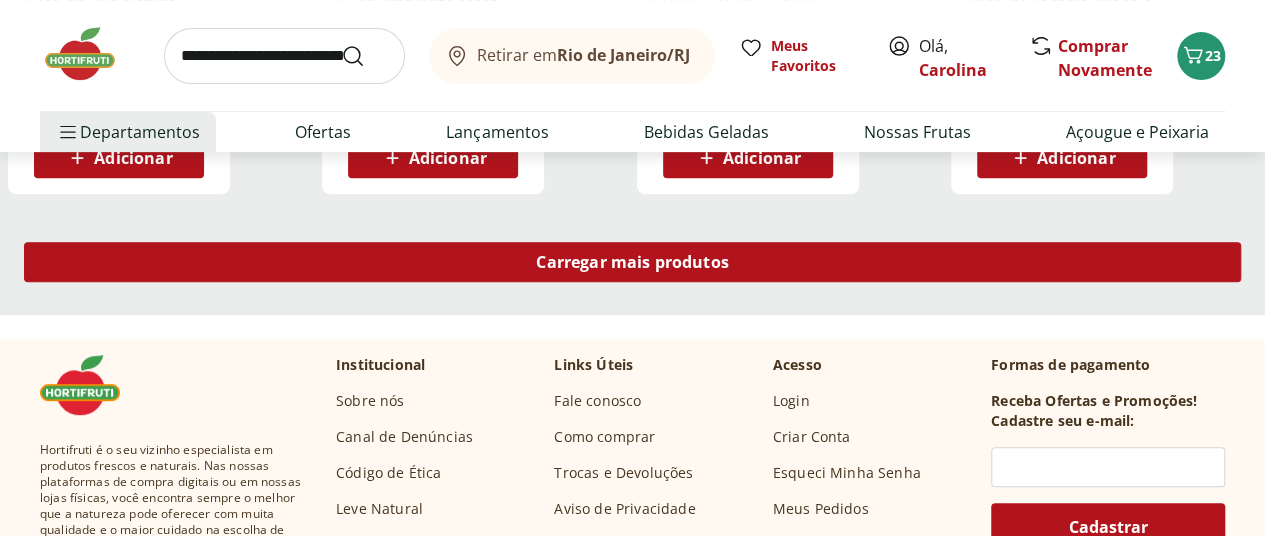 click on "Carregar mais produtos" at bounding box center (632, 262) 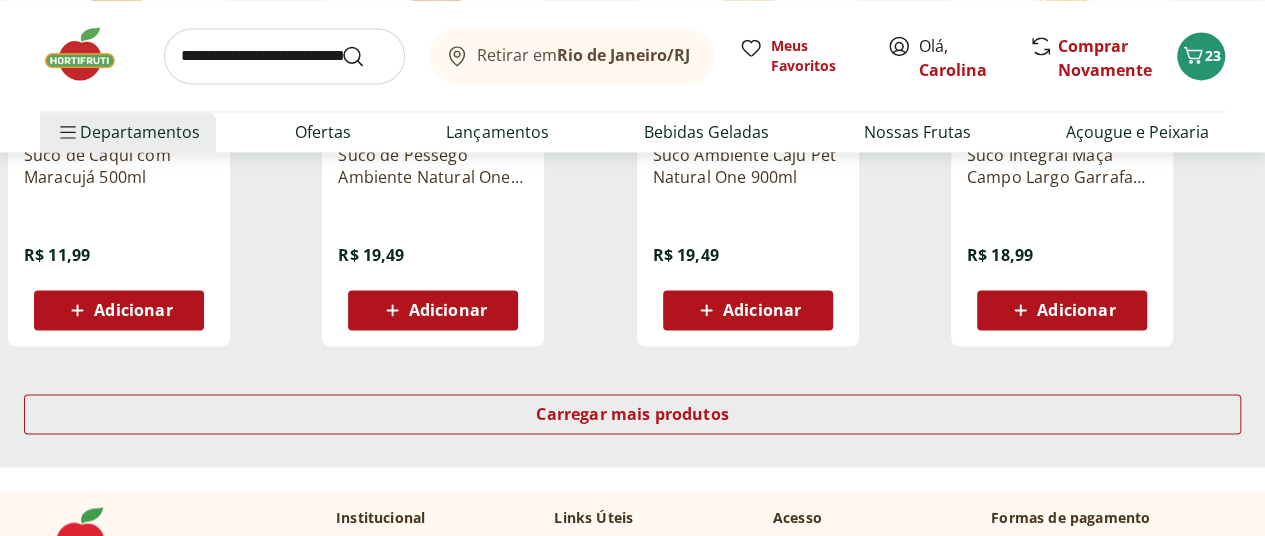 scroll, scrollTop: 5300, scrollLeft: 0, axis: vertical 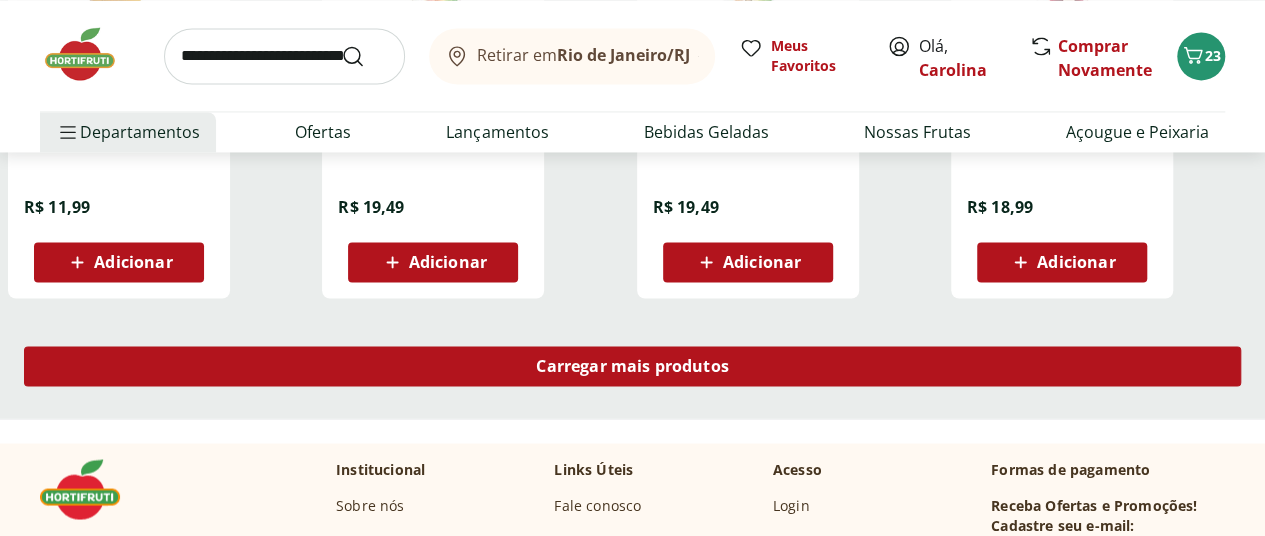 click on "Carregar mais produtos" at bounding box center [632, 366] 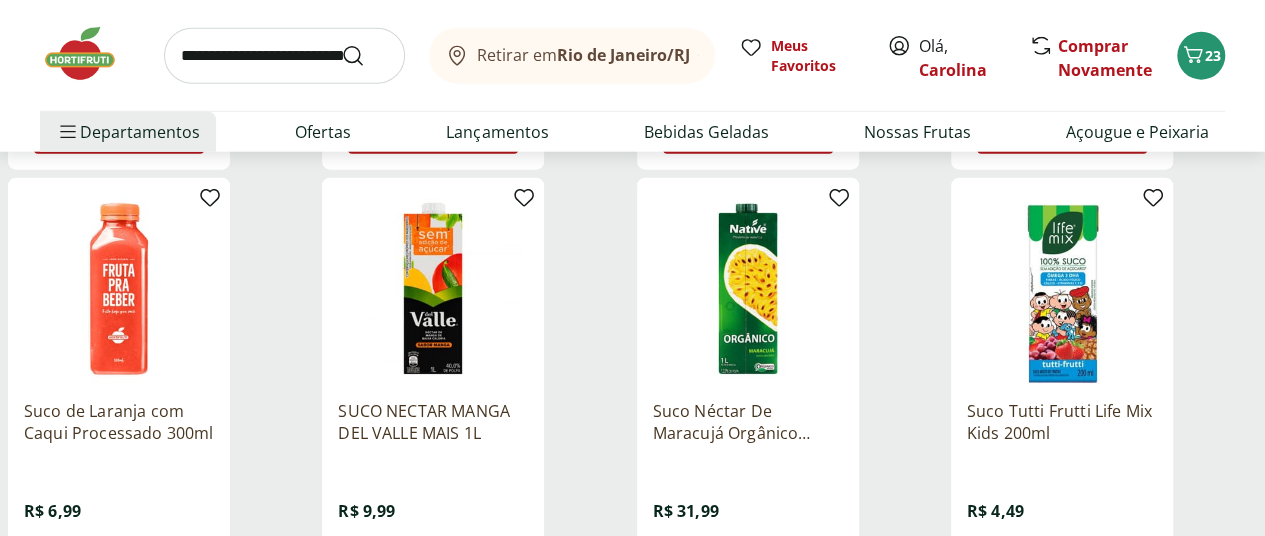 scroll, scrollTop: 6400, scrollLeft: 0, axis: vertical 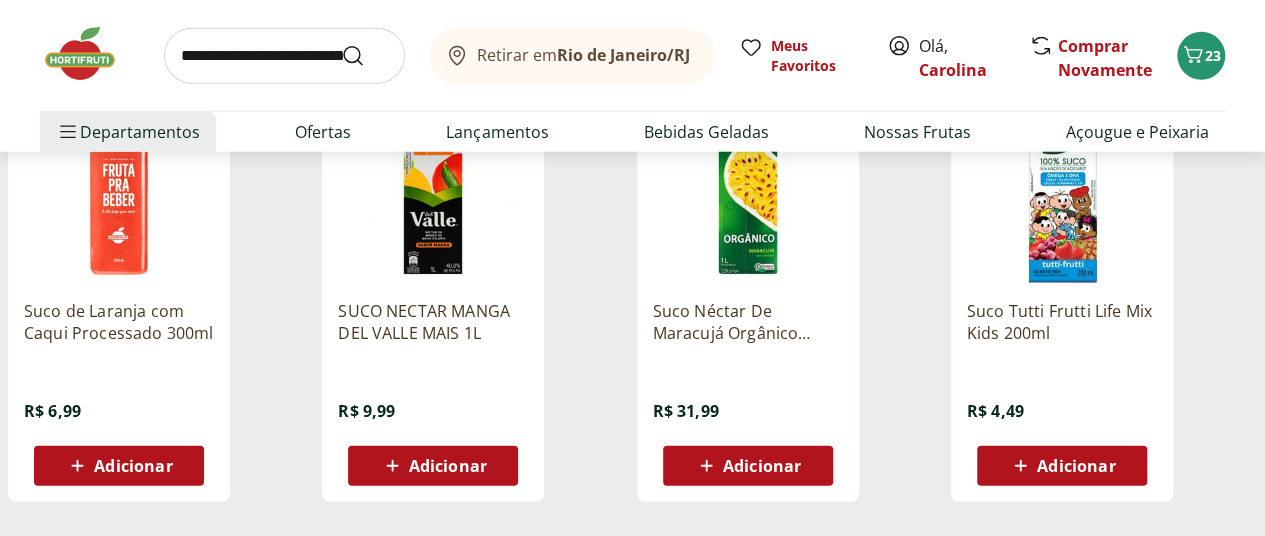 click 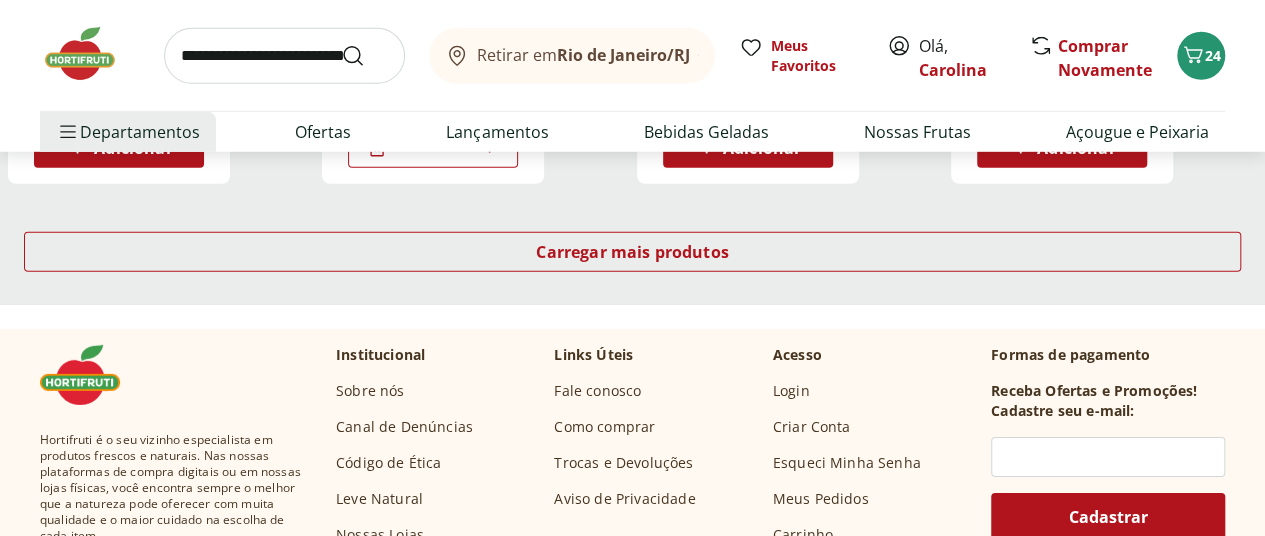 scroll, scrollTop: 6600, scrollLeft: 0, axis: vertical 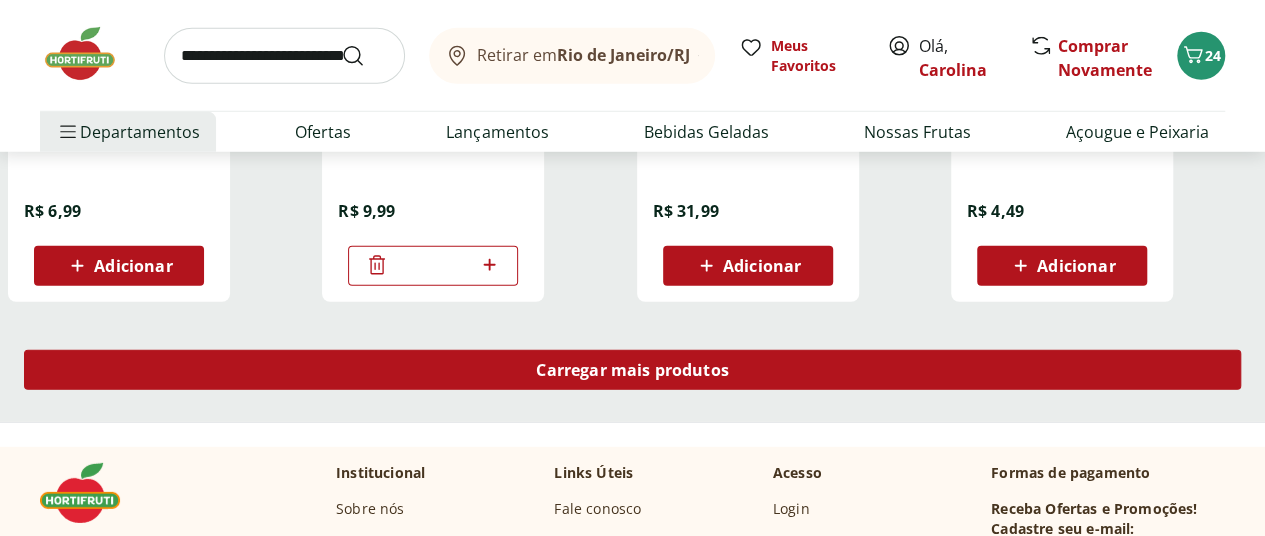 click on "Carregar mais produtos" at bounding box center (632, 370) 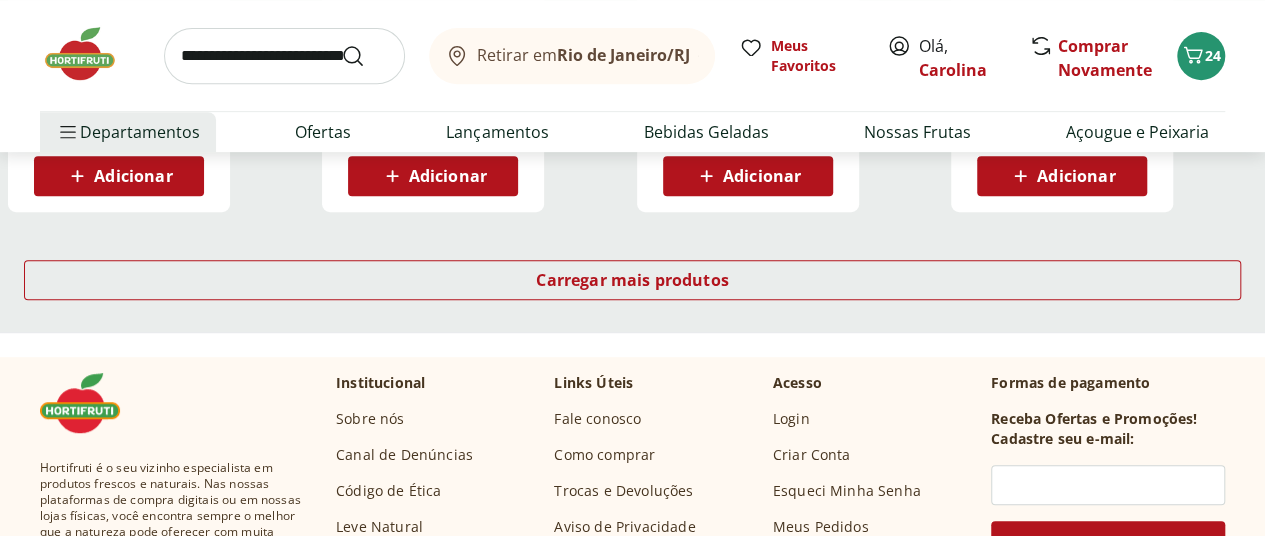 scroll, scrollTop: 8000, scrollLeft: 0, axis: vertical 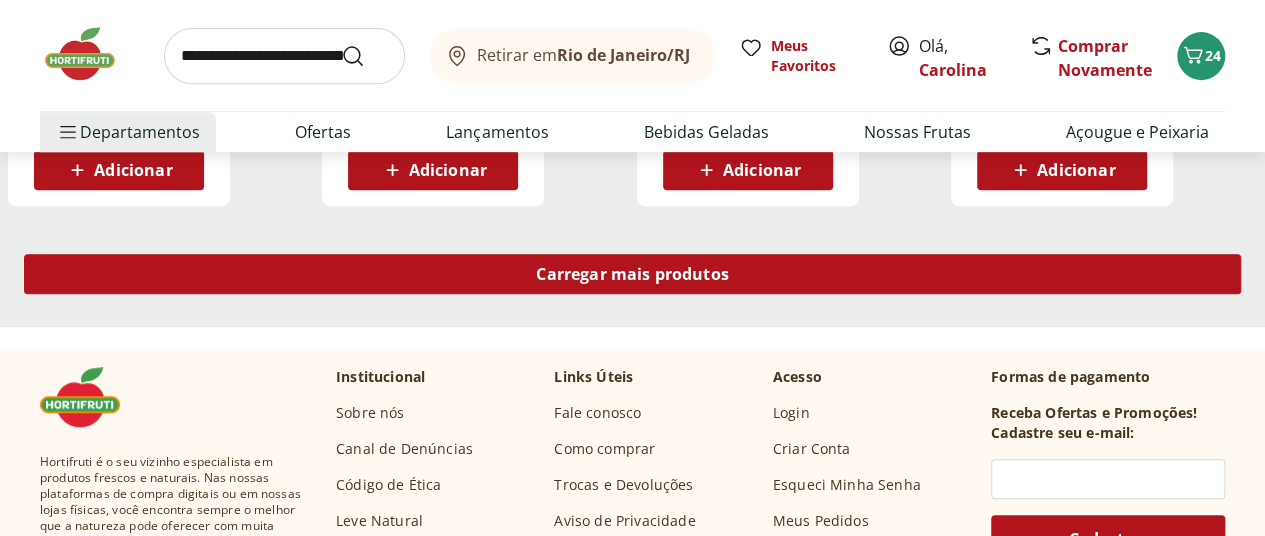 click on "Carregar mais produtos" at bounding box center (632, 274) 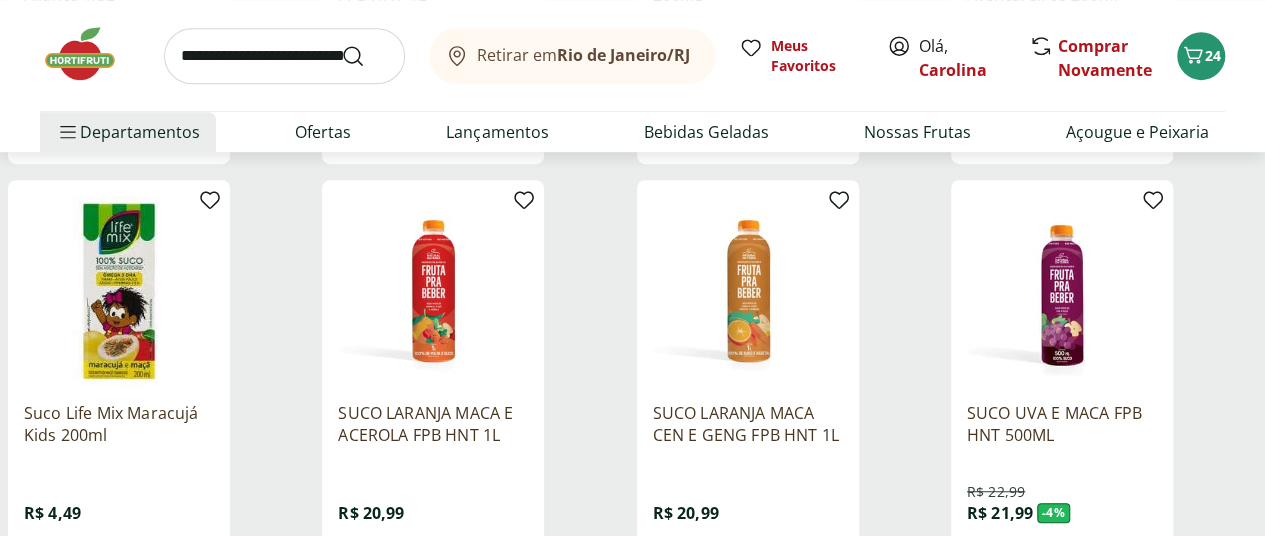 scroll, scrollTop: 7900, scrollLeft: 0, axis: vertical 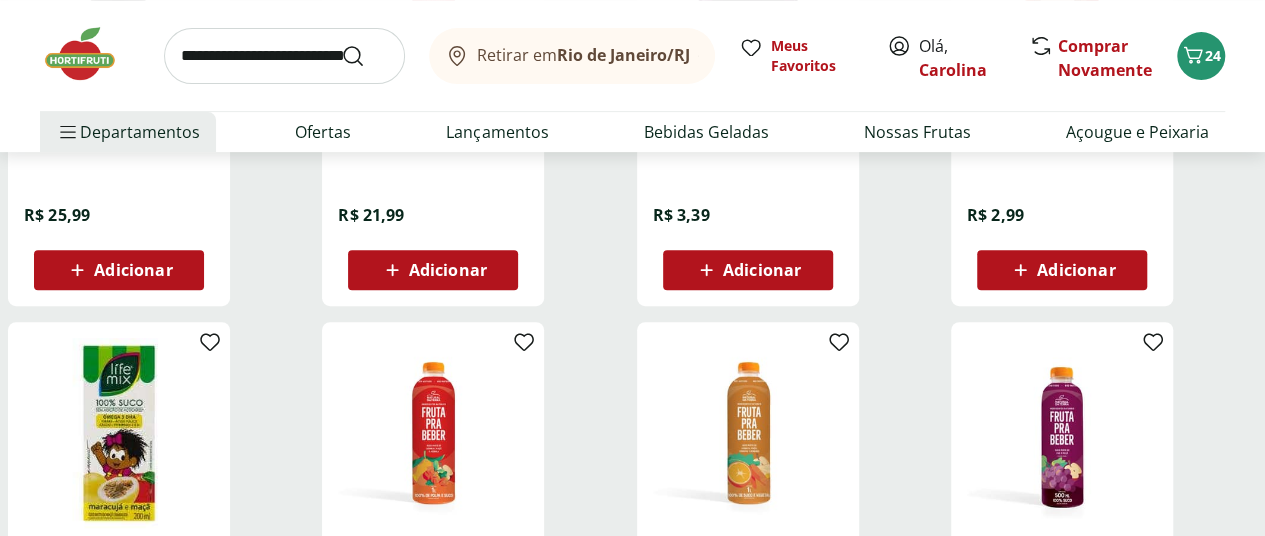 click at bounding box center [284, 56] 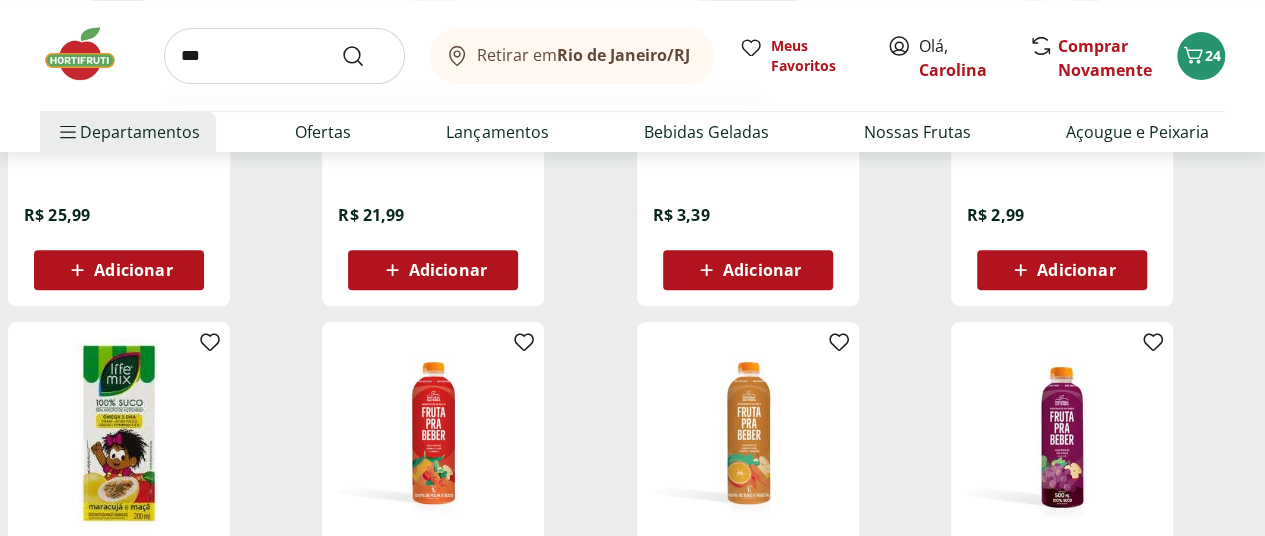 type on "***" 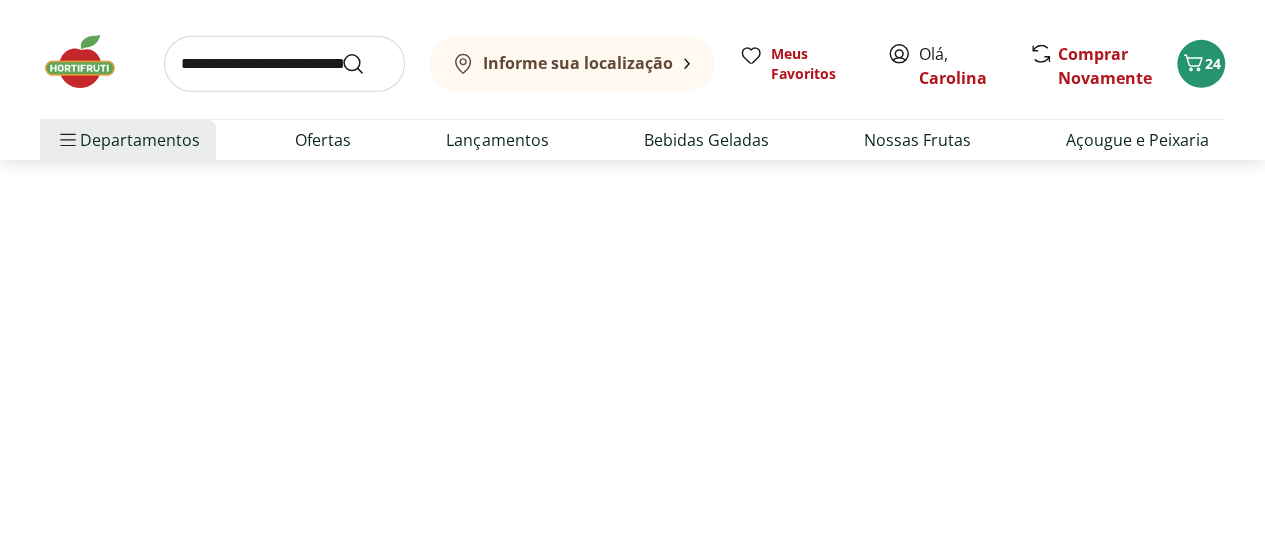 scroll, scrollTop: 0, scrollLeft: 0, axis: both 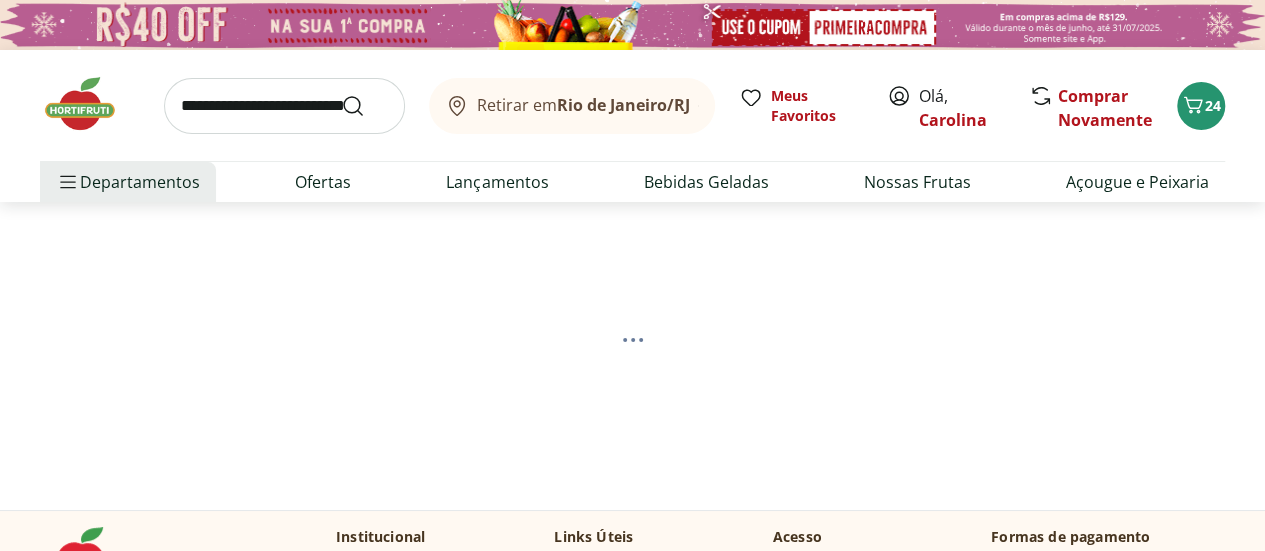 select on "**********" 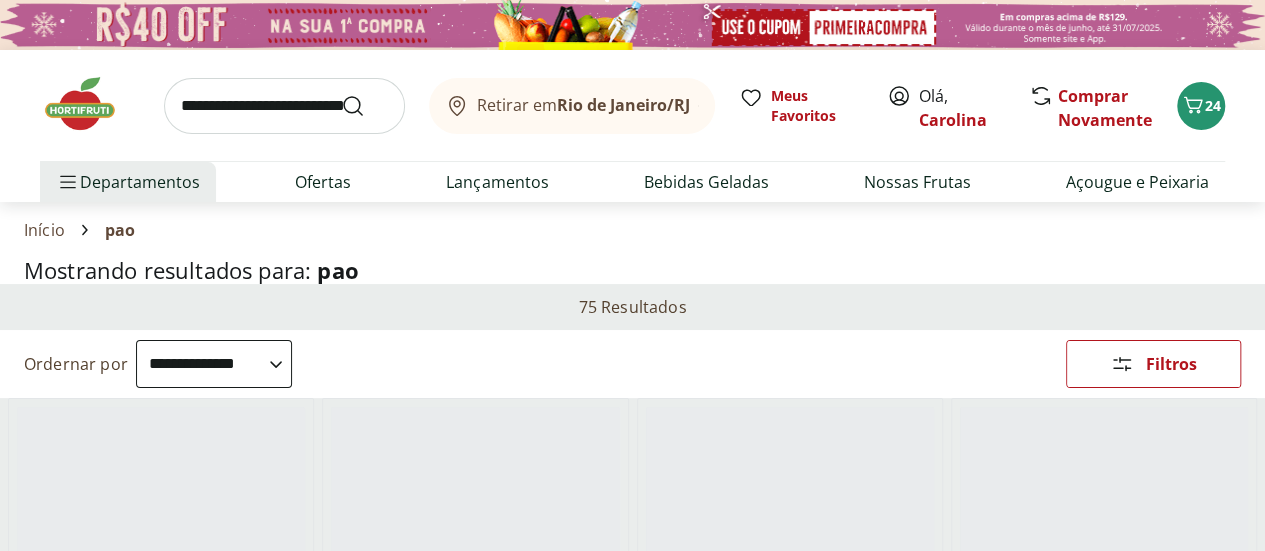 scroll, scrollTop: 100, scrollLeft: 0, axis: vertical 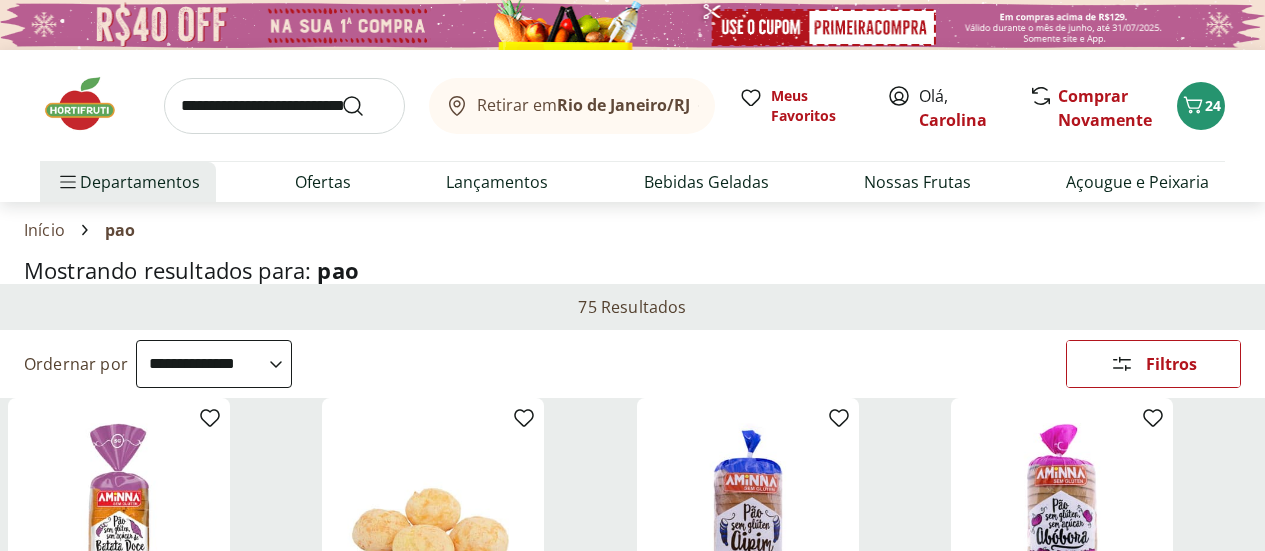 select on "**********" 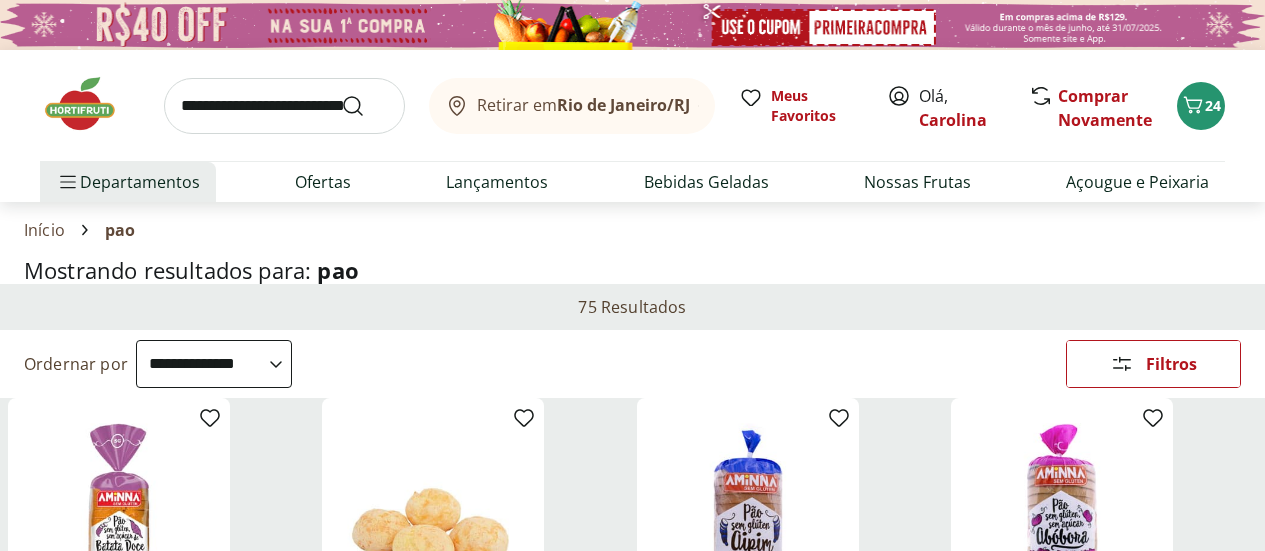 scroll, scrollTop: 100, scrollLeft: 0, axis: vertical 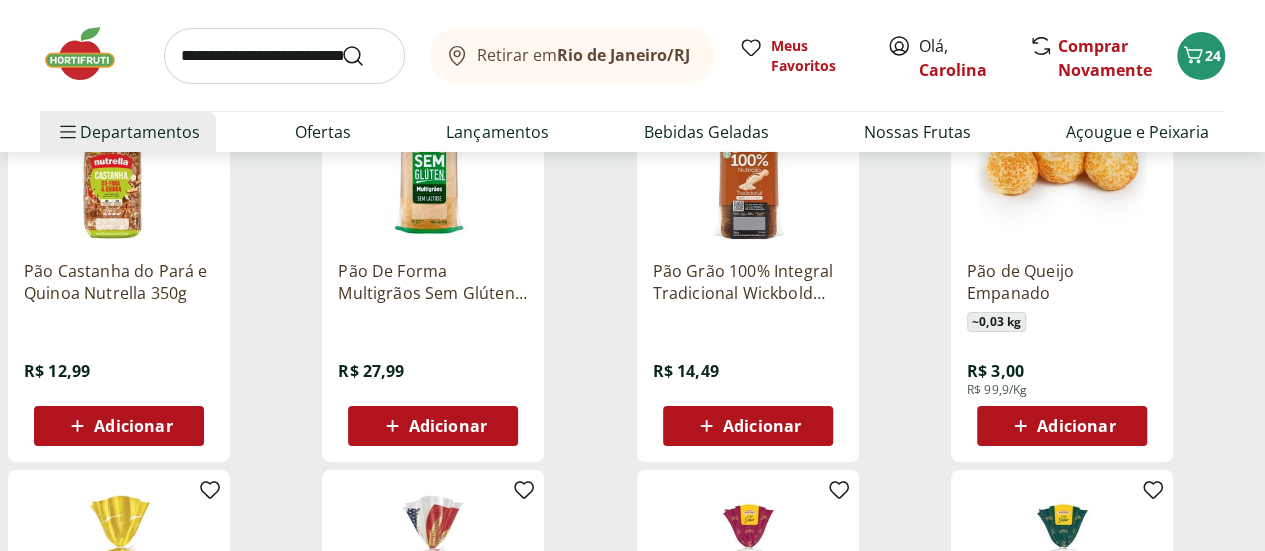 click on "Adicionar" at bounding box center [133, 426] 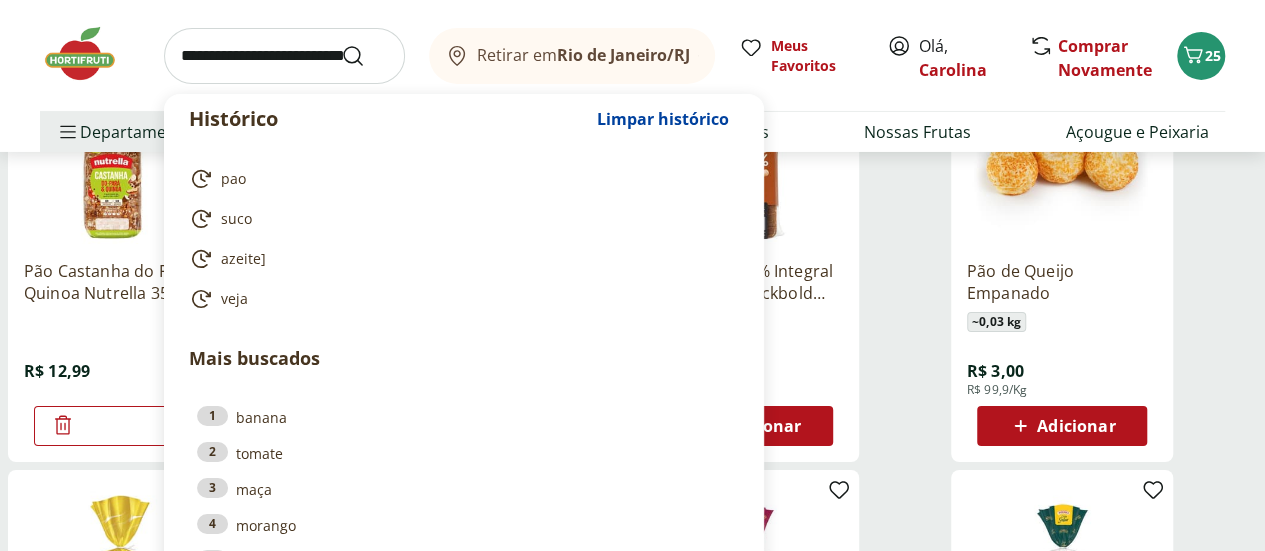click at bounding box center [284, 56] 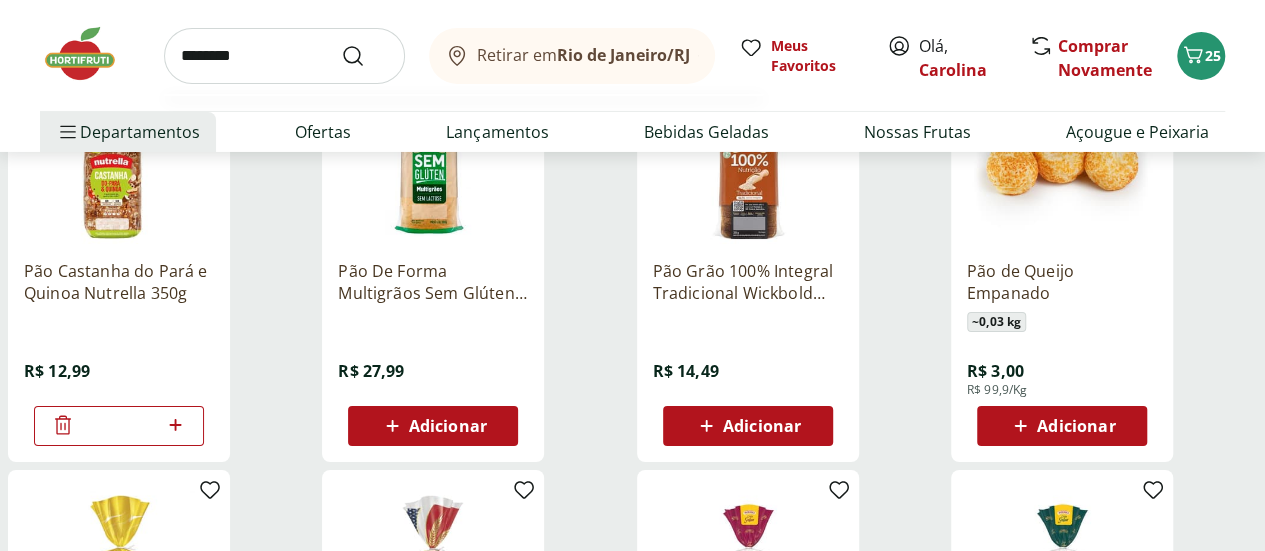 type on "********" 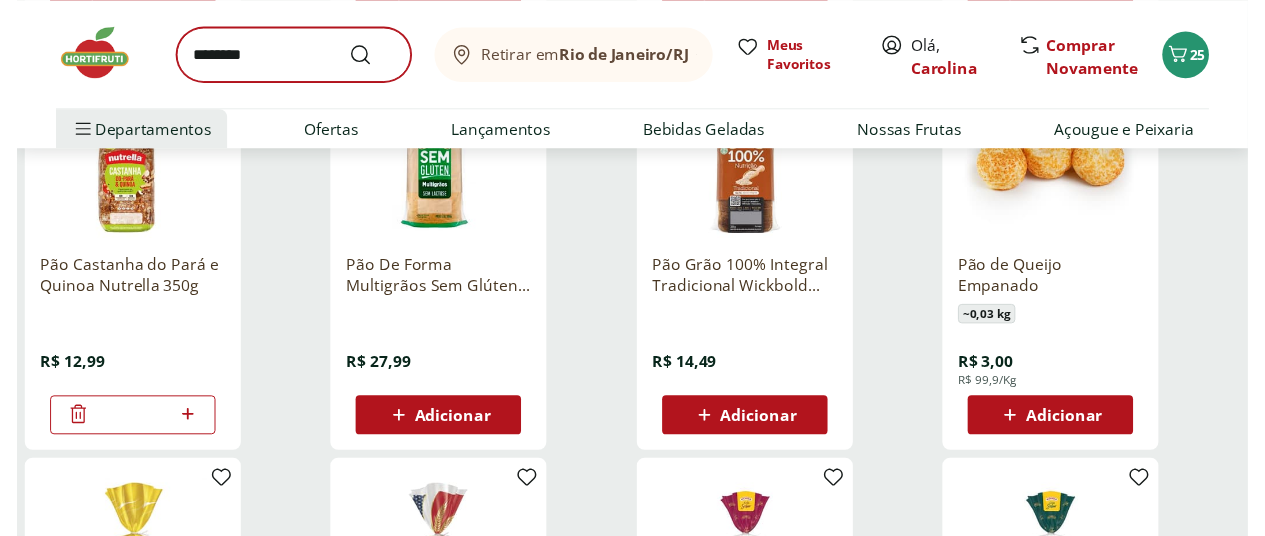 scroll, scrollTop: 0, scrollLeft: 0, axis: both 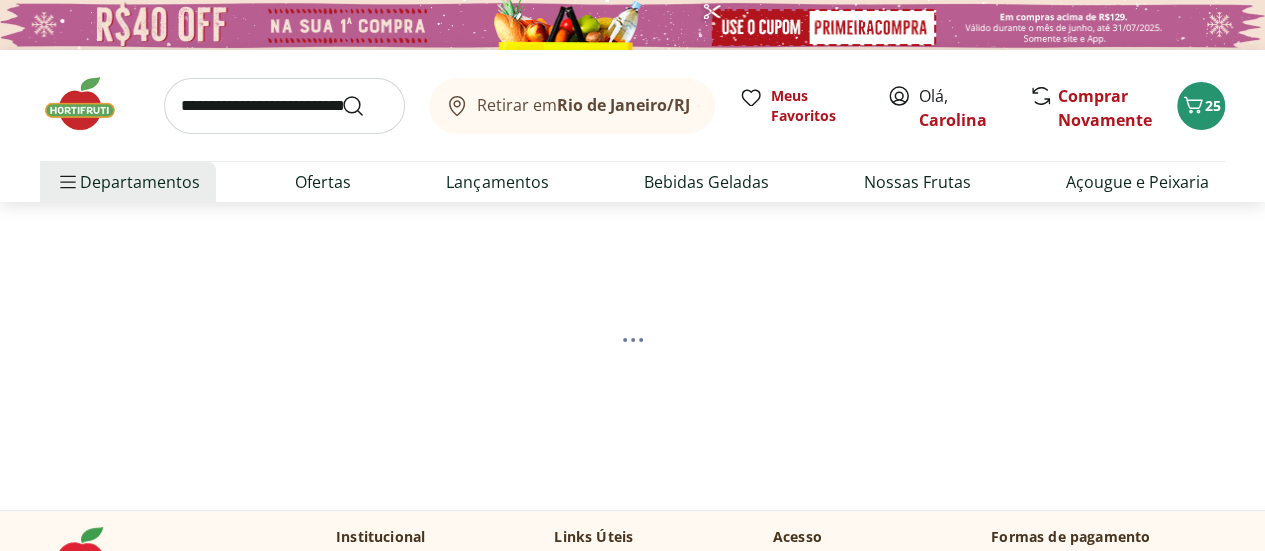 select on "**********" 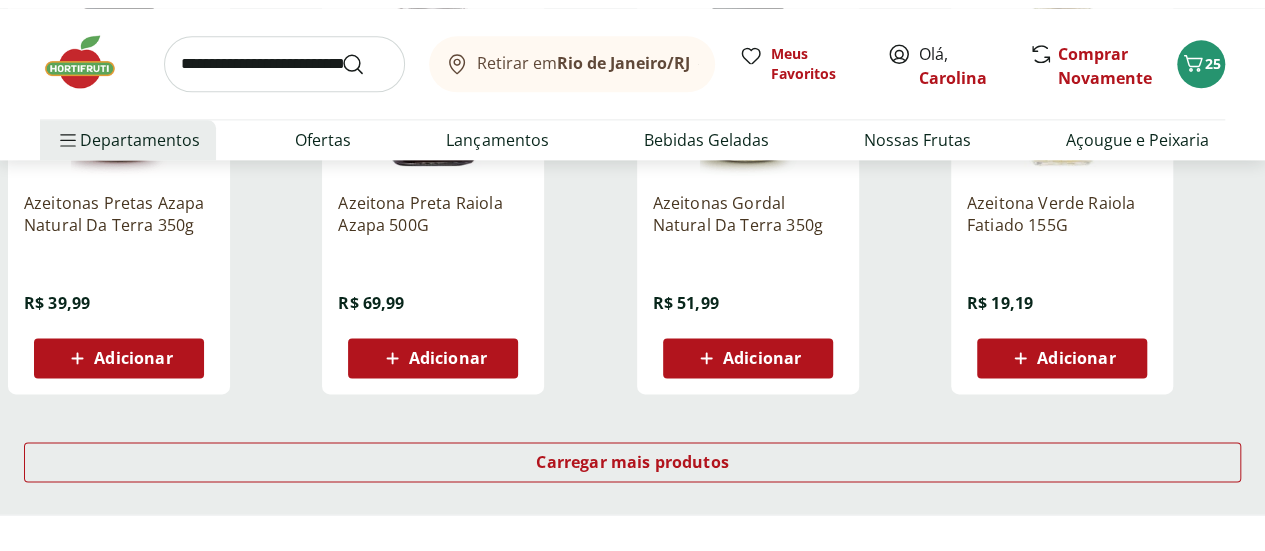 scroll, scrollTop: 1400, scrollLeft: 0, axis: vertical 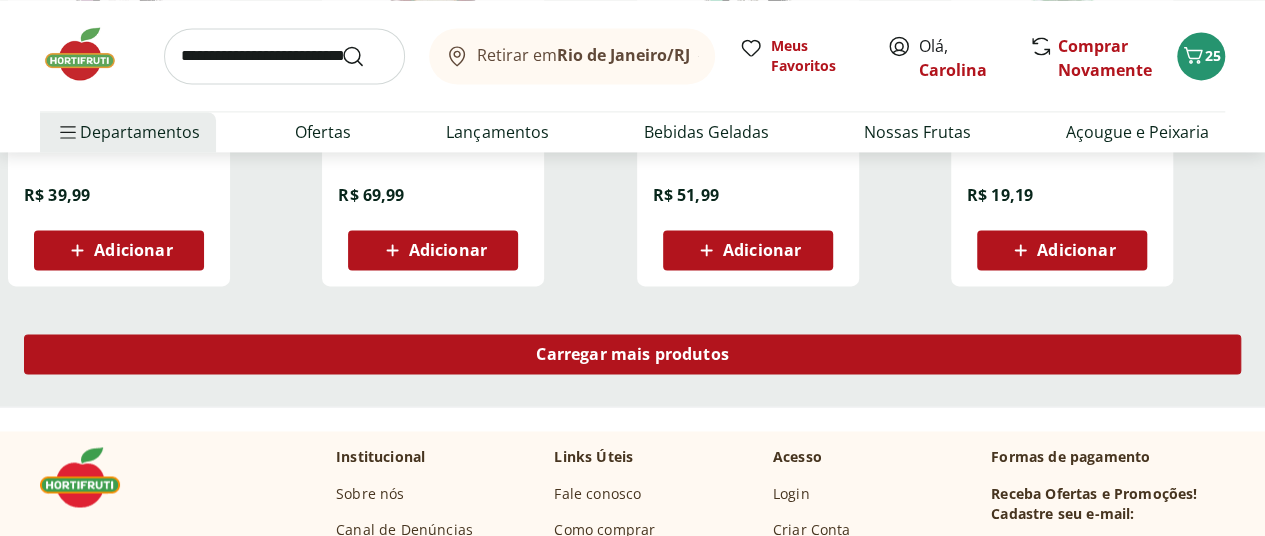 click on "Carregar mais produtos" at bounding box center [632, 354] 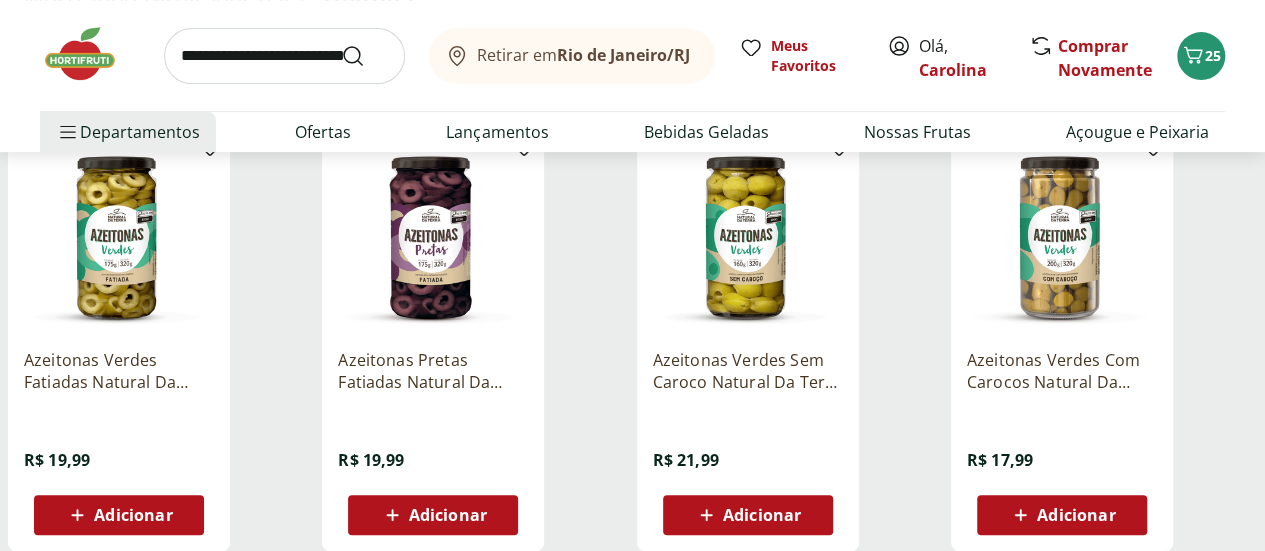 scroll, scrollTop: 300, scrollLeft: 0, axis: vertical 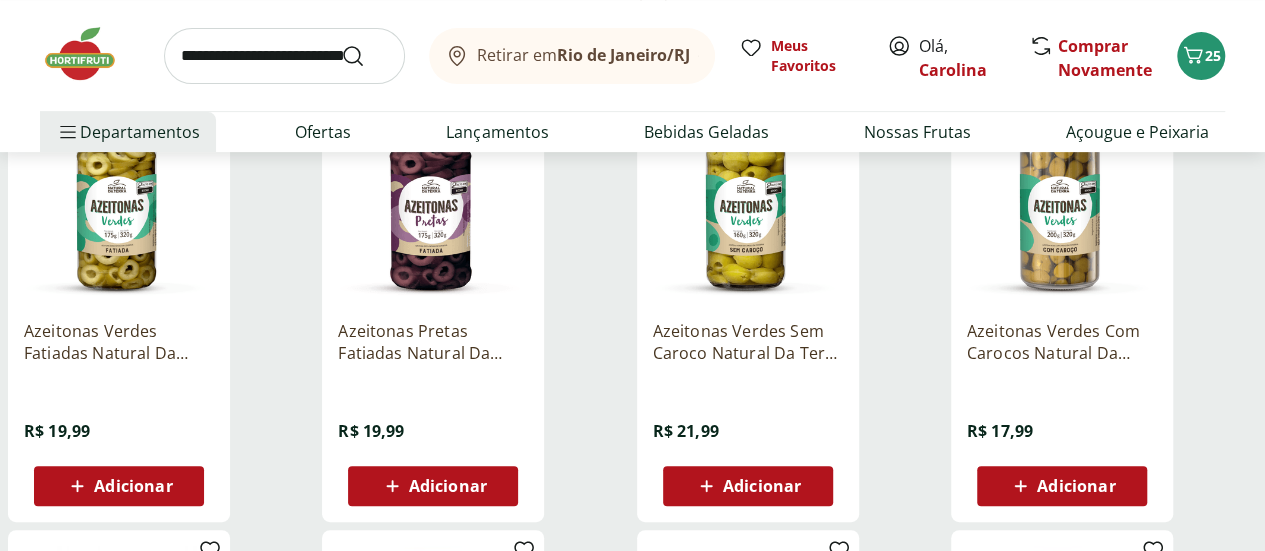 click on "Adicionar" at bounding box center [762, 486] 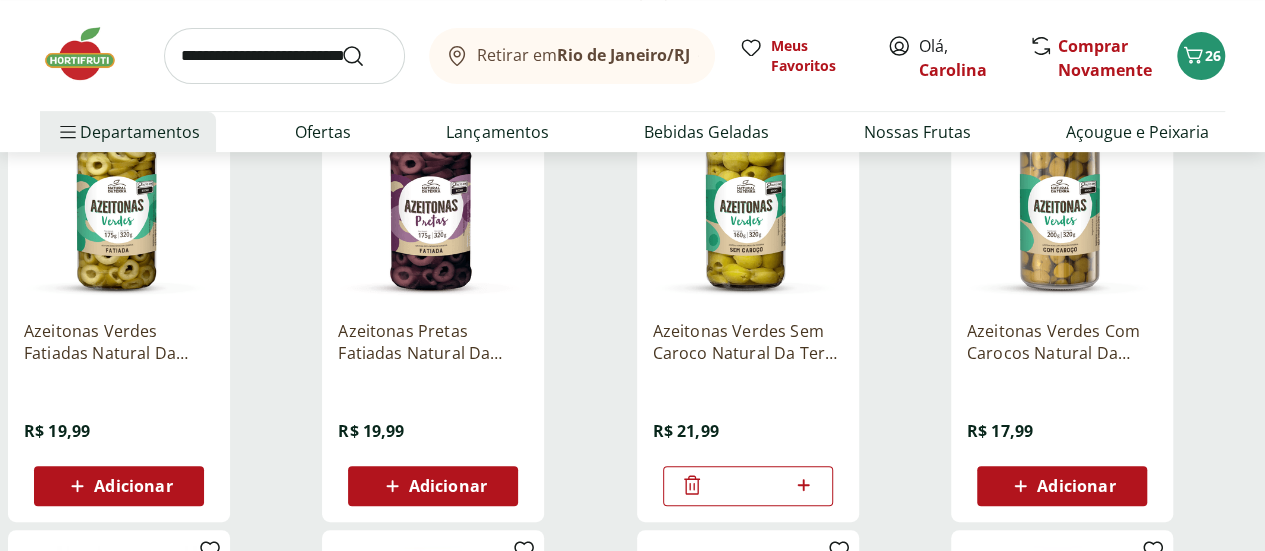 click at bounding box center (284, 56) 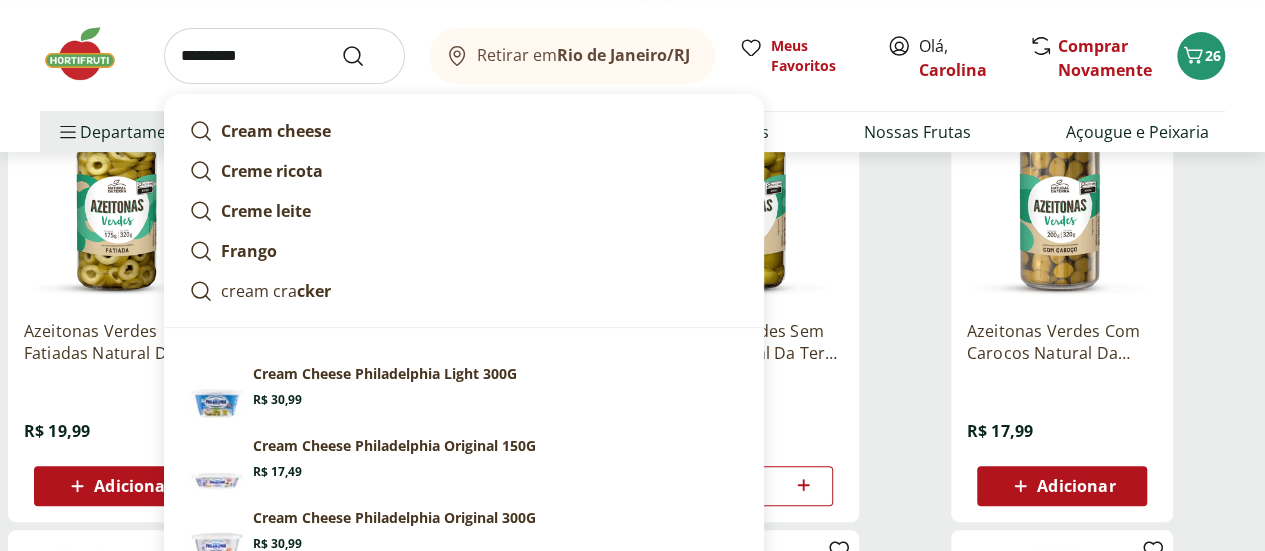 type on "*********" 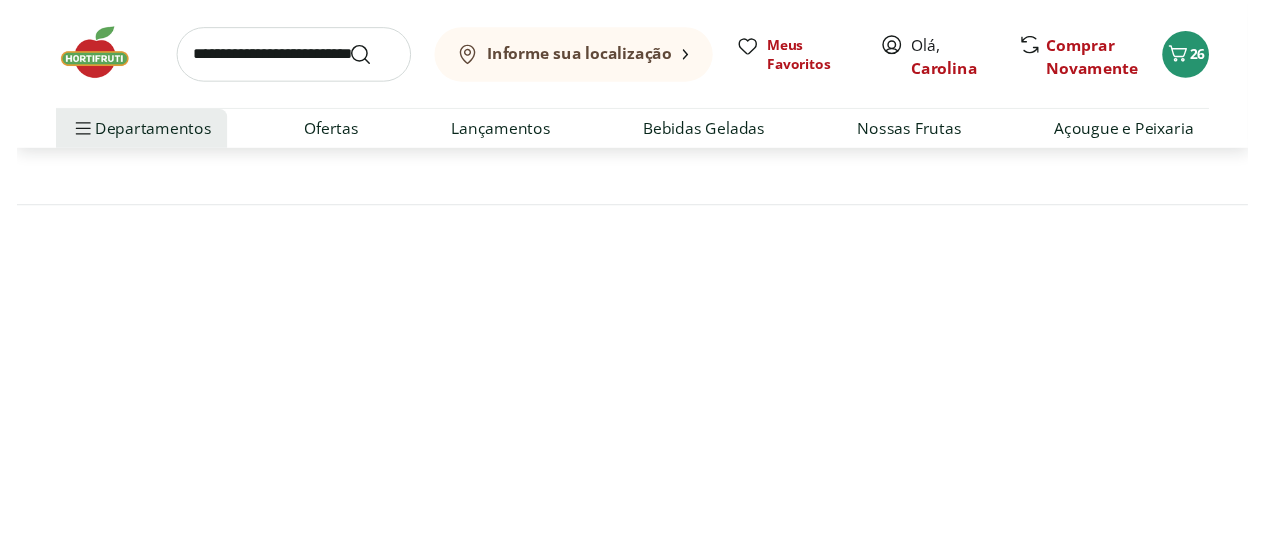 scroll, scrollTop: 0, scrollLeft: 0, axis: both 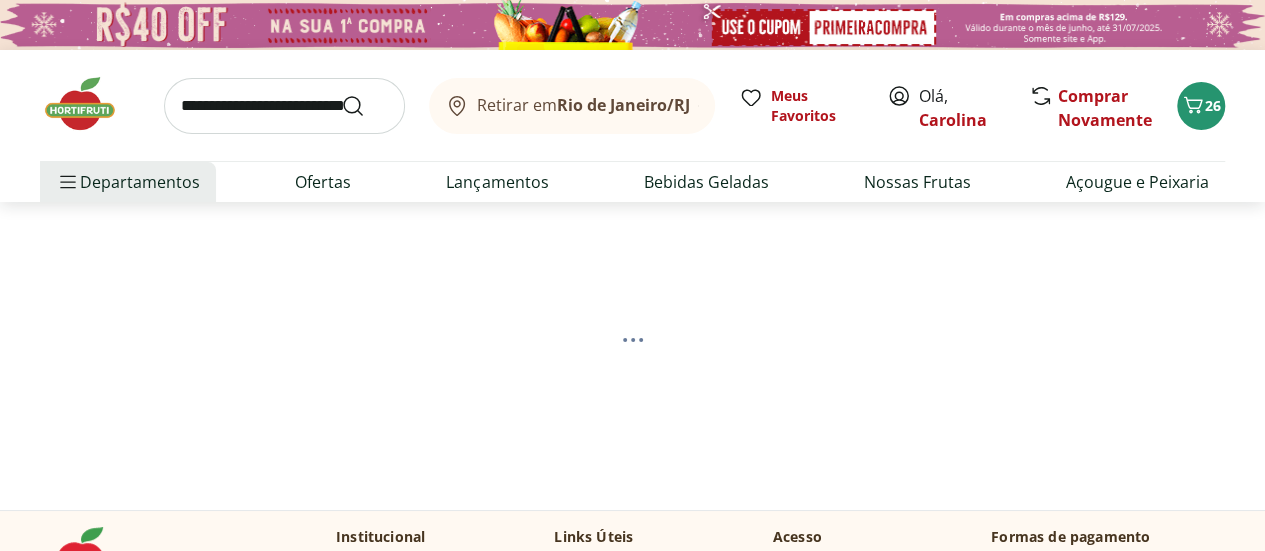 select on "**********" 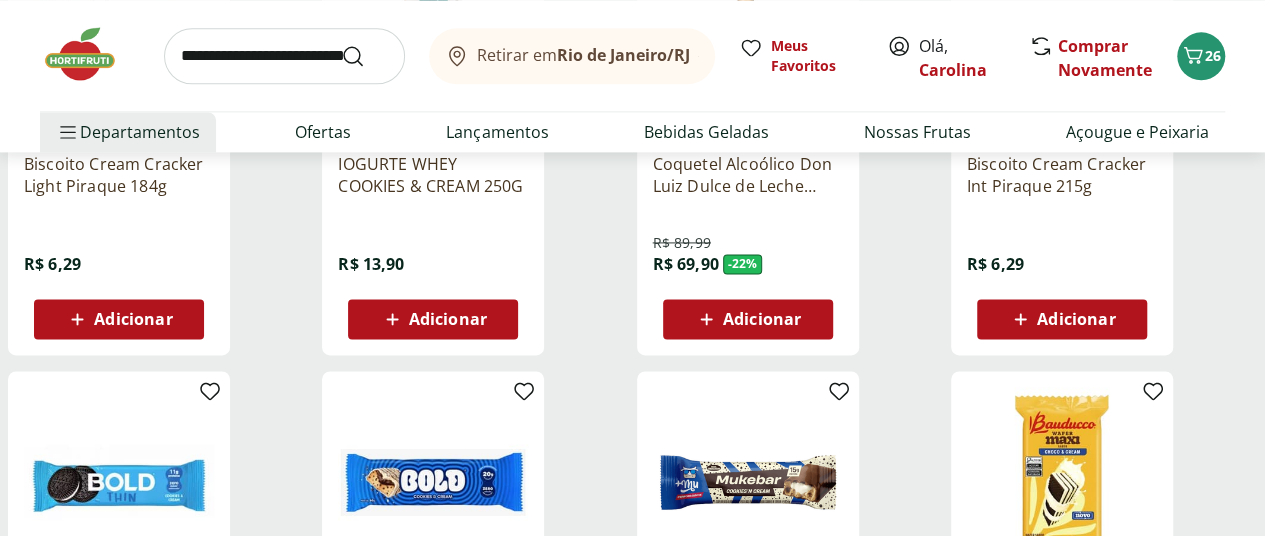 scroll, scrollTop: 1200, scrollLeft: 0, axis: vertical 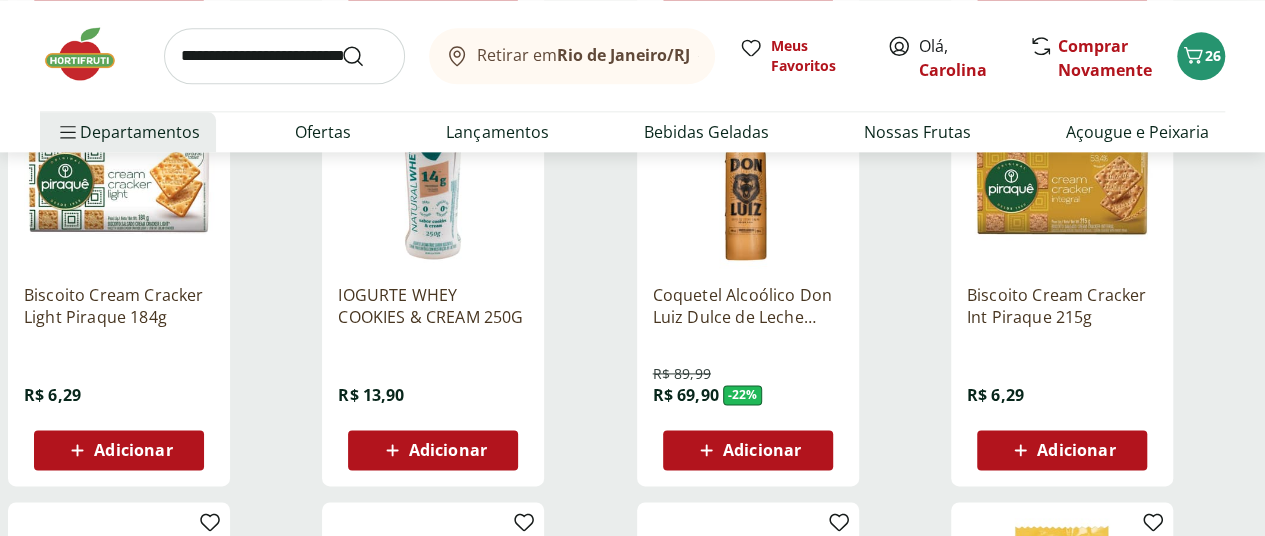 click on "Adicionar" at bounding box center [133, 450] 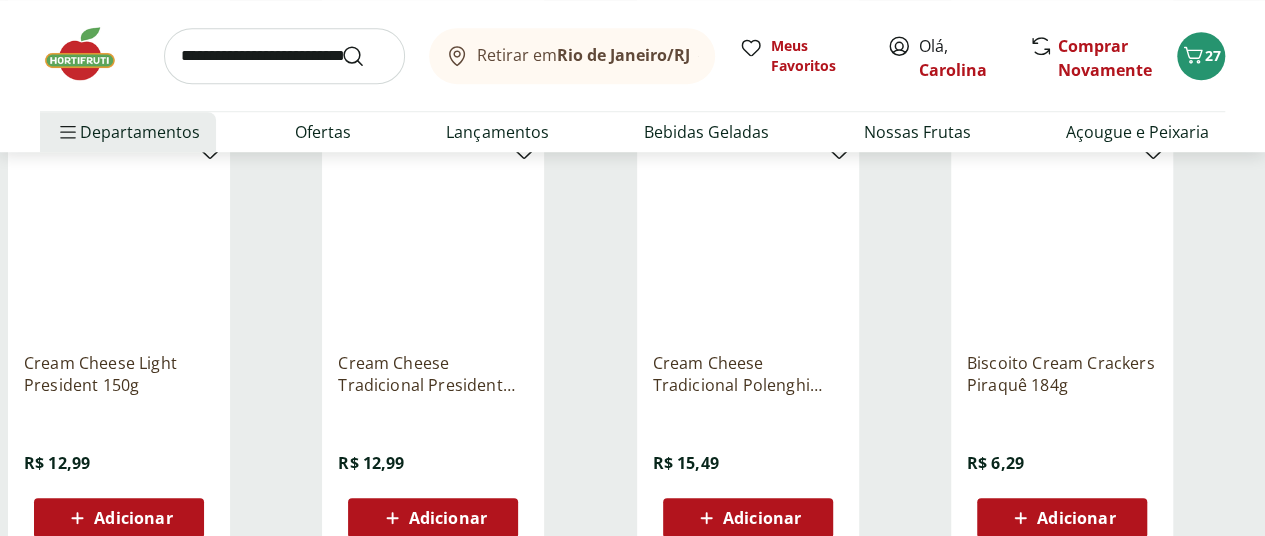 scroll, scrollTop: 800, scrollLeft: 0, axis: vertical 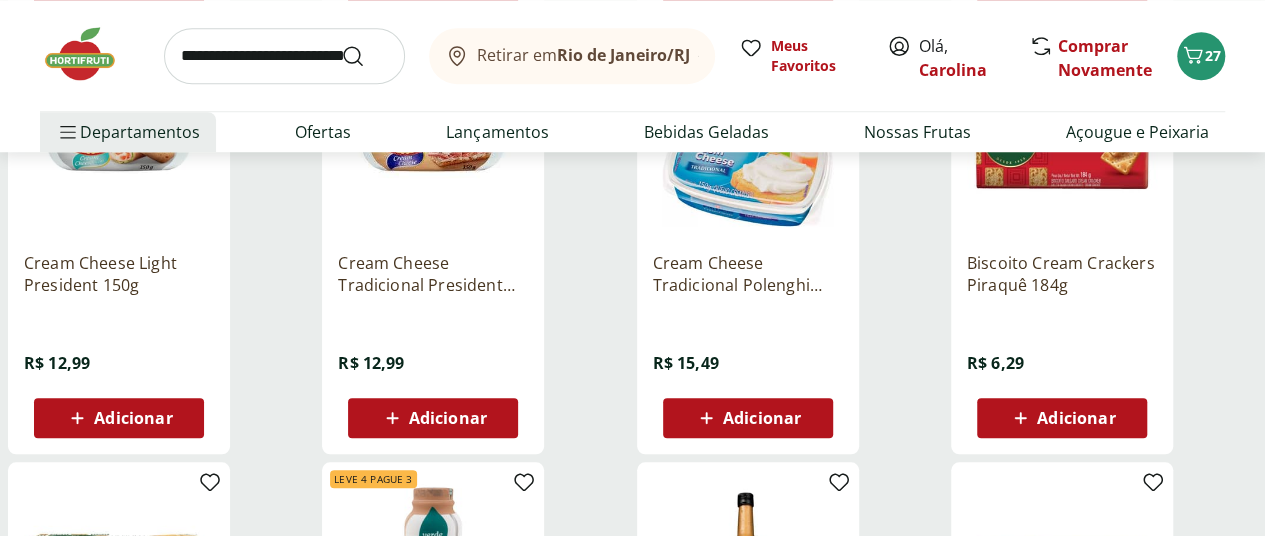 click on "Adicionar" at bounding box center [1076, 418] 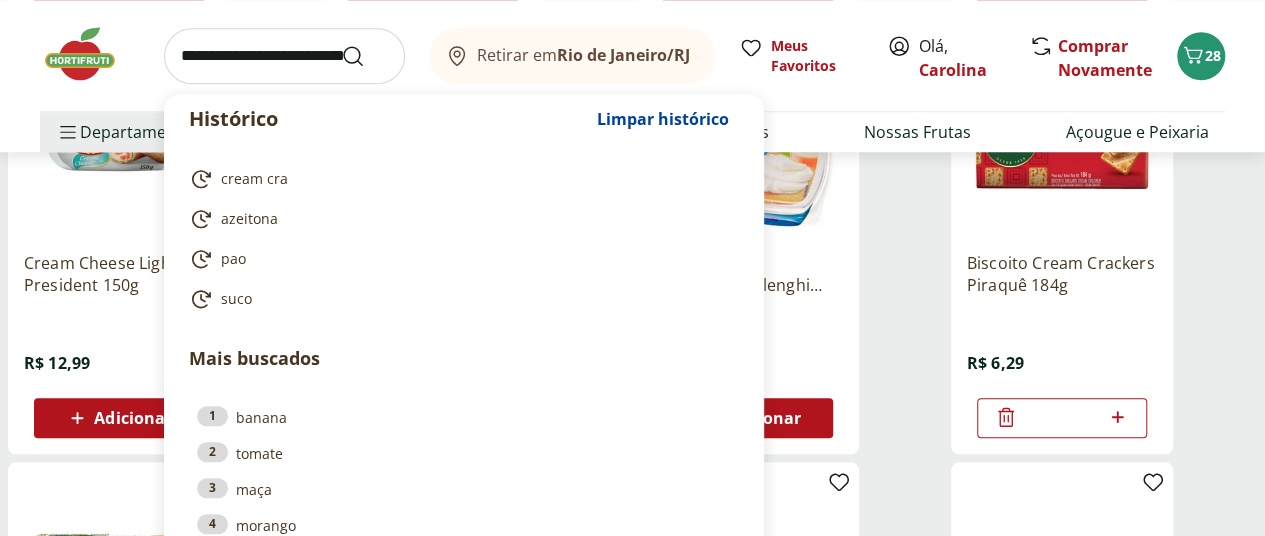 click at bounding box center [284, 56] 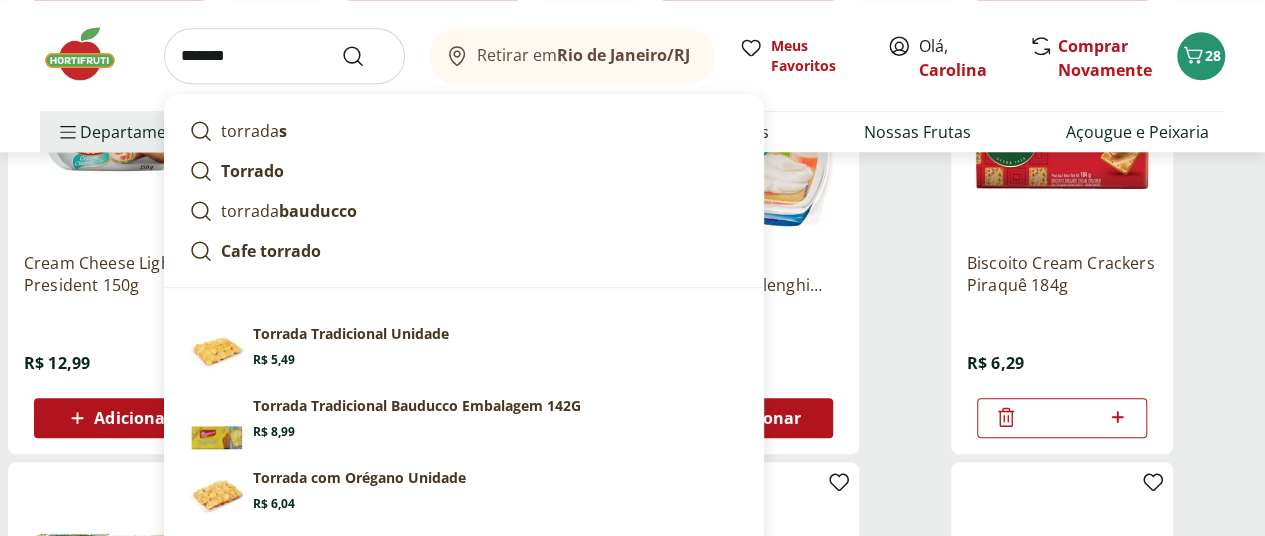 type on "*******" 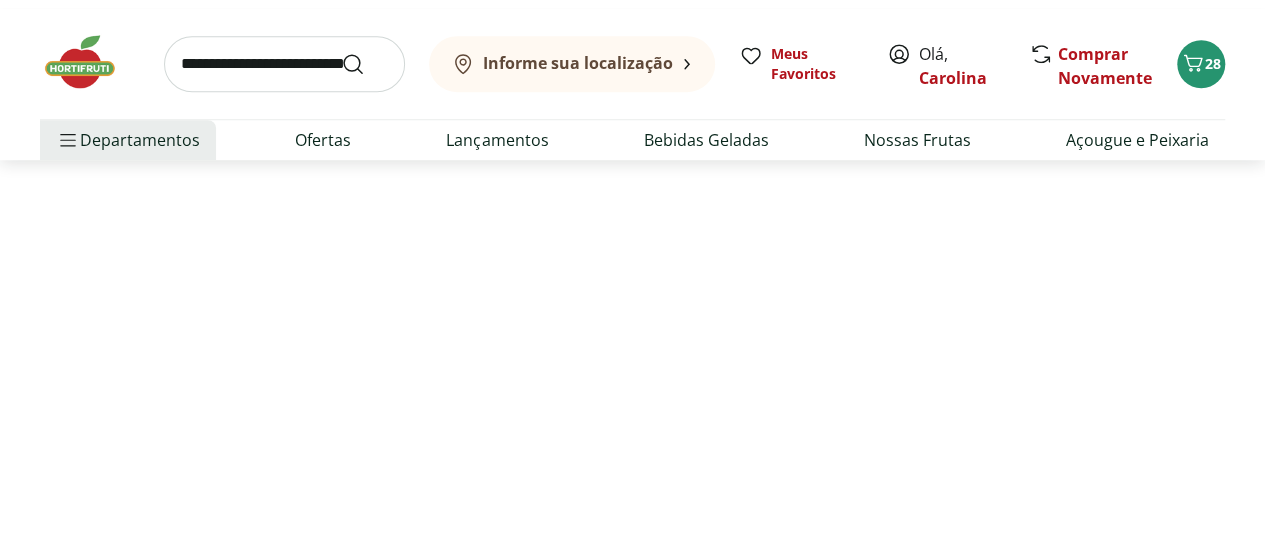scroll, scrollTop: 0, scrollLeft: 0, axis: both 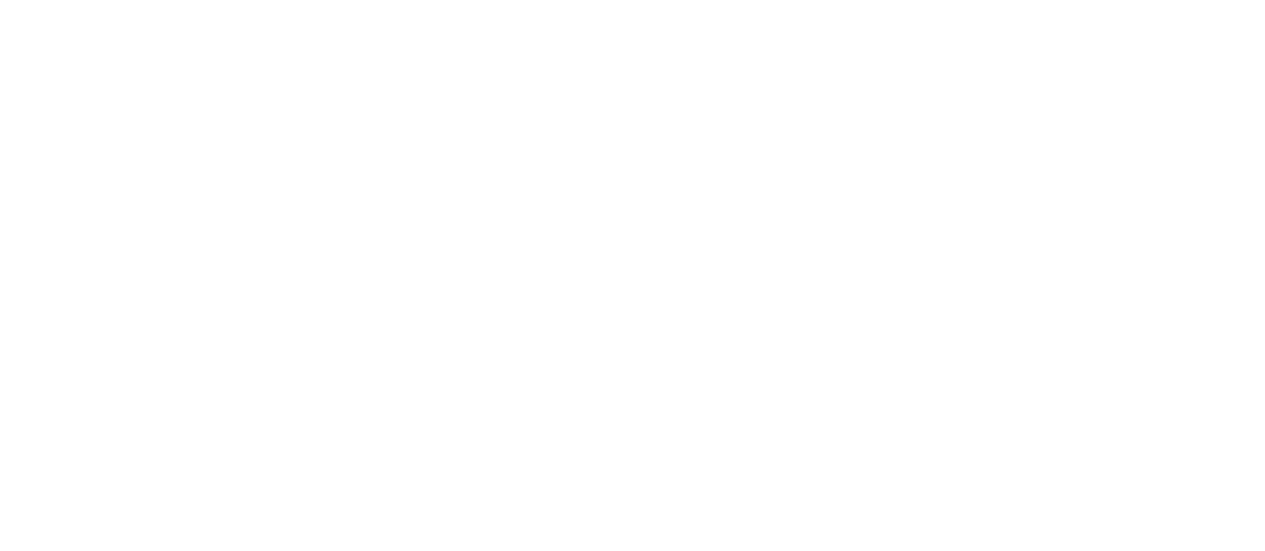 select on "**********" 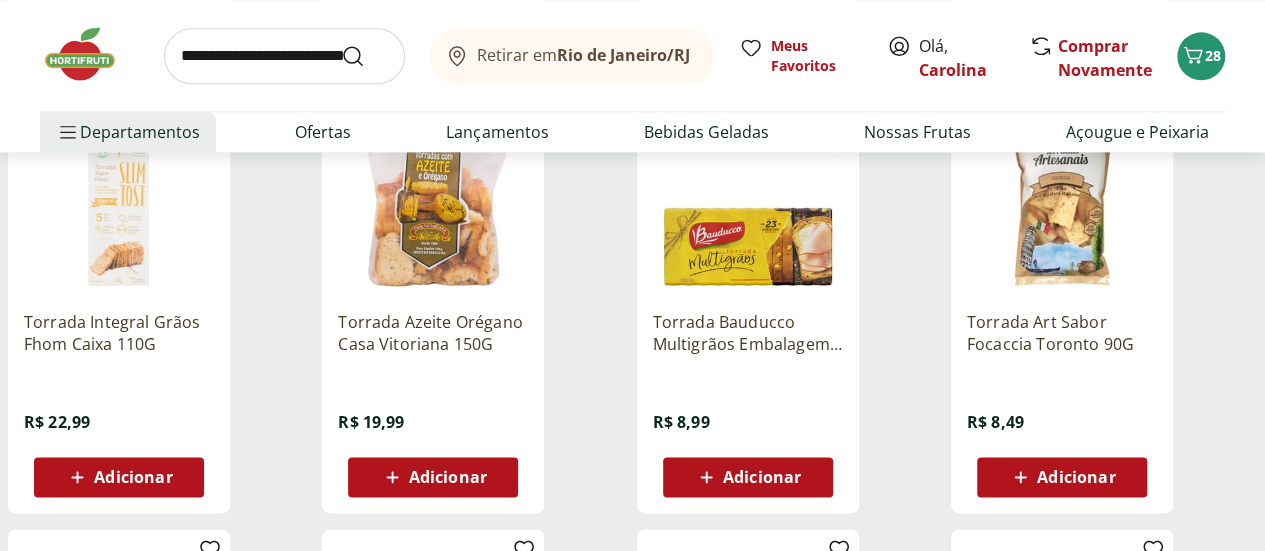 scroll, scrollTop: 1200, scrollLeft: 0, axis: vertical 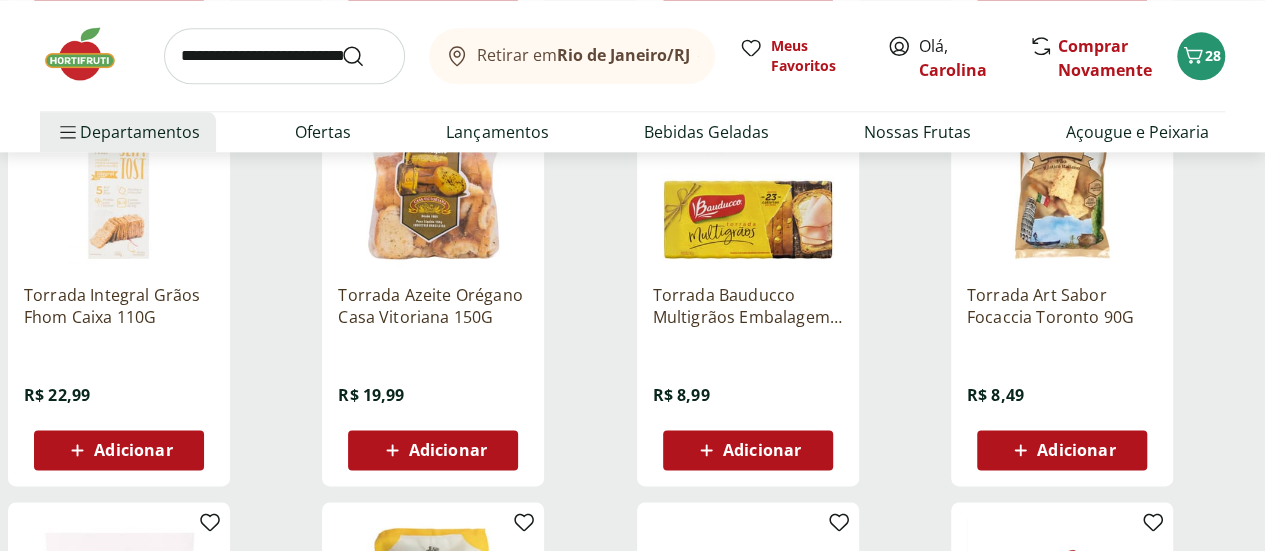 click 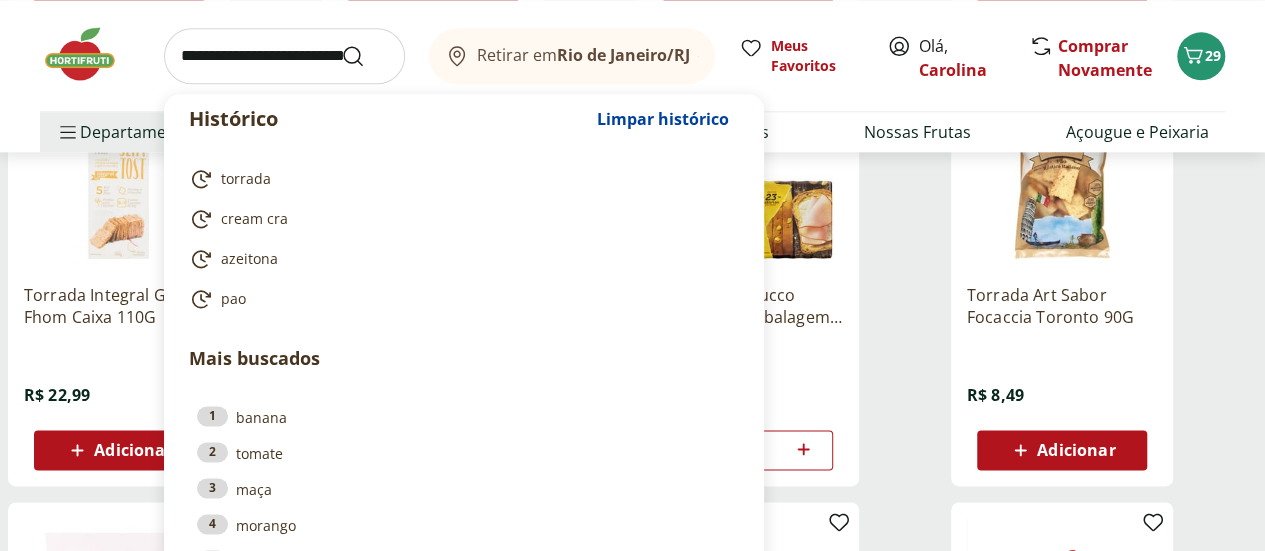 click at bounding box center (284, 56) 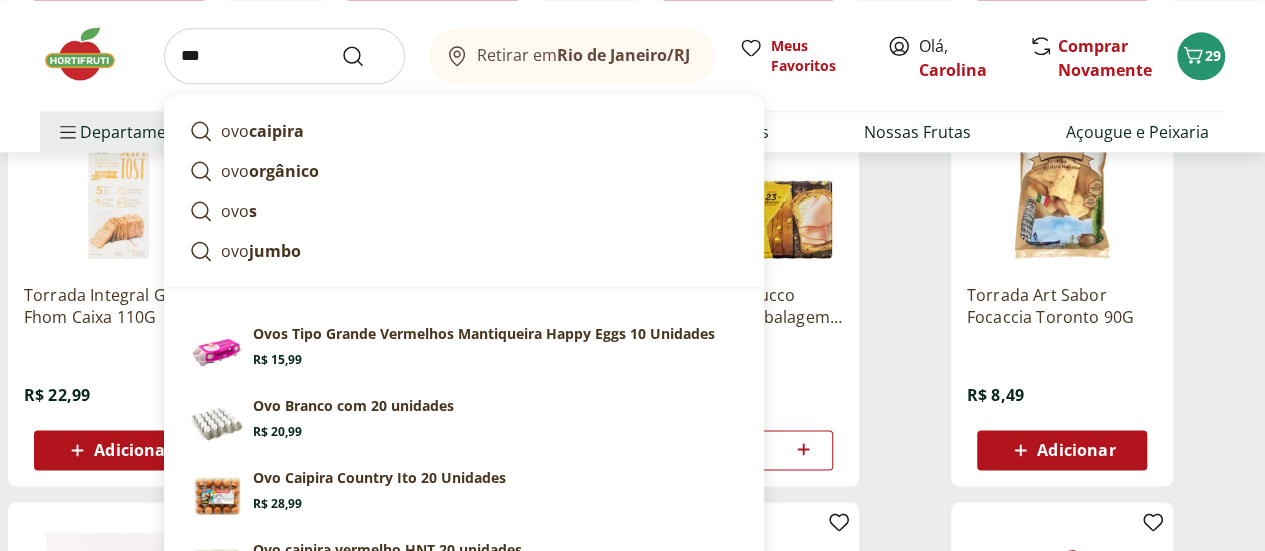 type on "***" 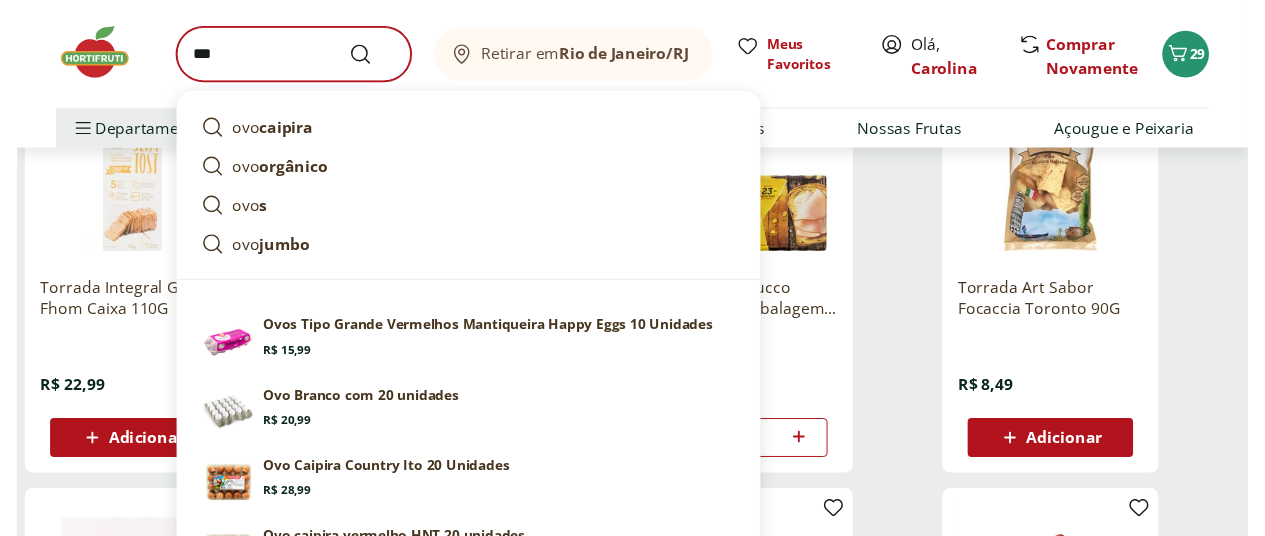 scroll, scrollTop: 0, scrollLeft: 0, axis: both 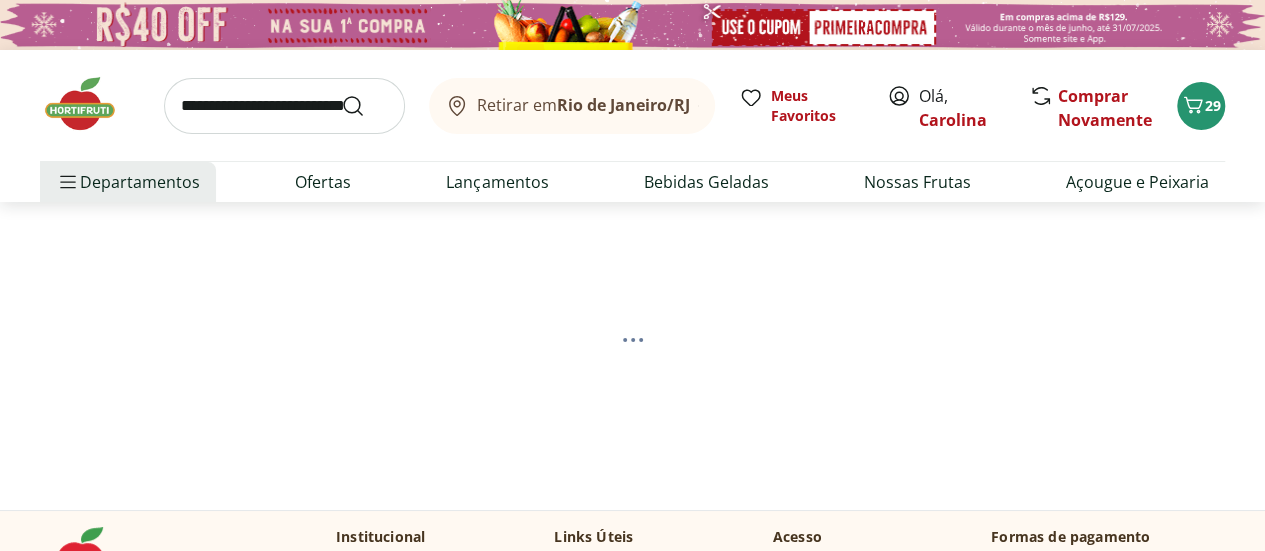 select on "**********" 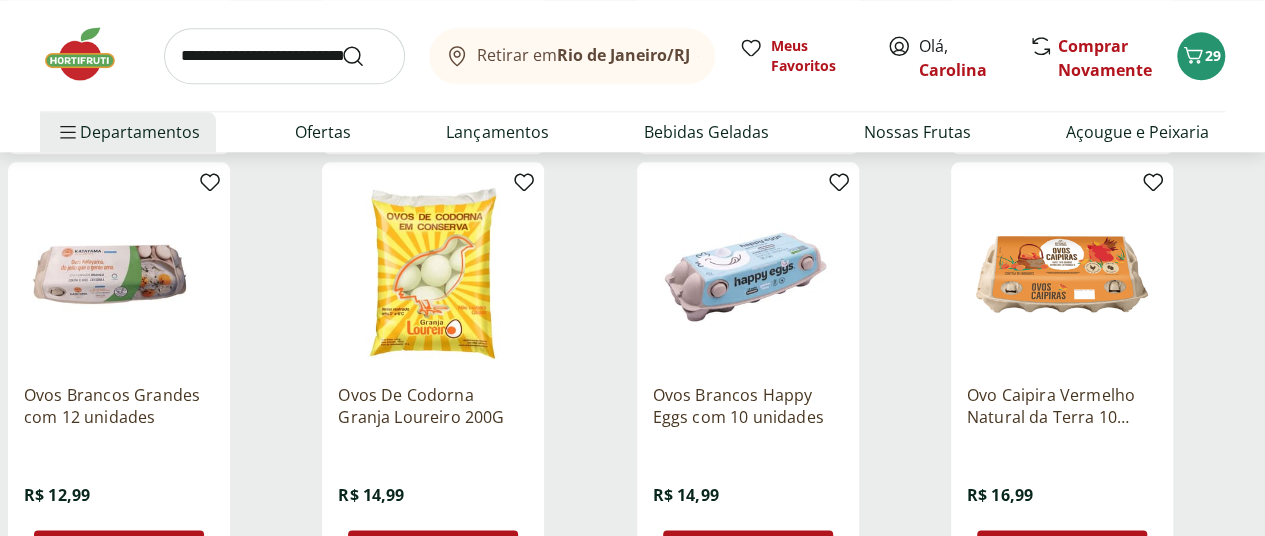 scroll, scrollTop: 1200, scrollLeft: 0, axis: vertical 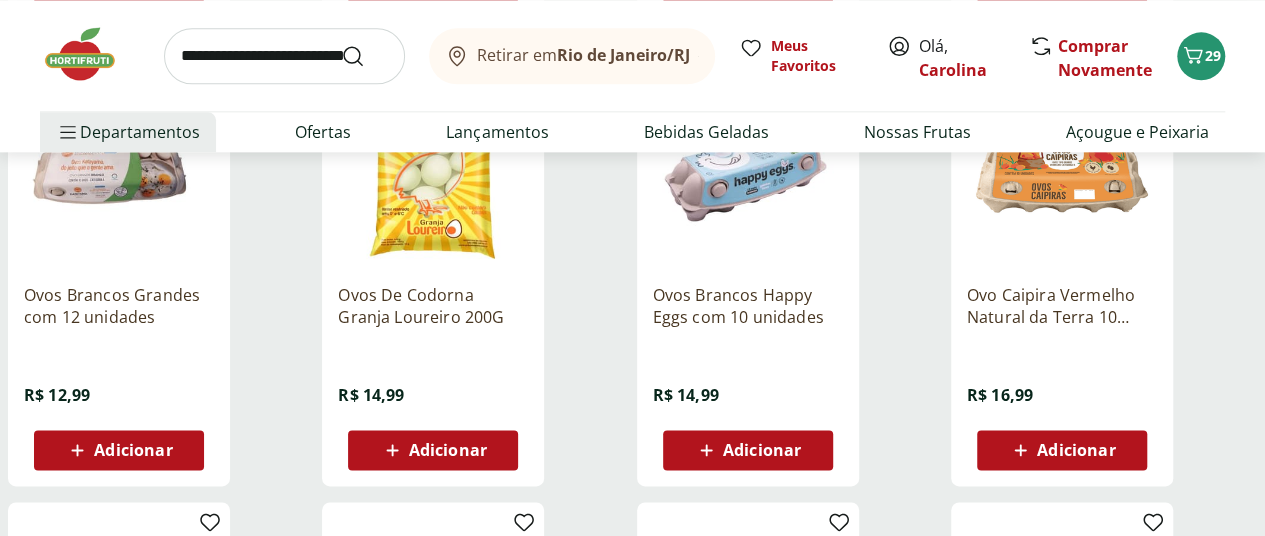 click on "Adicionar" at bounding box center (119, 450) 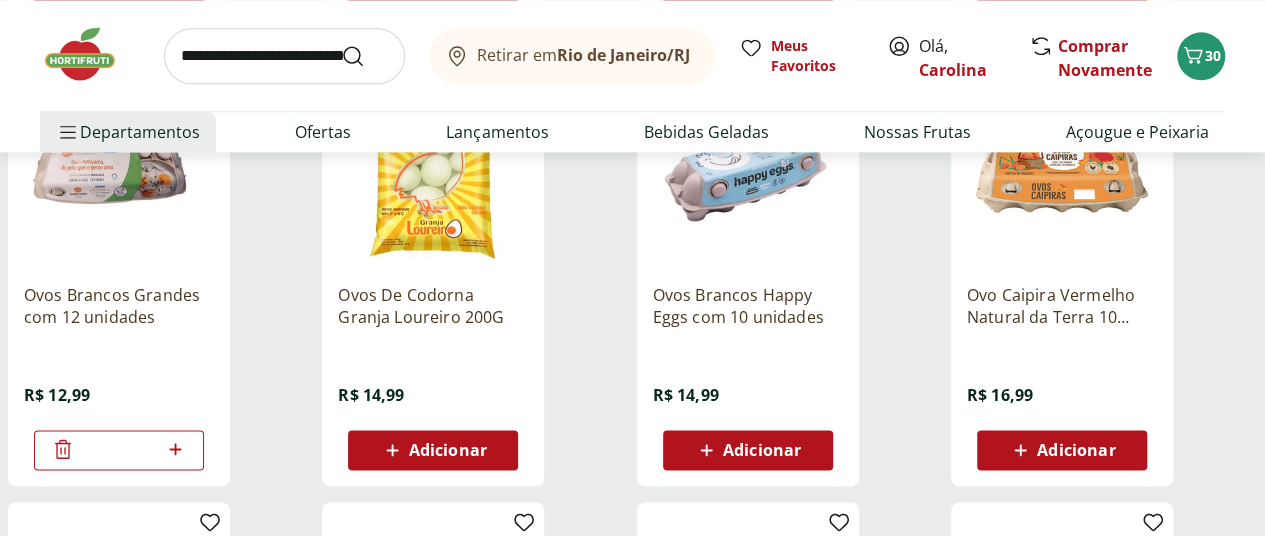 click at bounding box center [284, 56] 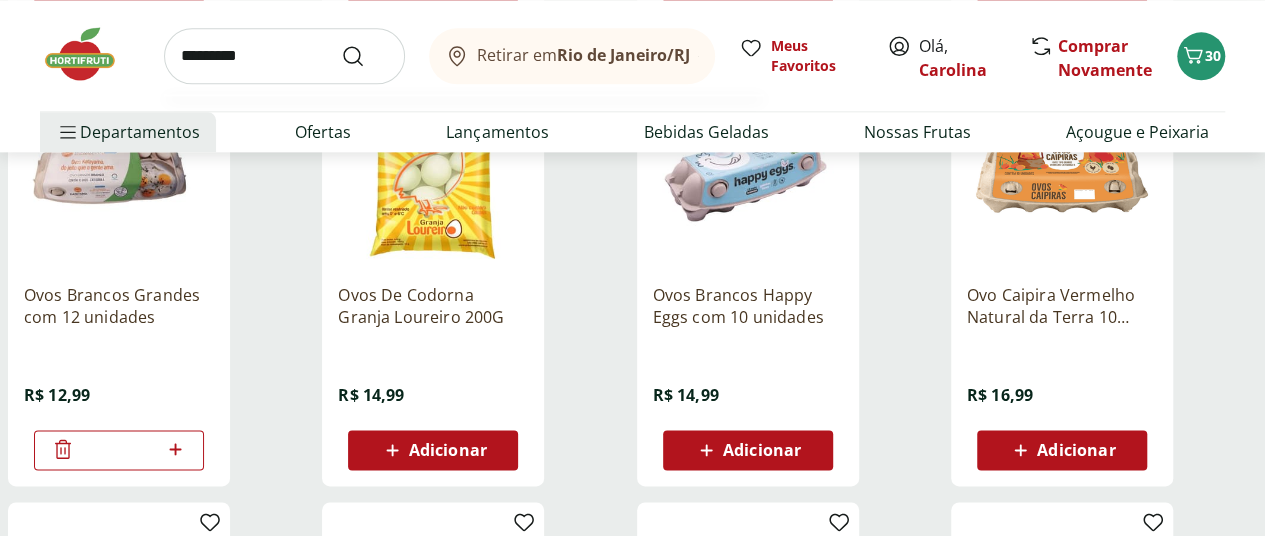type on "*********" 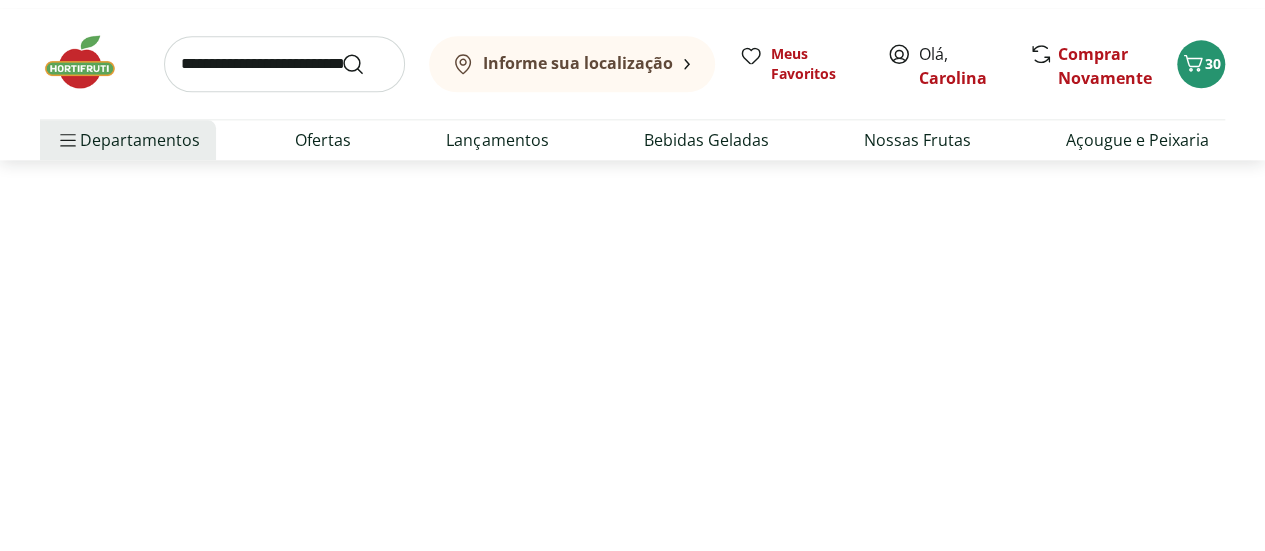 scroll, scrollTop: 0, scrollLeft: 0, axis: both 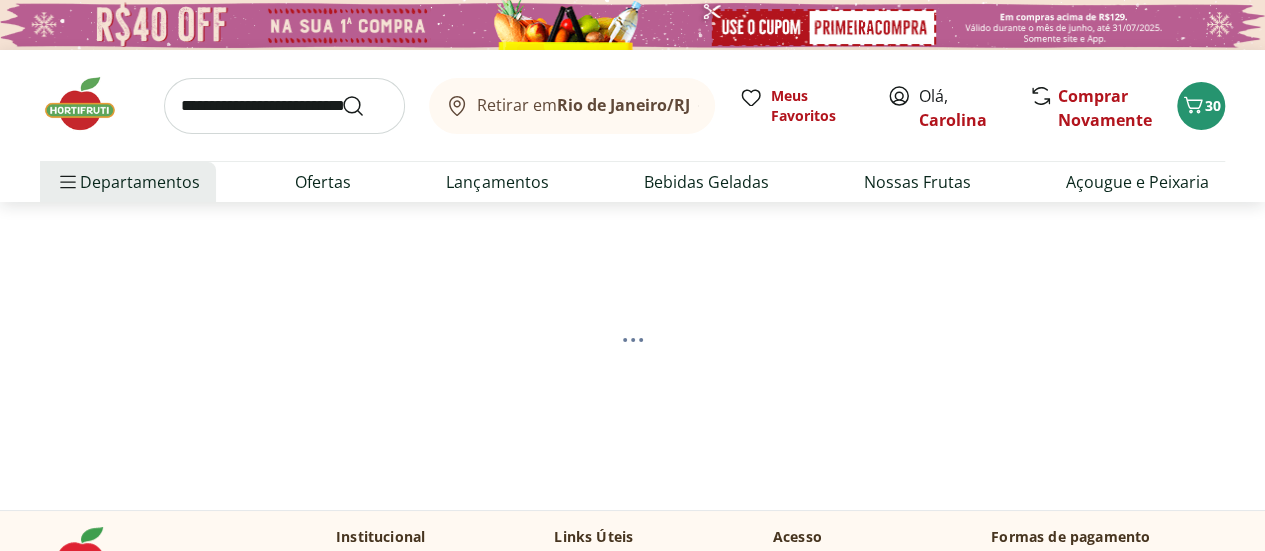 select on "**********" 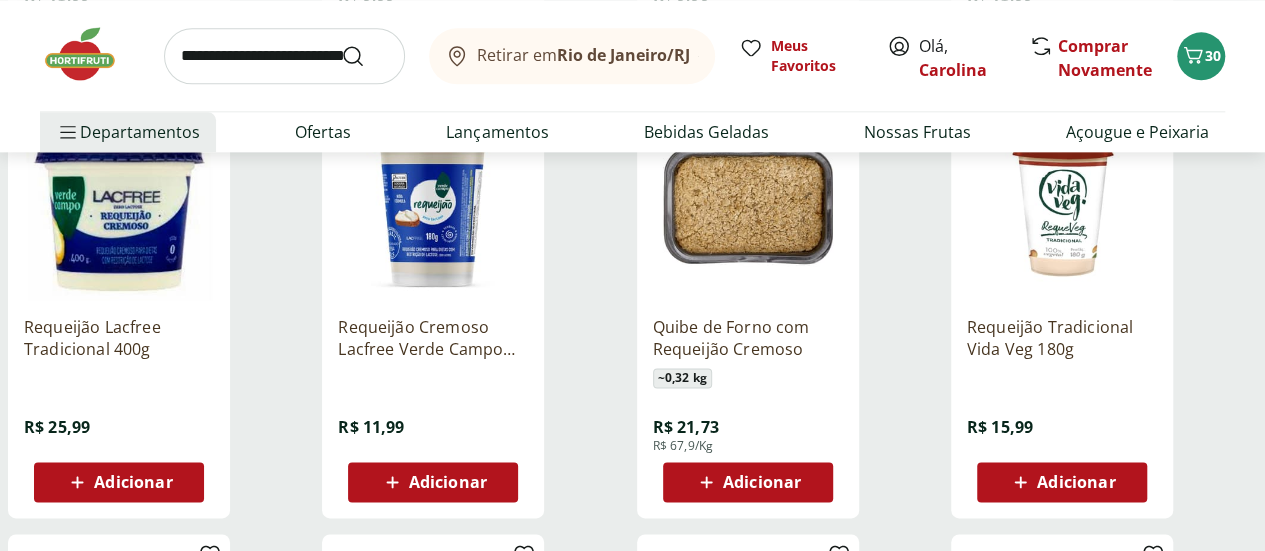 scroll, scrollTop: 1200, scrollLeft: 0, axis: vertical 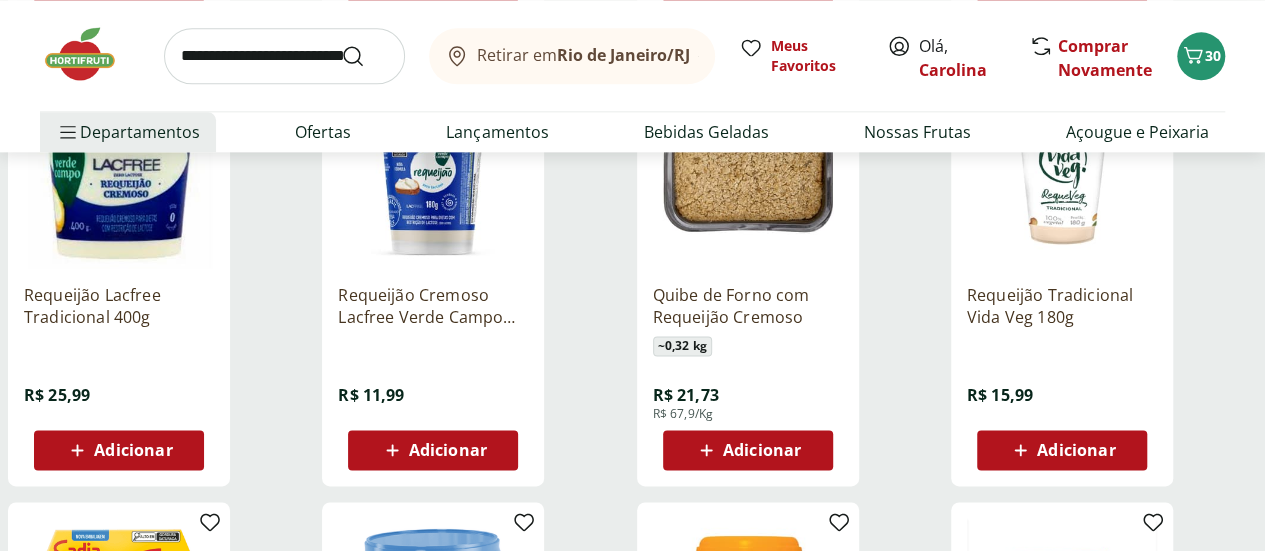 click 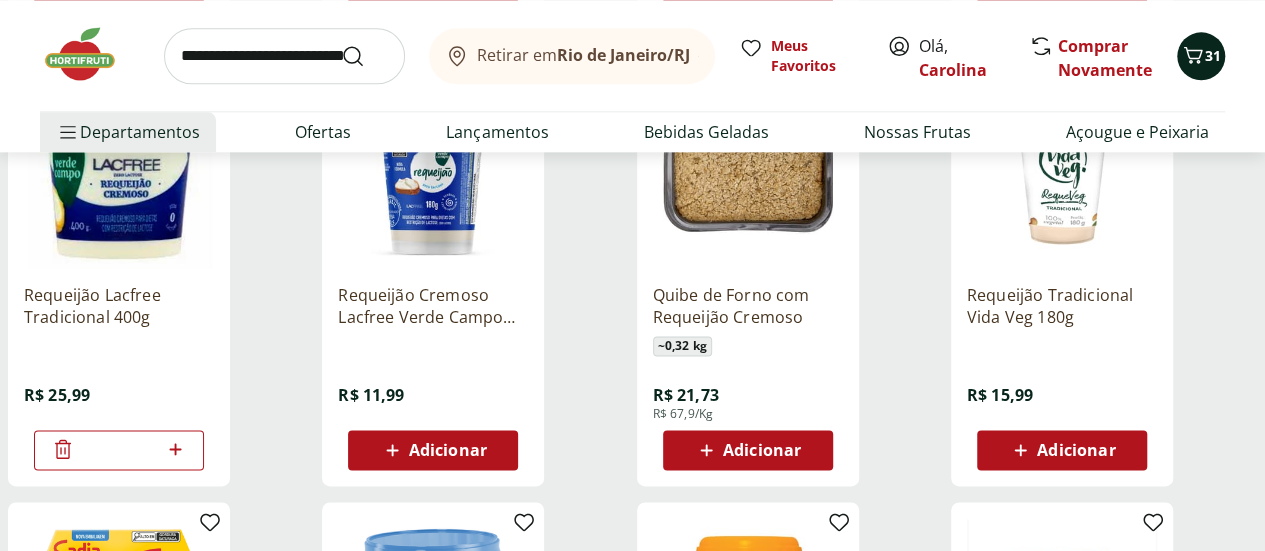 click 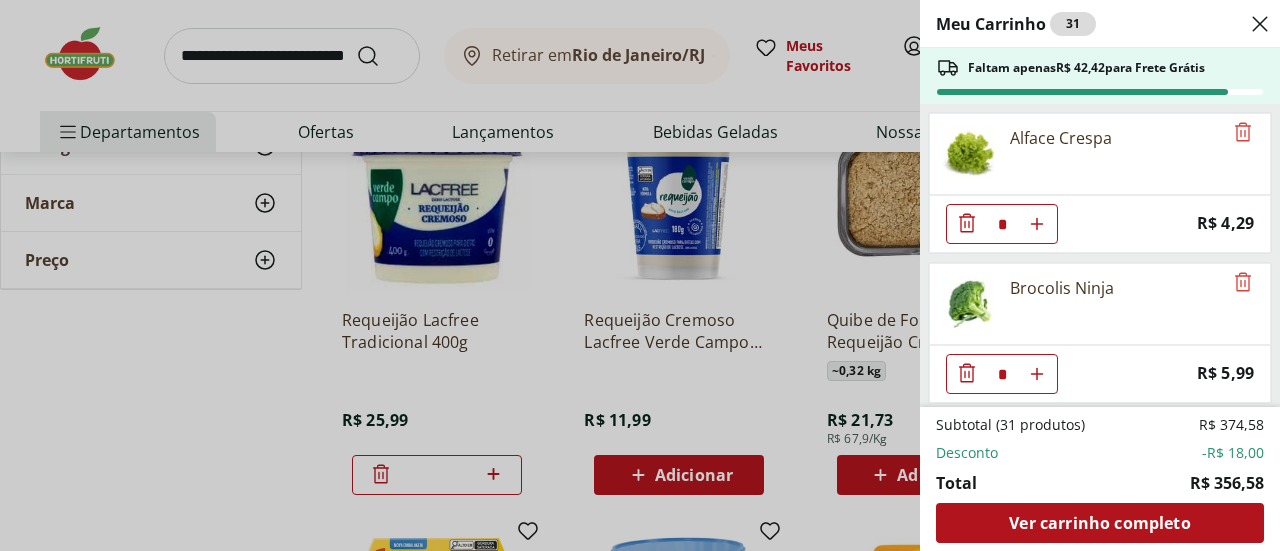 click on "Meu Carrinho 31 Faltam apenas  R$ 42,42  para Frete Grátis Alface Crespa * Price: R$ 4,29 Brocolis Ninja * Price: R$ 5,99 Sabão em Barra de Coco Ypê 180g * Price: R$ 6,59 Sabão em Barra de Coco Ruth 90g * Price: R$ 4,39 Guardanapo Folha Dupla Dia a Dia 30cm Scott 50 unidades * Price: R$ 7,49 Mamão Formosa Unidade * Price: R$ 13,63 Maçã Gala Importada Unidade * Price: R$ 3,04 Uva Cotton Candy 500g * Price: R$ 21,99 Lava Roupas OMO Lavagem Perfeita Refil - 900Ml * Price: R$ 17,99 Amaciante Concentrado Comfort Original 1L * Price: R$ 26,99 Leite Levinho Semi Desnatado Ninho 1L * Price: R$ 9,99 LIMPADOR PERF VEJA LAV B ESTA G 30 500ML * Price: R$ 5,69 Azeite De Oliva Clássico Extra Virgem Gallo 500Ml * Original price: R$ 52,99 Price: R$ 34,99 Suco Laranja Natural Da Terra 1,7L * Price: R$ 29,99 Suco de Uva Integral Natural da Terra 1,5l * Price: R$ 26,99 SUCO NECTAR MANGA DEL VALLE MAIS 1L * Price: R$ 9,99 Pão Castanha do Pará e Quinoa Nutrella 350g * Price: R$ 12,99 * Price: * Price:" at bounding box center [640, 275] 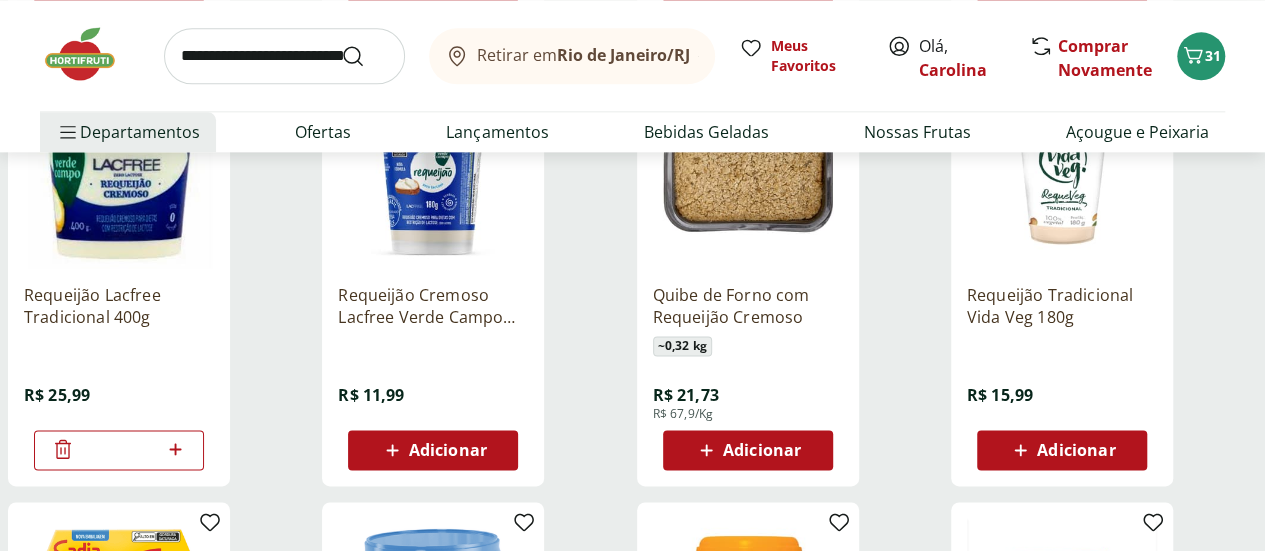 click at bounding box center [284, 56] 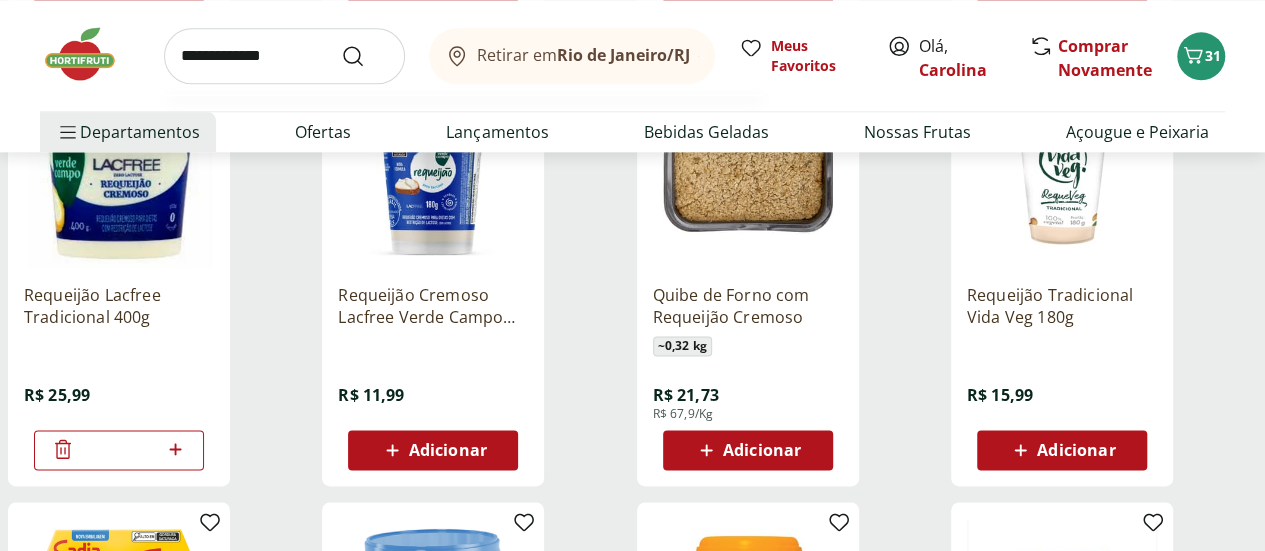 type on "**********" 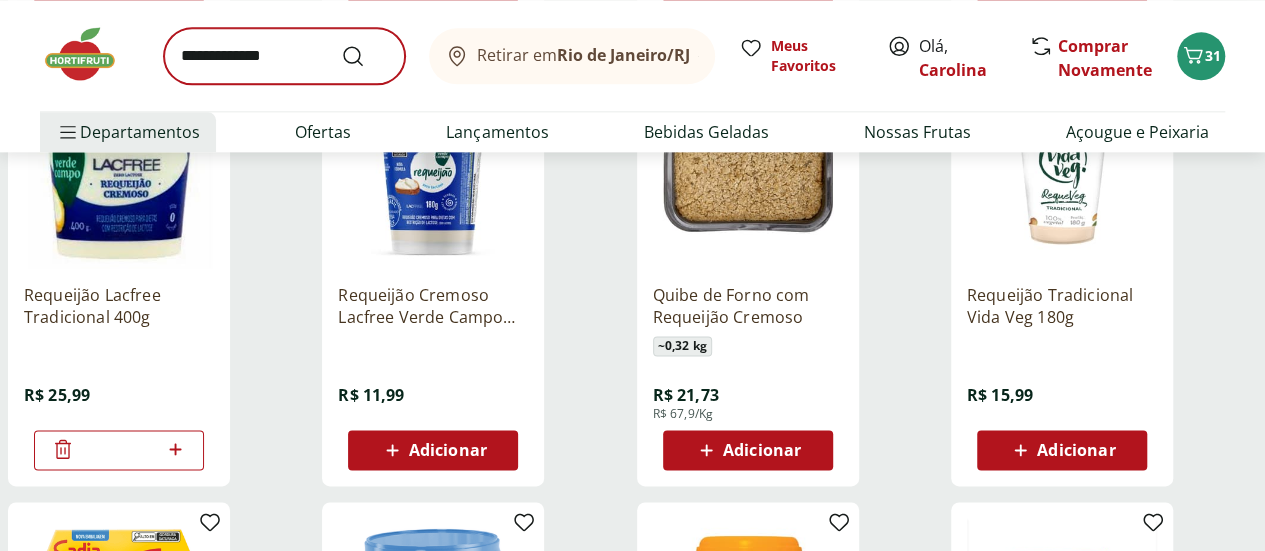 scroll, scrollTop: 0, scrollLeft: 0, axis: both 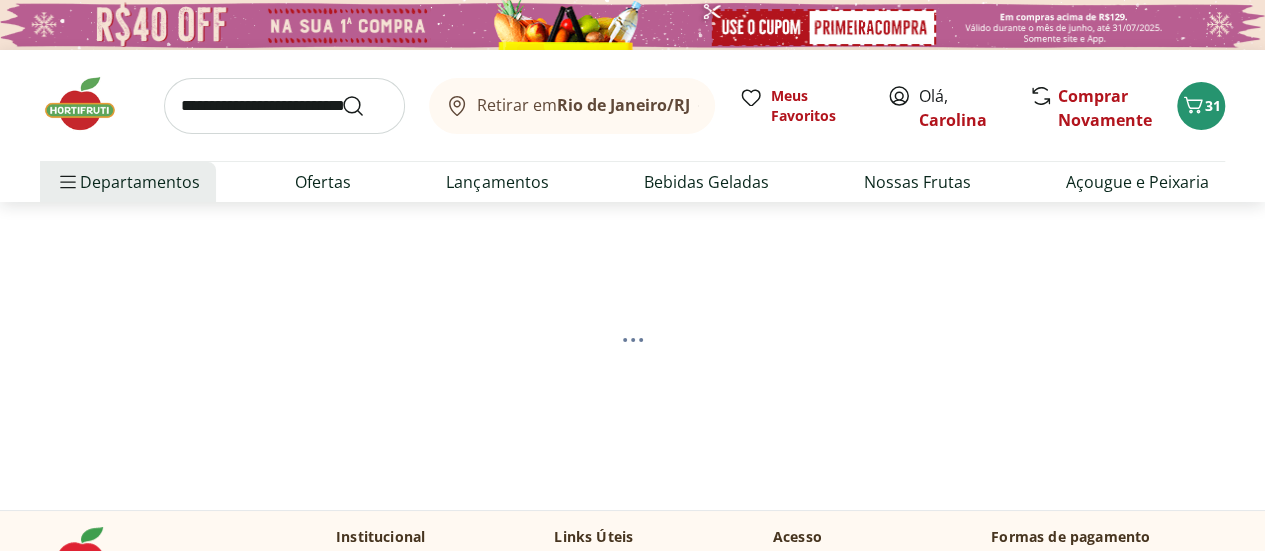 select on "**********" 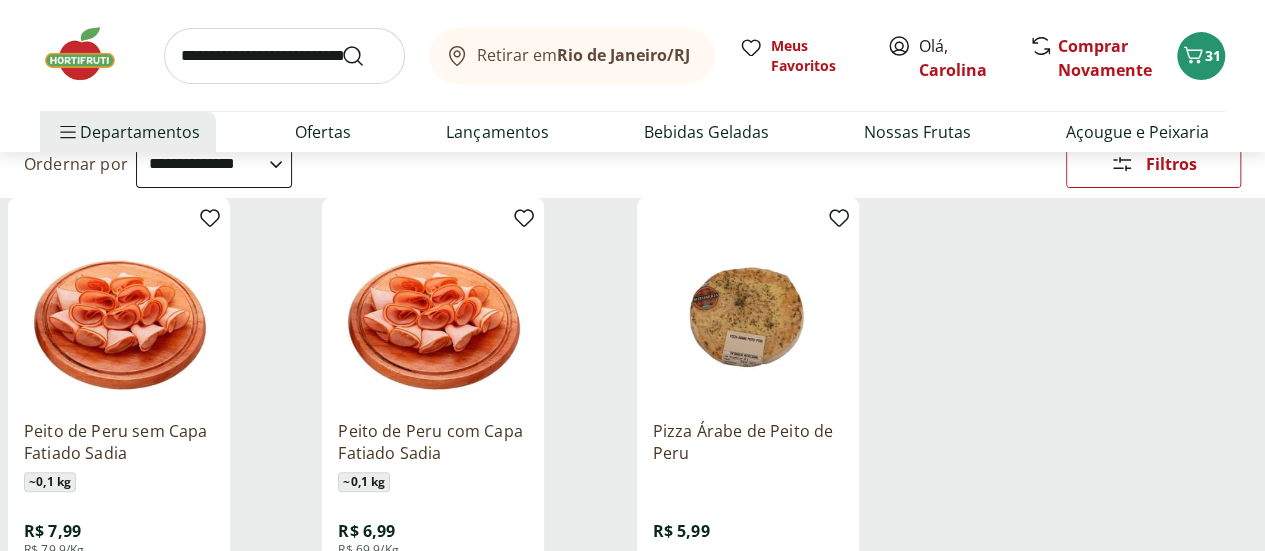 scroll, scrollTop: 300, scrollLeft: 0, axis: vertical 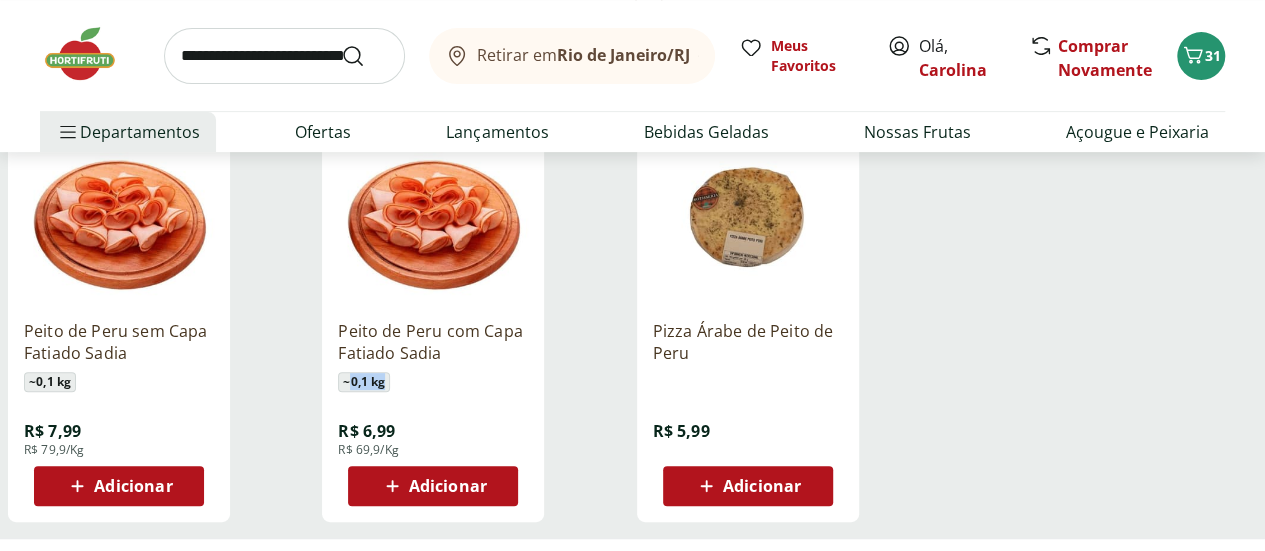 drag, startPoint x: 586, startPoint y: 381, endPoint x: 672, endPoint y: 426, distance: 97.06184 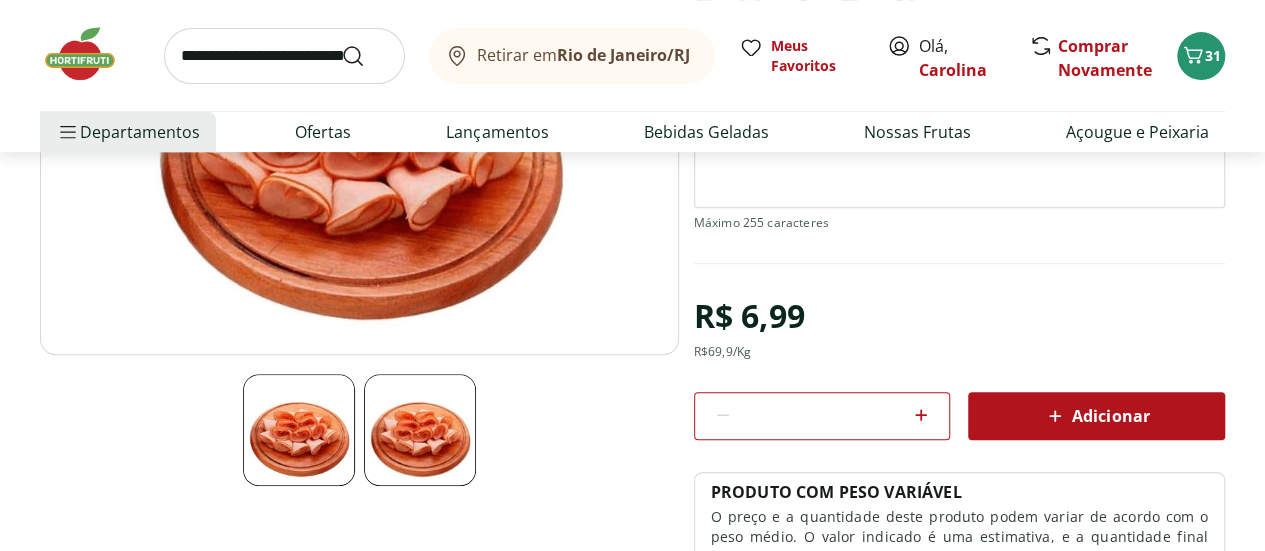 scroll, scrollTop: 400, scrollLeft: 0, axis: vertical 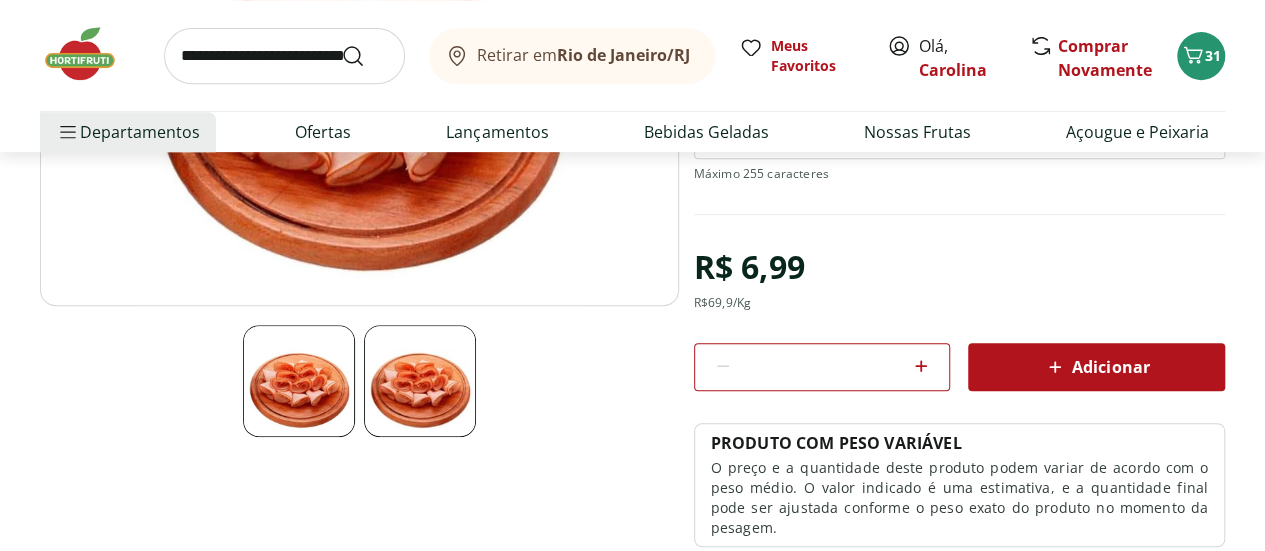 click 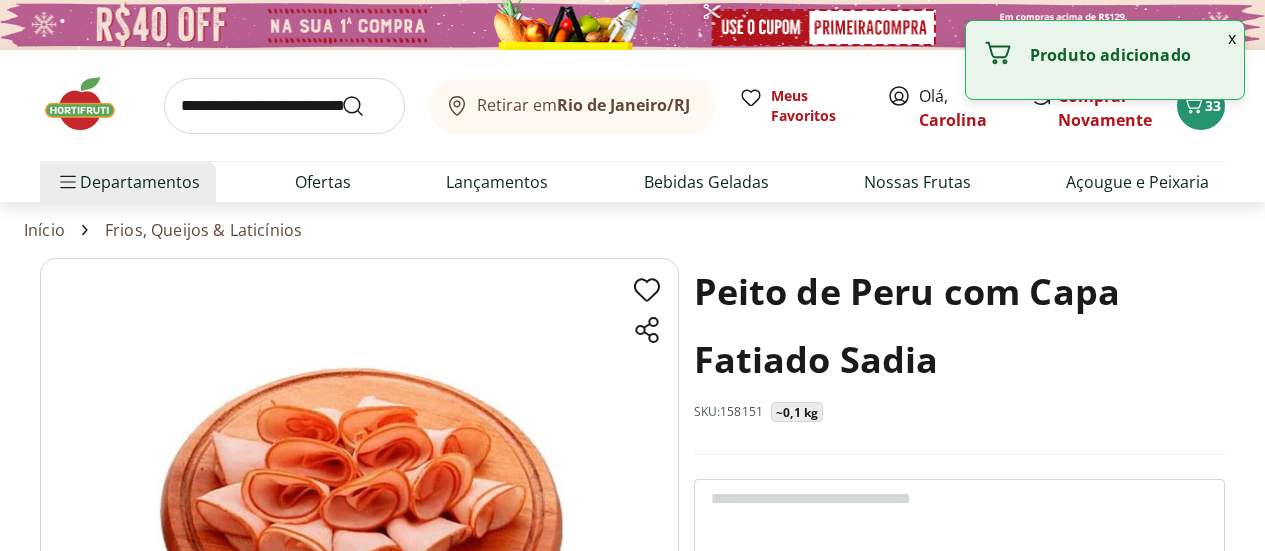 scroll, scrollTop: 400, scrollLeft: 0, axis: vertical 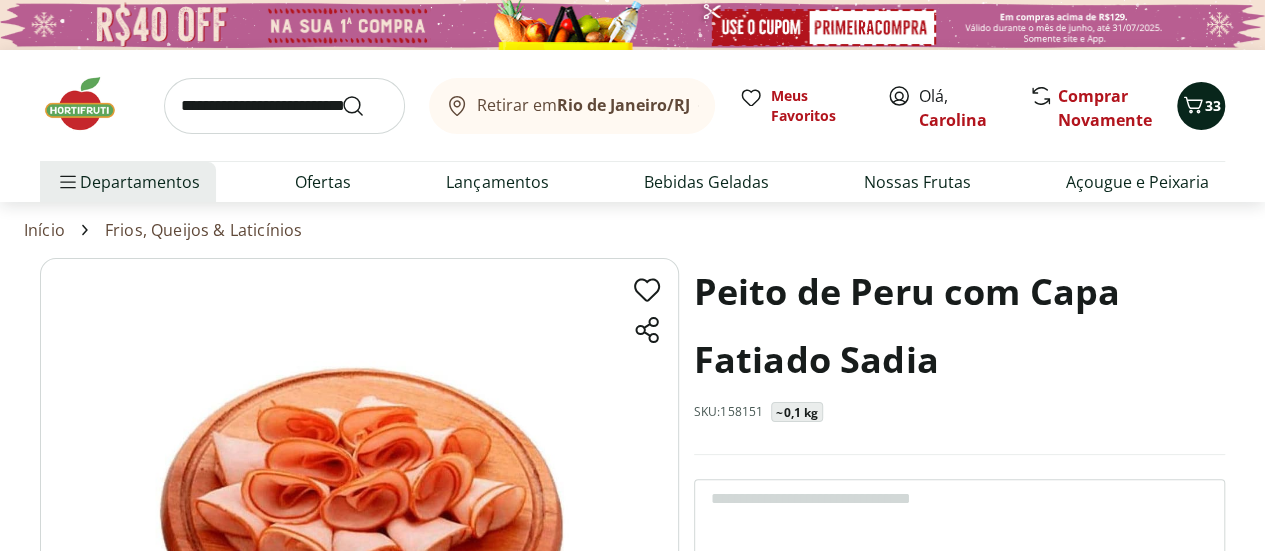 click on "33" at bounding box center (1213, 105) 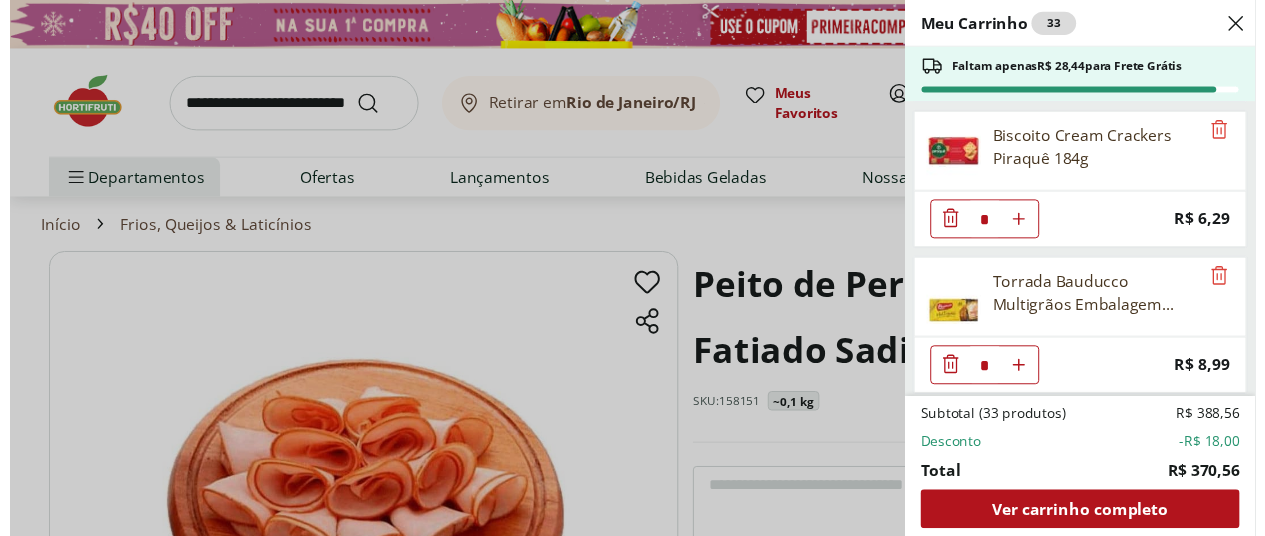 scroll, scrollTop: 3256, scrollLeft: 0, axis: vertical 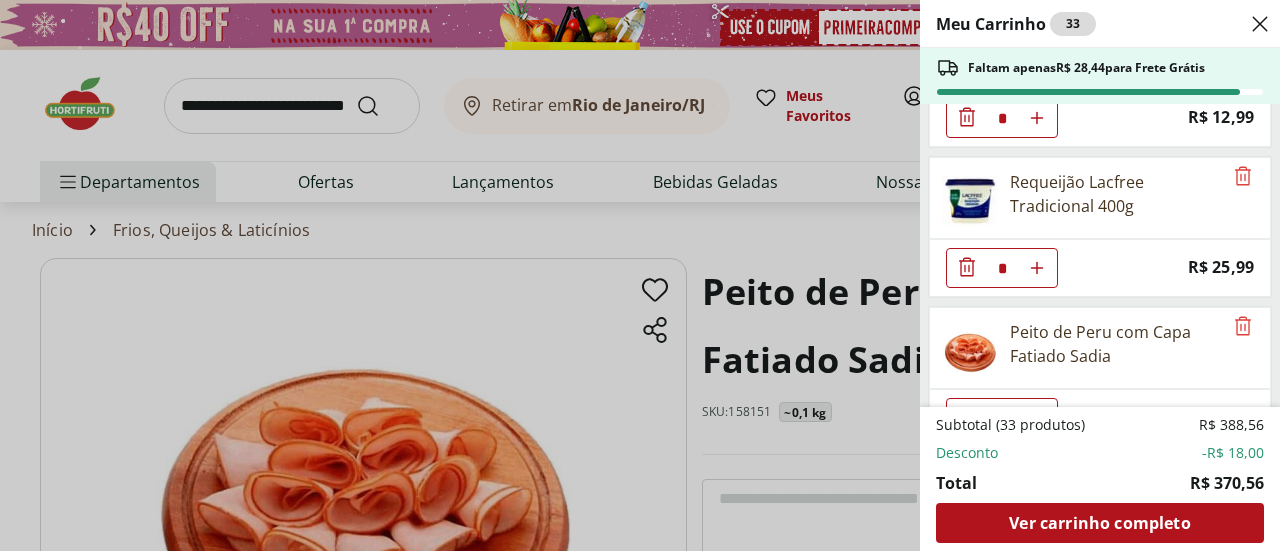click on "Meu Carrinho 33 Faltam apenas  R$ [PRICE]  para Frete Grátis Alface Crespa * Price: R$ [PRICE] Brocolis Ninja * Price: R$ [PRICE] Sabão em Barra de Coco Ypê 180g * Price: R$ [PRICE] Sabão em Barra de Coco Ruth 90g * Price: R$ [PRICE] Guardanapo Folha Dupla Dia a Dia 30cm Scott 50 unidades * Price: R$ [PRICE] Mamão Formosa Unidade * Price: R$ [PRICE] Maçã Gala Importada Unidade * Price: R$ [PRICE] Uva Cotton Candy 500g * Price: R$ [PRICE] Lava Roupas OMO Lavagem Perfeita Refil - 900Ml * Price: R$ [PRICE] Amaciante Concentrado Comfort Original 1L * Price: R$ [PRICE] Leite Levinho Semi Desnatado Ninho 1L * Price: R$ [PRICE] LIMPADOR PERF VEJA LAV B ESTA G 30 500ML * Price: R$ [PRICE] Azeite De Oliva Clássico Extra Virgem Gallo 500Ml * Original price: R$ [PRICE] Price: R$ [PRICE] Suco Laranja Natural Da Terra 1,7L * Price: R$ [PRICE] Suco de Uva Integral Natural da Terra 1,5l * Price: R$ [PRICE] SUCO NECTAR MANGA DEL VALLE MAIS 1L * Price: R$ [PRICE] Pão Castanha do Pará e Quinoa Nutrella 350g * Price: R$ [PRICE] * Price: * Price: *" at bounding box center (640, 275) 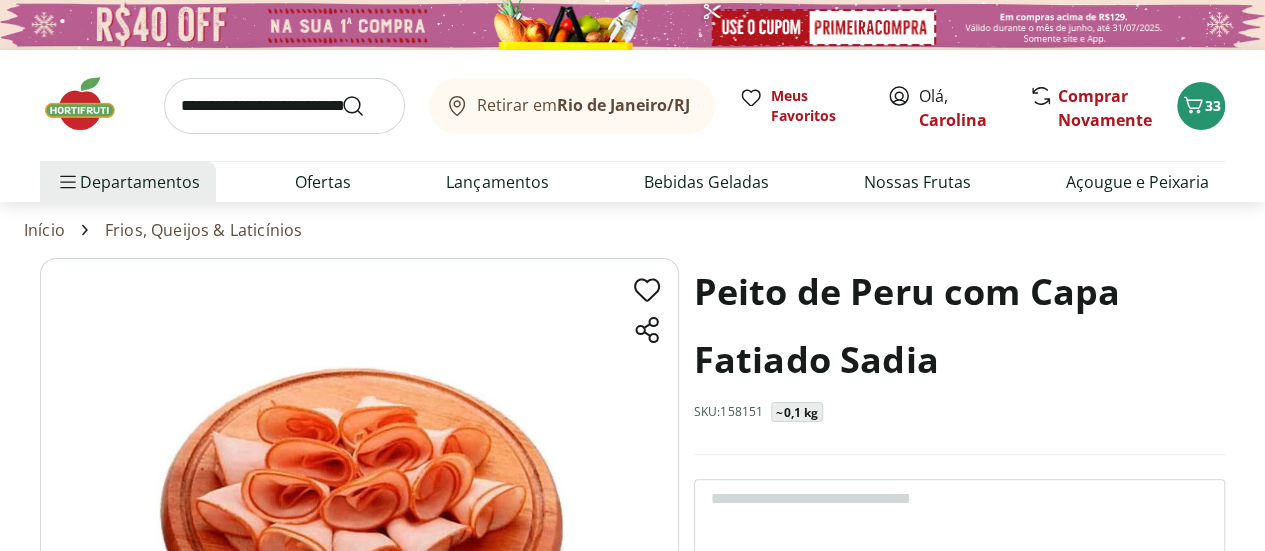 drag, startPoint x: 244, startPoint y: 127, endPoint x: 255, endPoint y: 135, distance: 13.601471 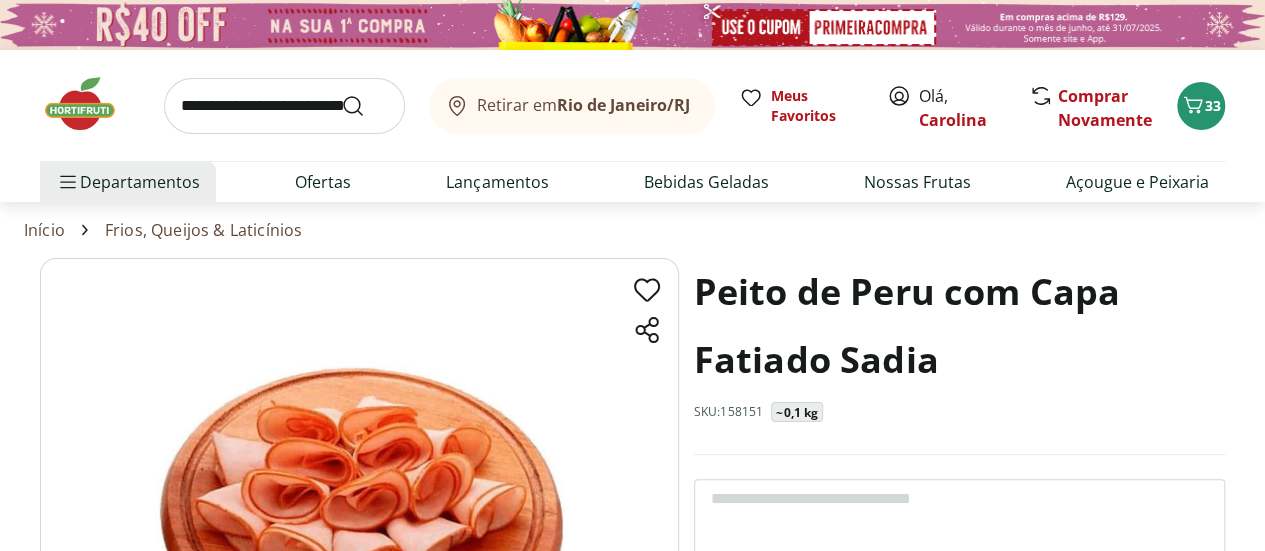 click at bounding box center [284, 106] 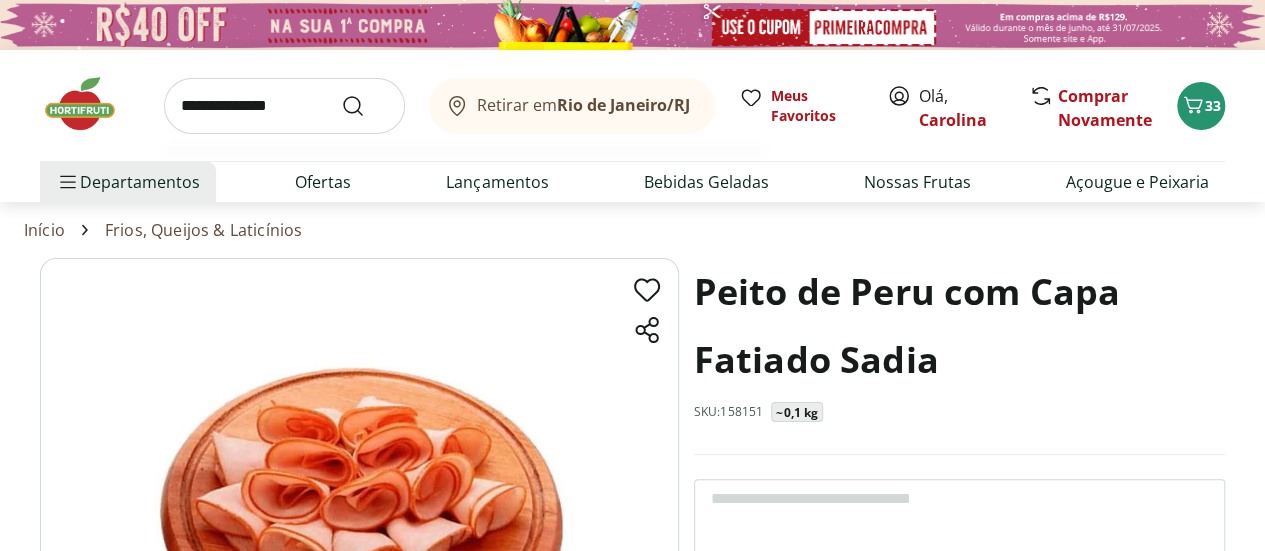 type on "**********" 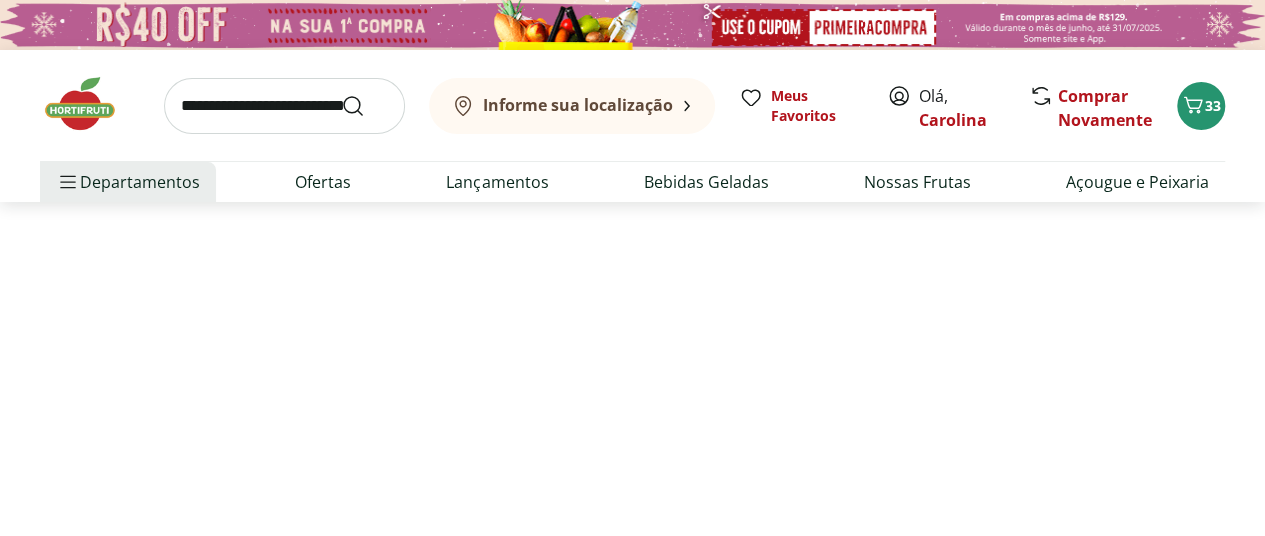 select on "**********" 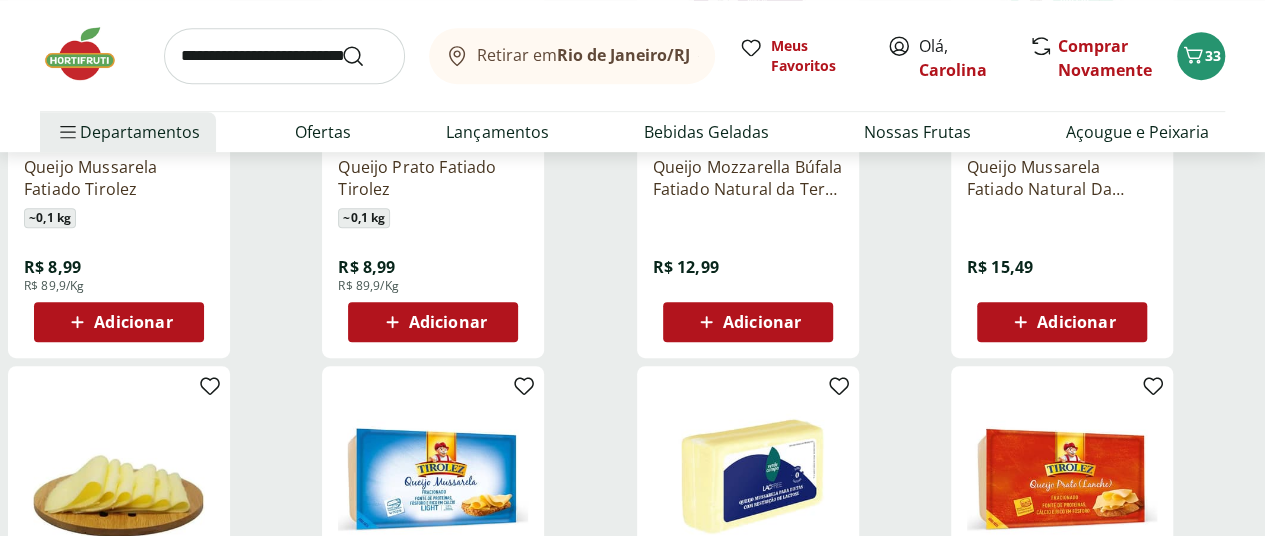 scroll, scrollTop: 300, scrollLeft: 0, axis: vertical 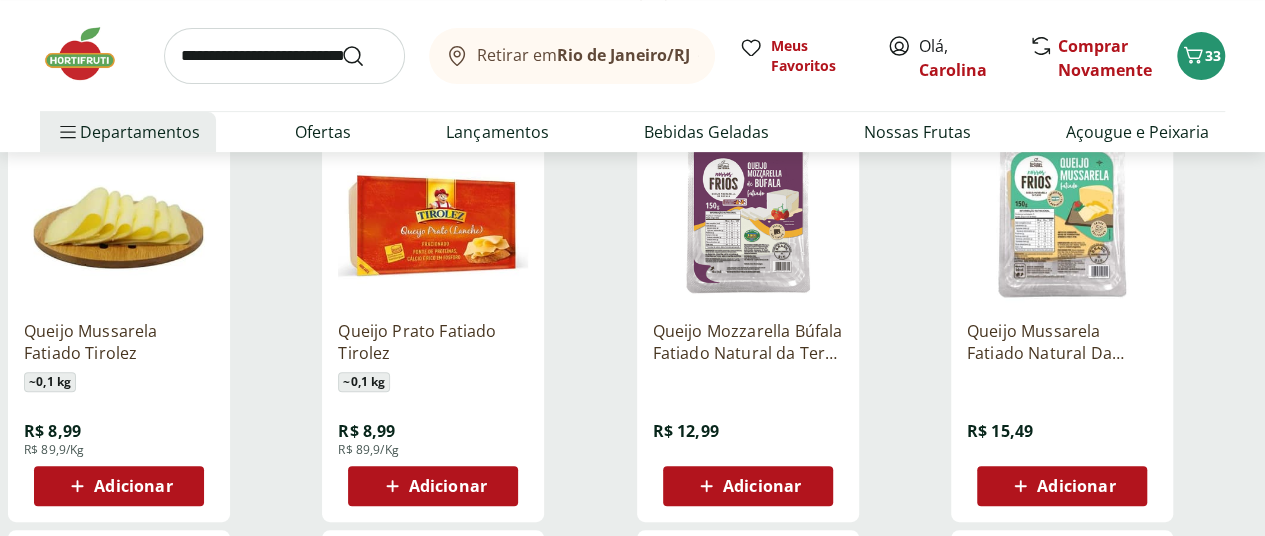click on "Adicionar" at bounding box center (1076, 486) 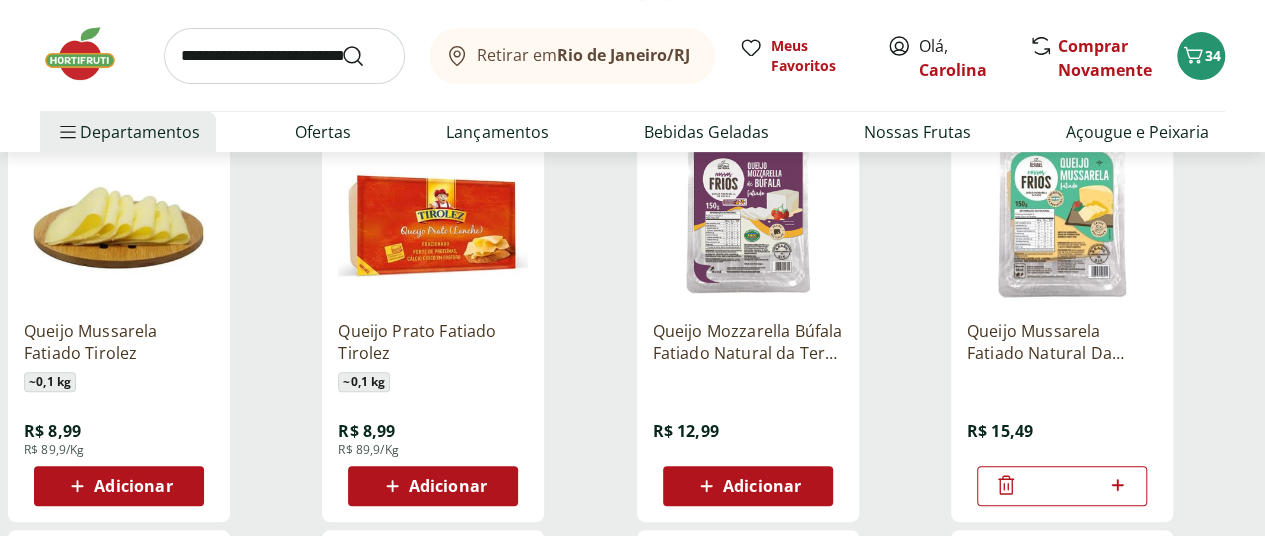 click 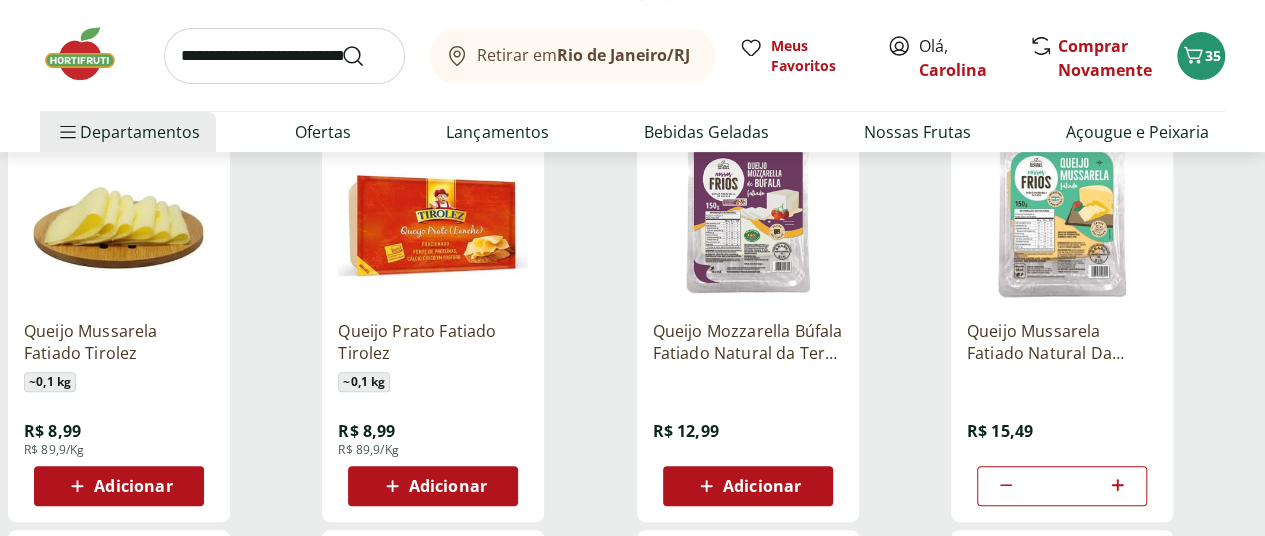 click at bounding box center [284, 56] 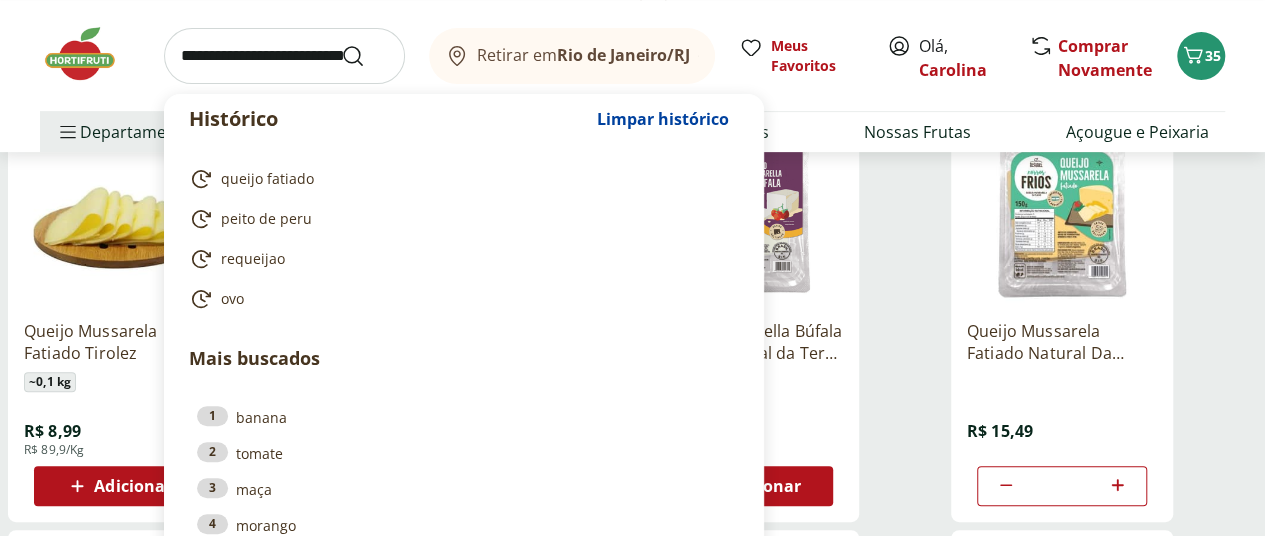 click on "**********" at bounding box center (632, 745) 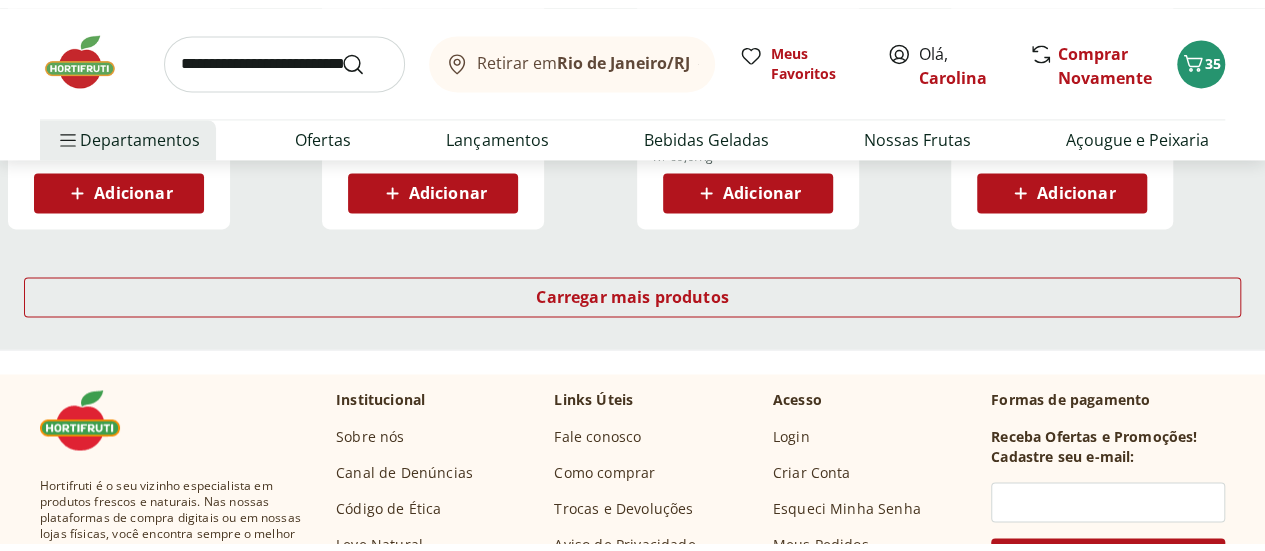 scroll, scrollTop: 1500, scrollLeft: 0, axis: vertical 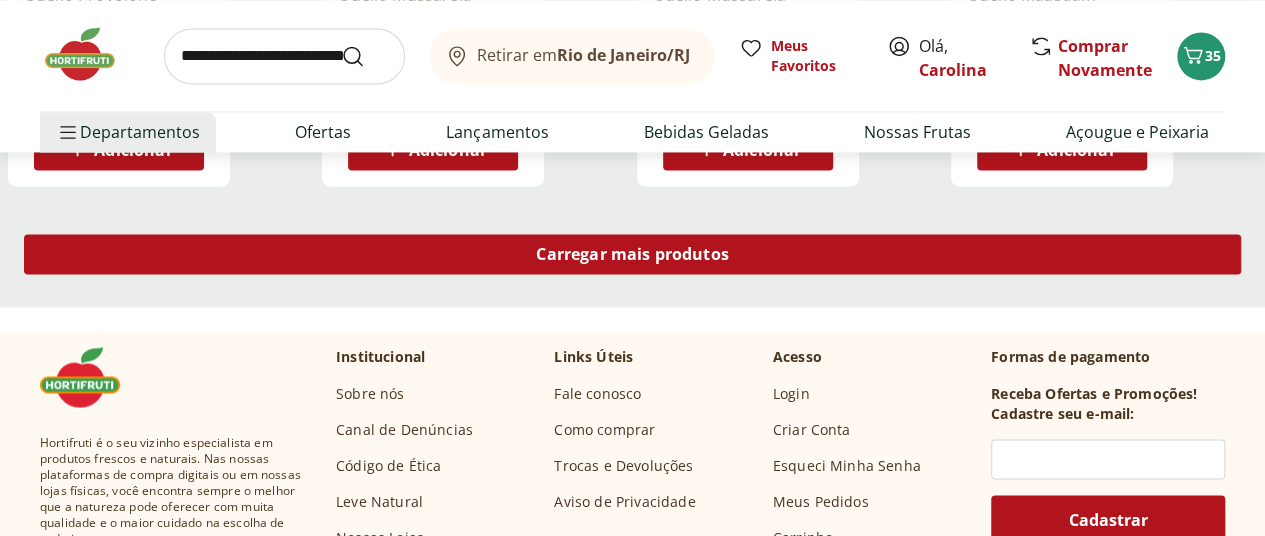 click on "Carregar mais produtos" at bounding box center (632, 254) 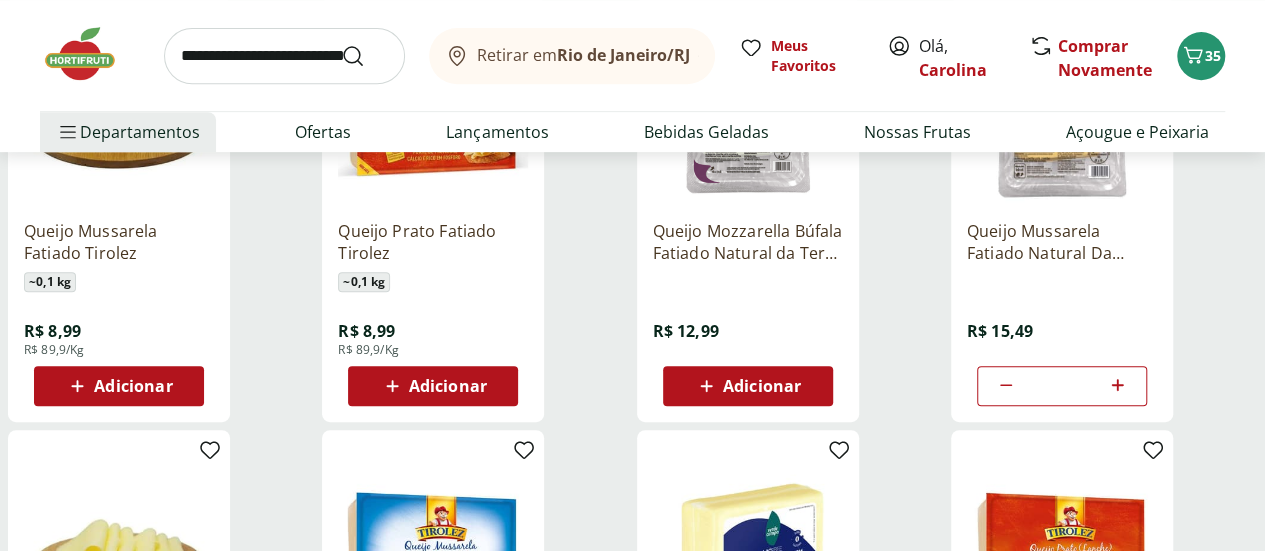 scroll, scrollTop: 0, scrollLeft: 0, axis: both 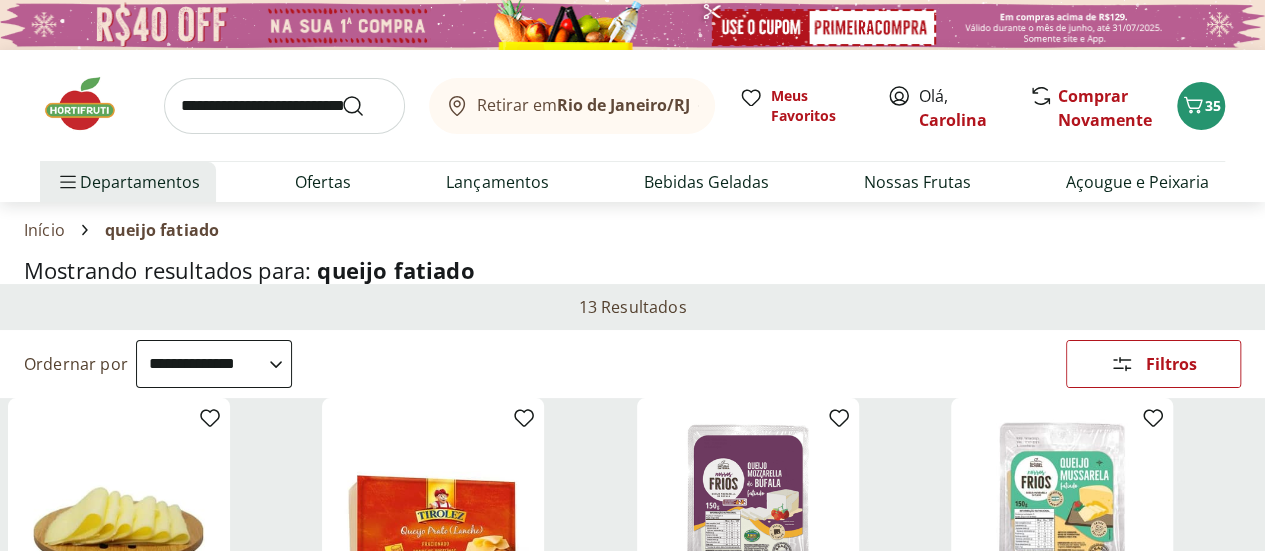 click at bounding box center [284, 106] 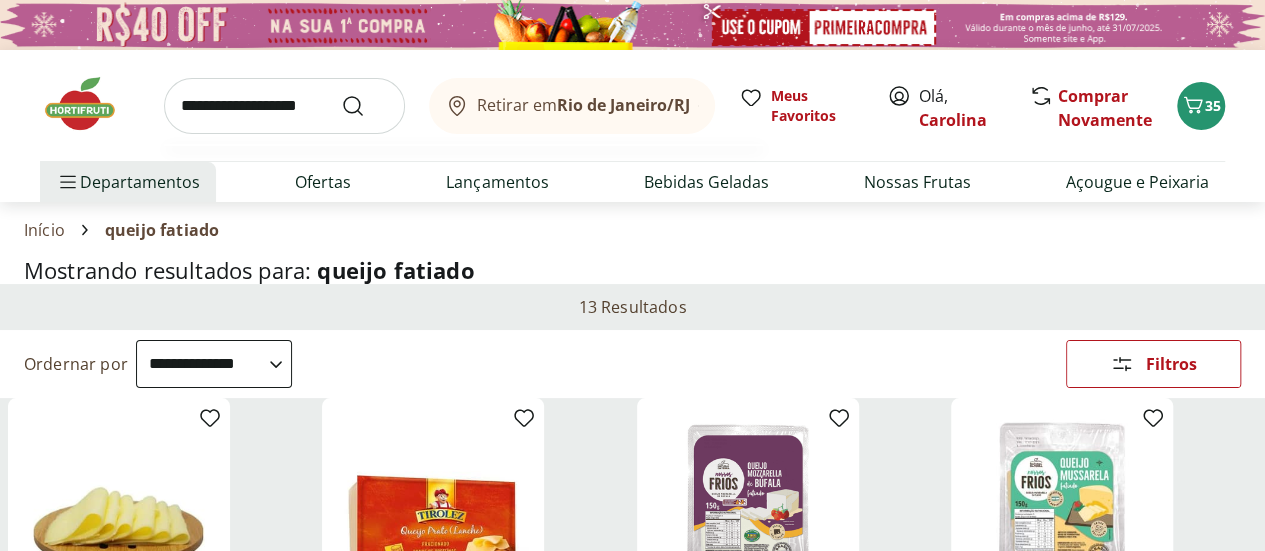 type on "**********" 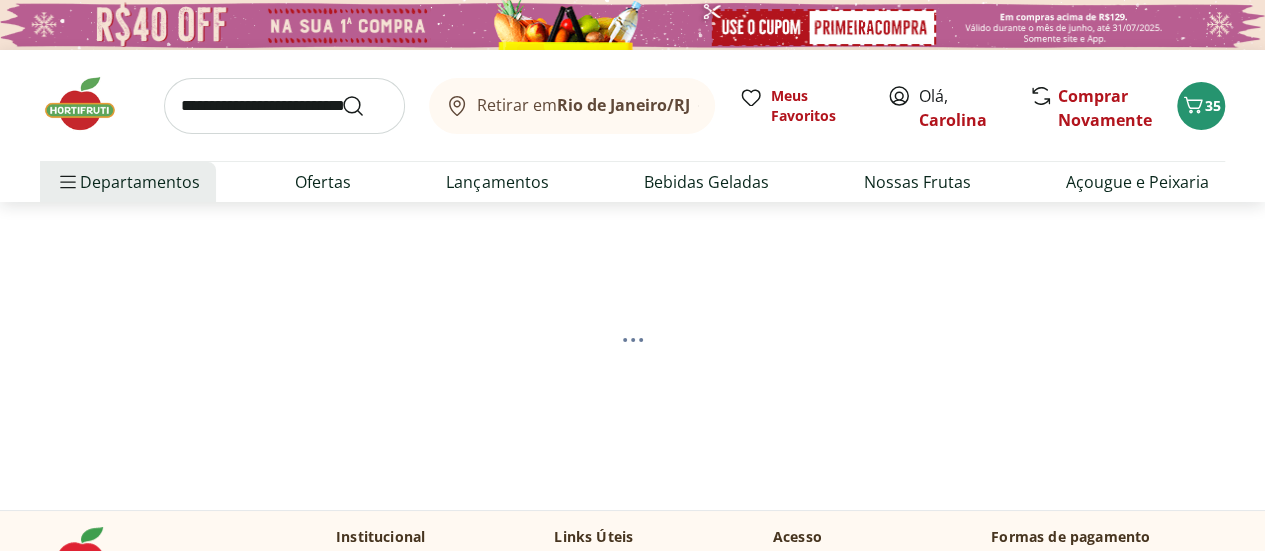 select on "**********" 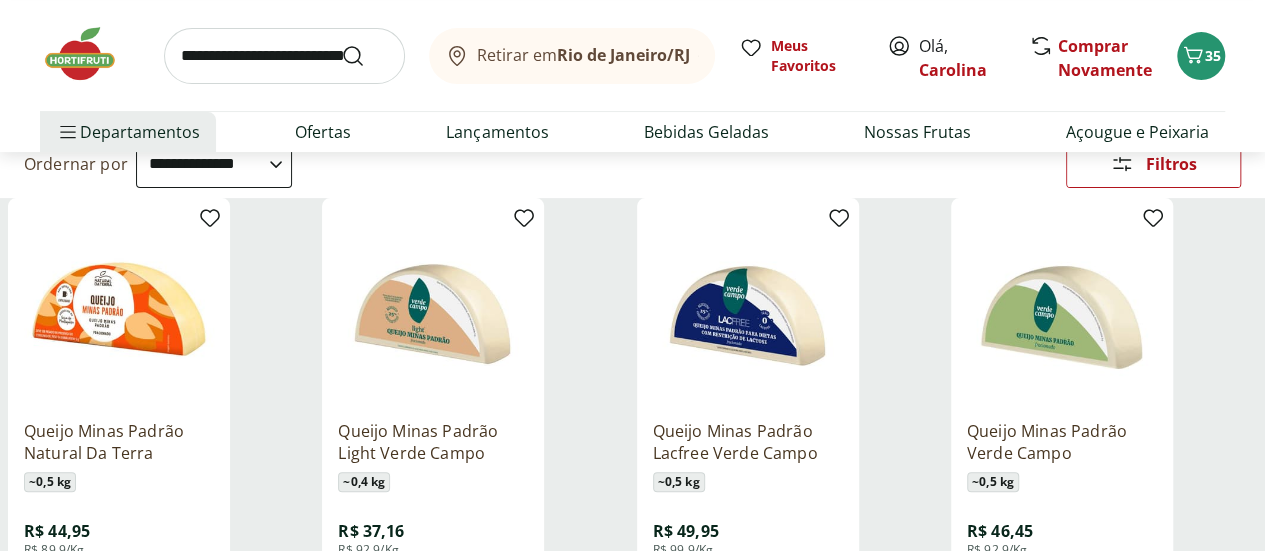scroll, scrollTop: 300, scrollLeft: 0, axis: vertical 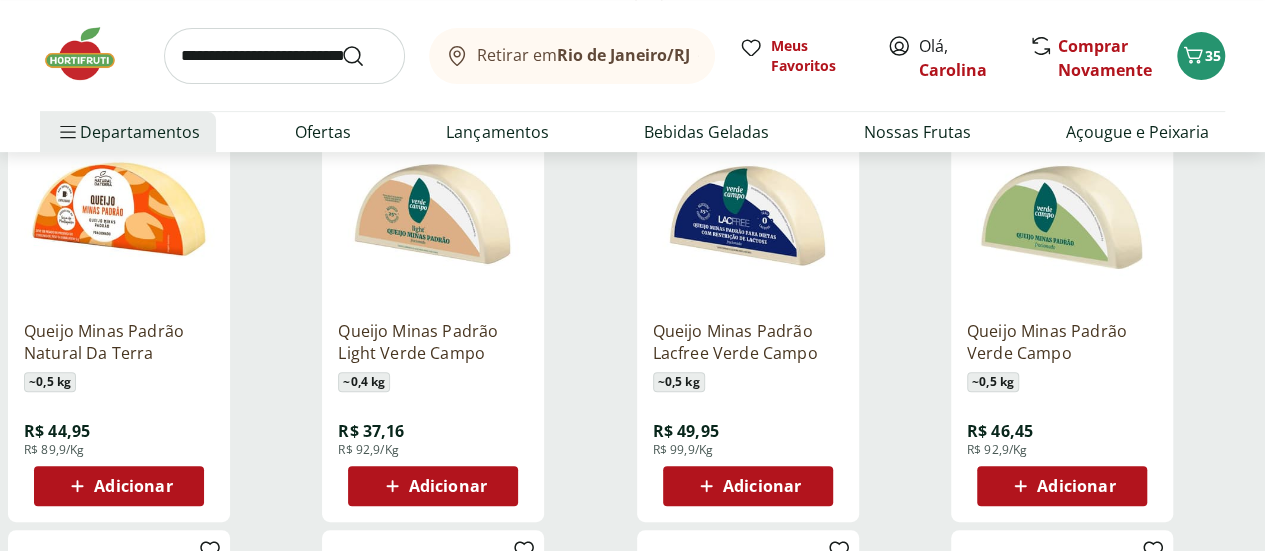 click on "Adicionar" at bounding box center [762, 486] 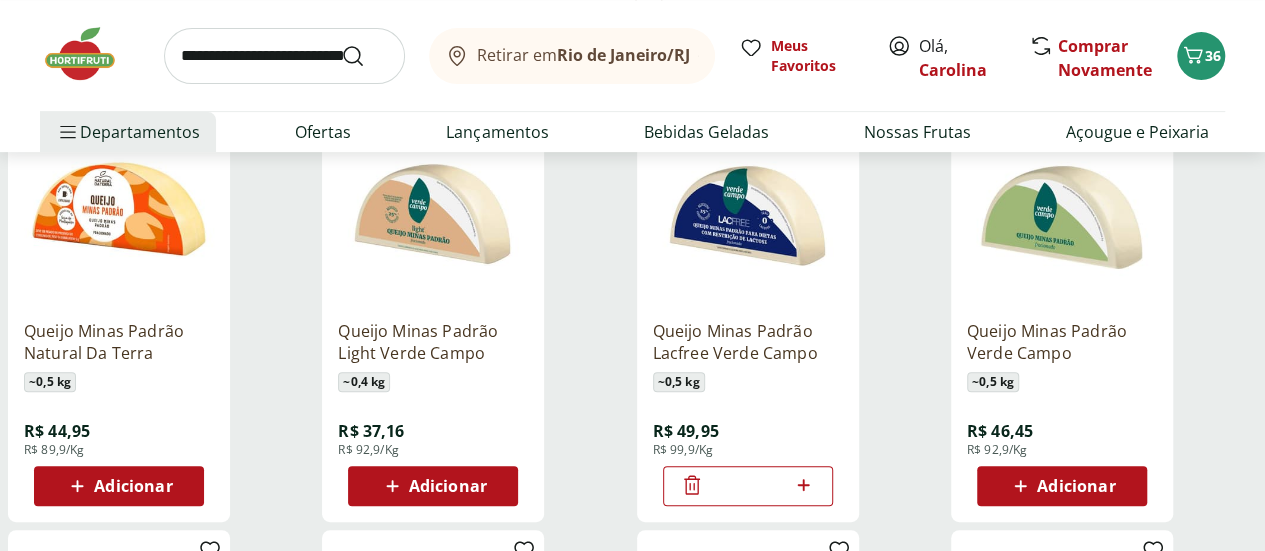 click at bounding box center [284, 56] 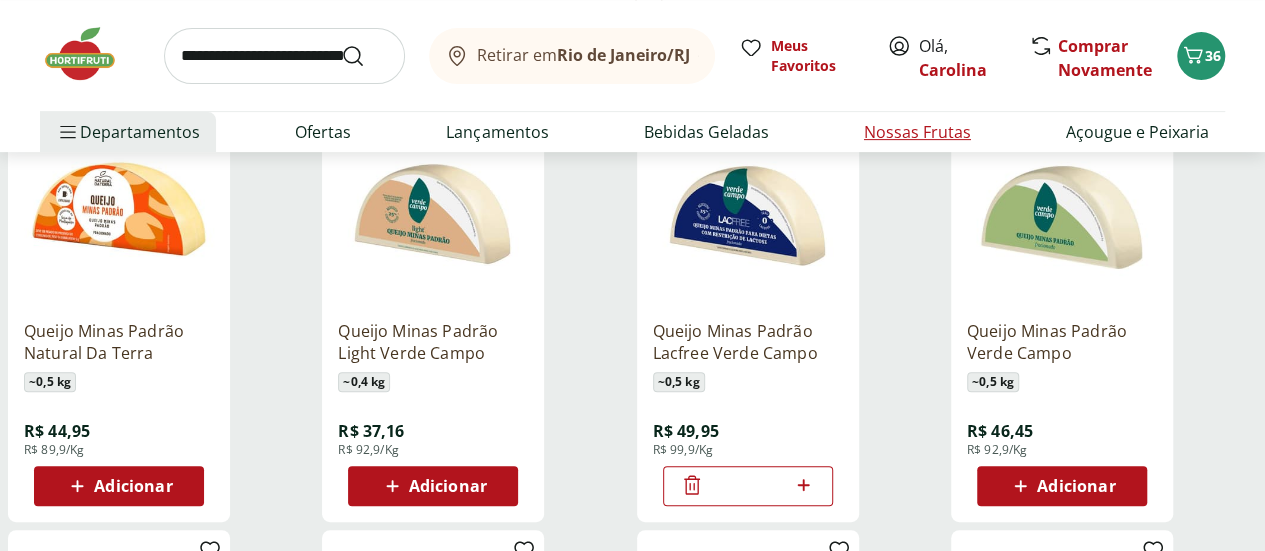 click on "Nossas Frutas" at bounding box center [917, 132] 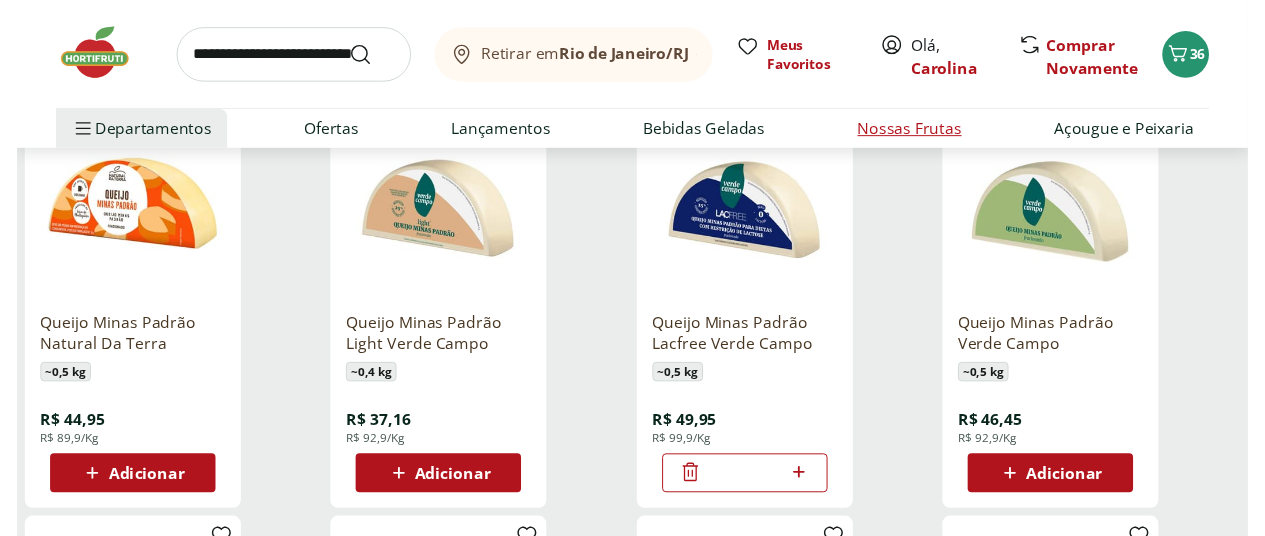 scroll, scrollTop: 0, scrollLeft: 0, axis: both 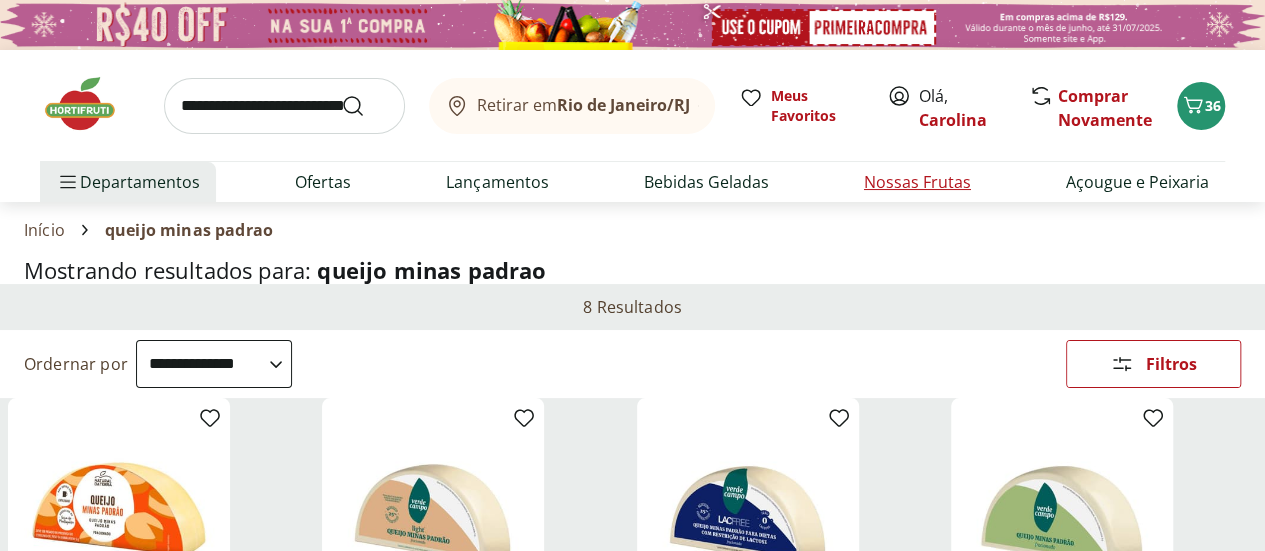 select on "**********" 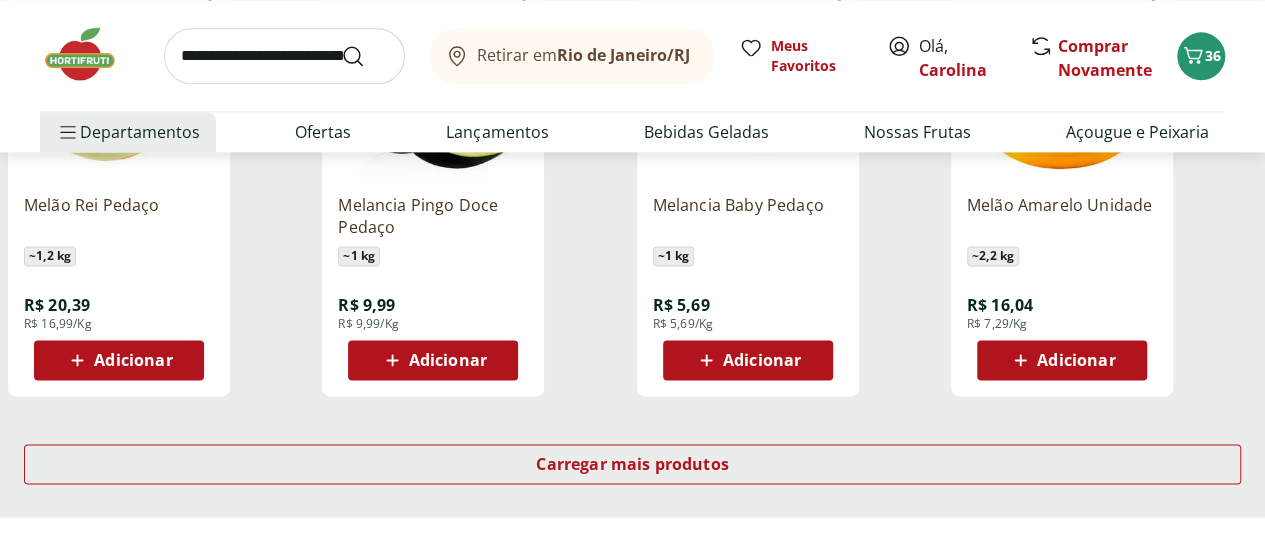 scroll, scrollTop: 1300, scrollLeft: 0, axis: vertical 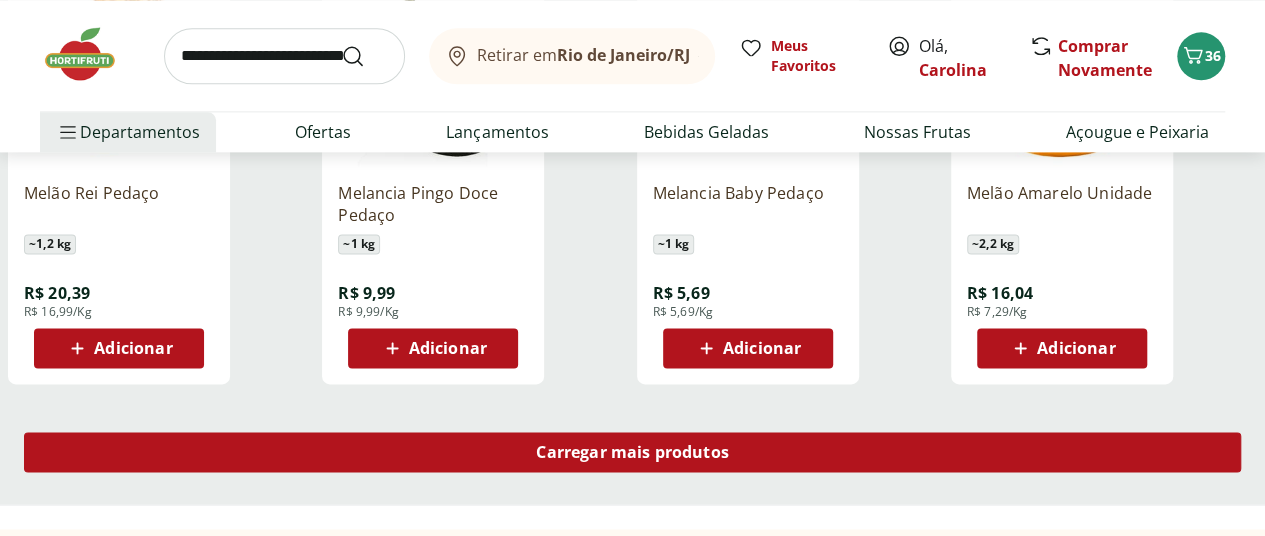 click on "Carregar mais produtos" at bounding box center (632, 452) 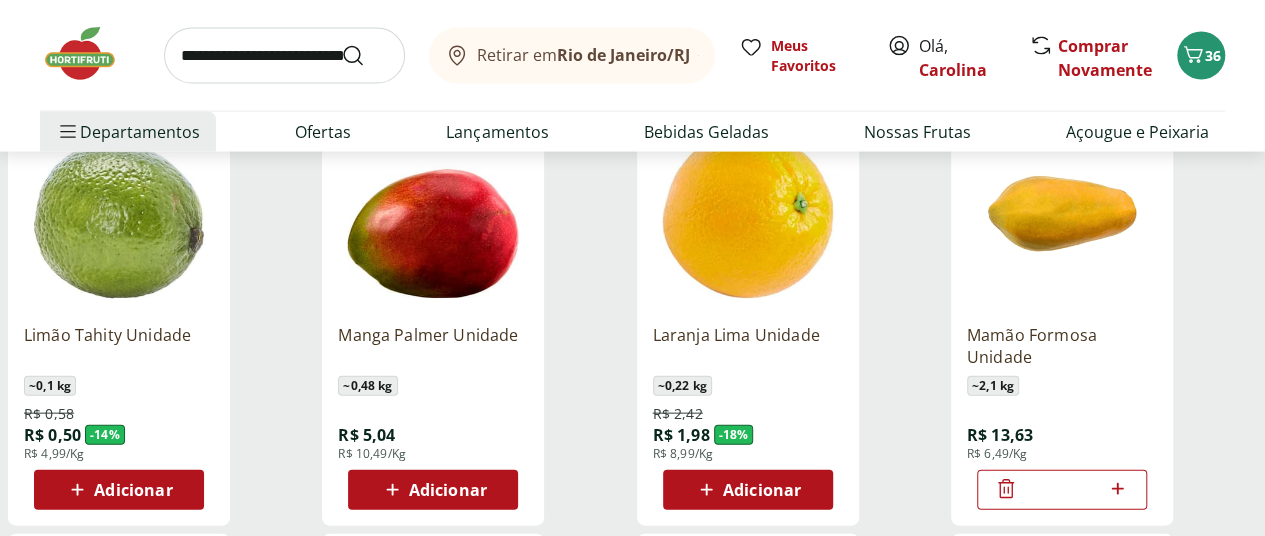 scroll, scrollTop: 2000, scrollLeft: 0, axis: vertical 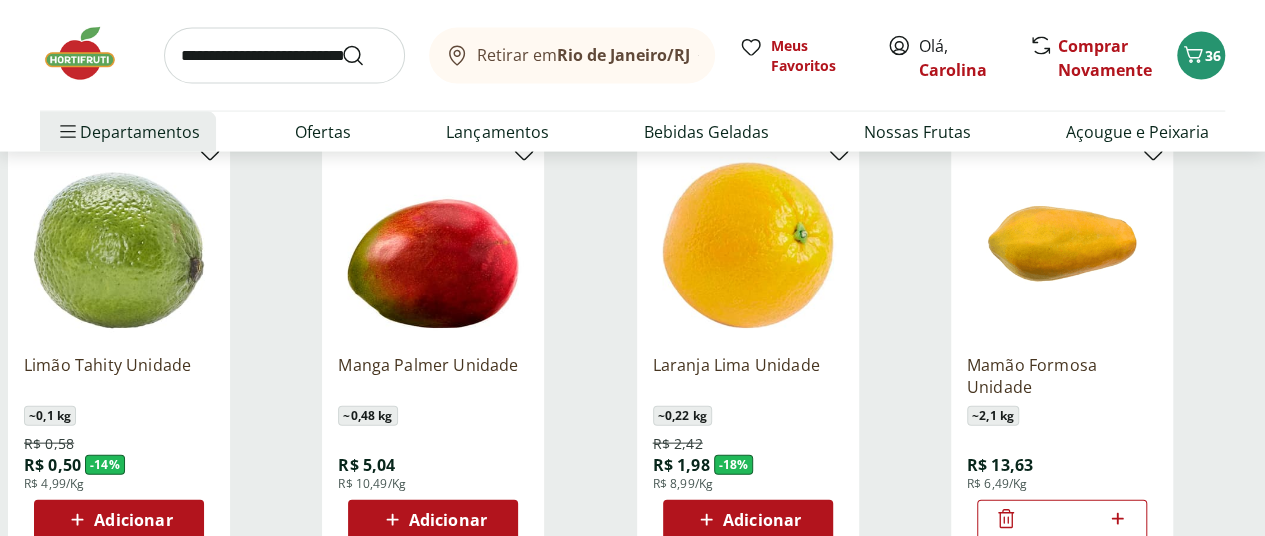 click on "Adicionar" at bounding box center [762, 520] 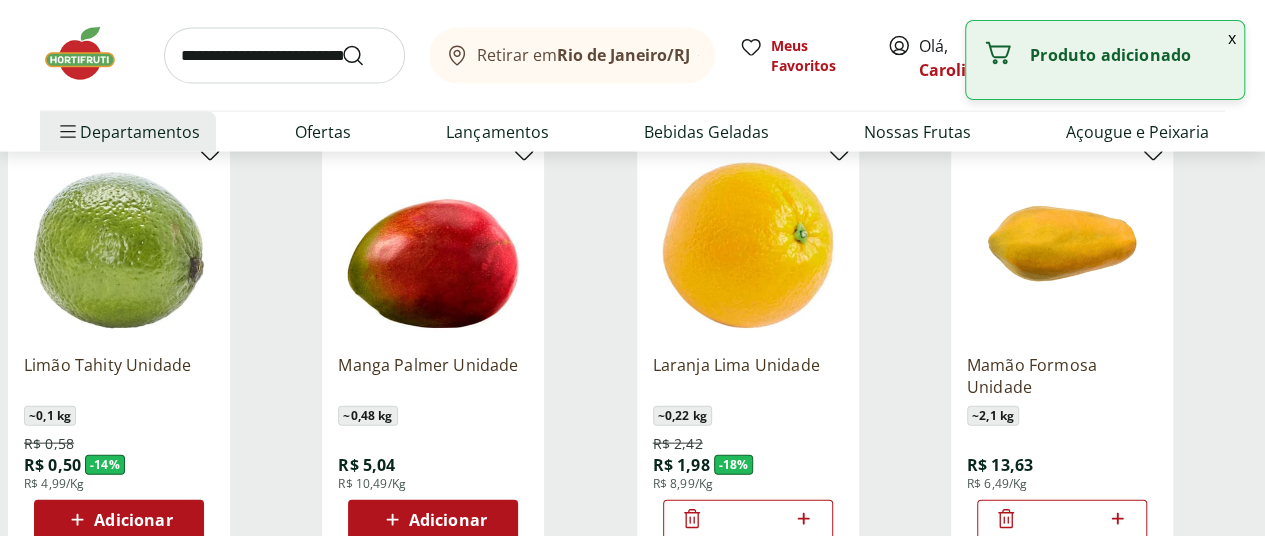 click 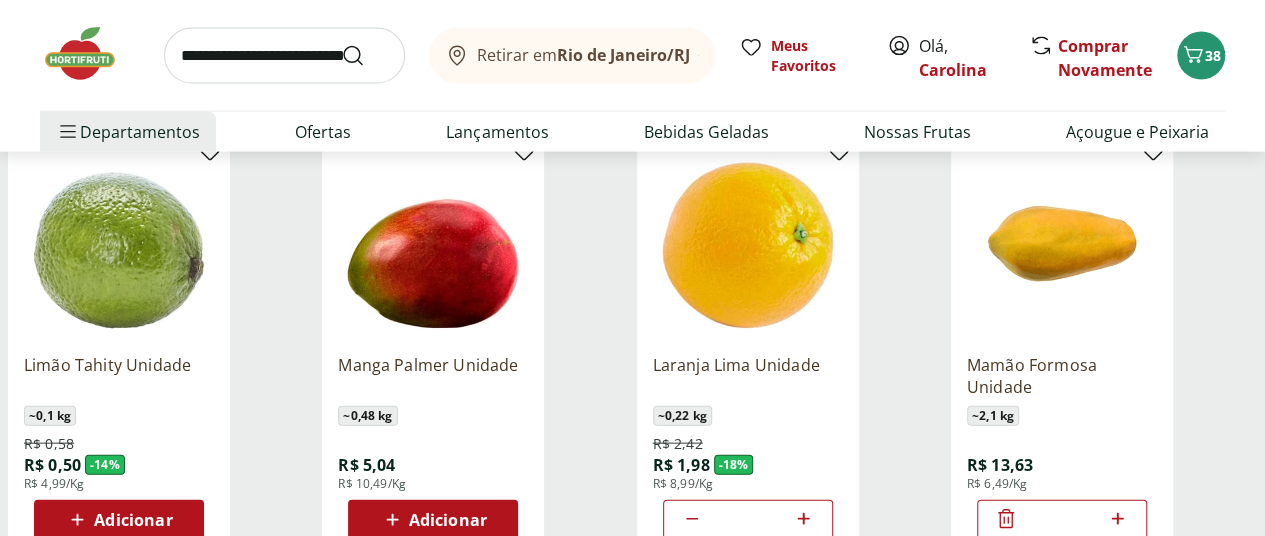 click 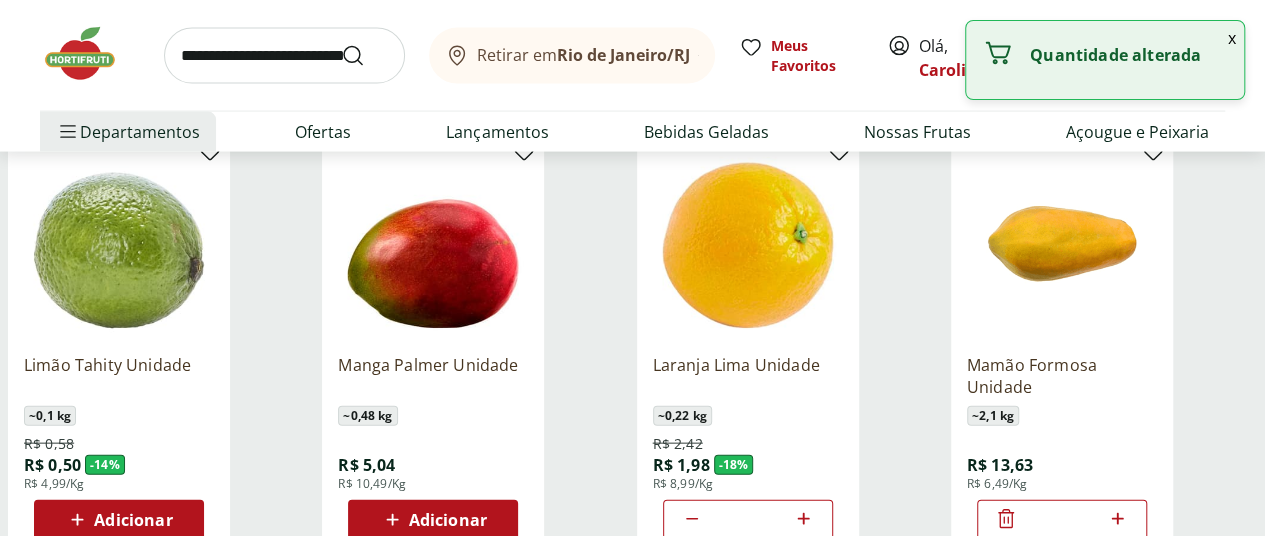 click 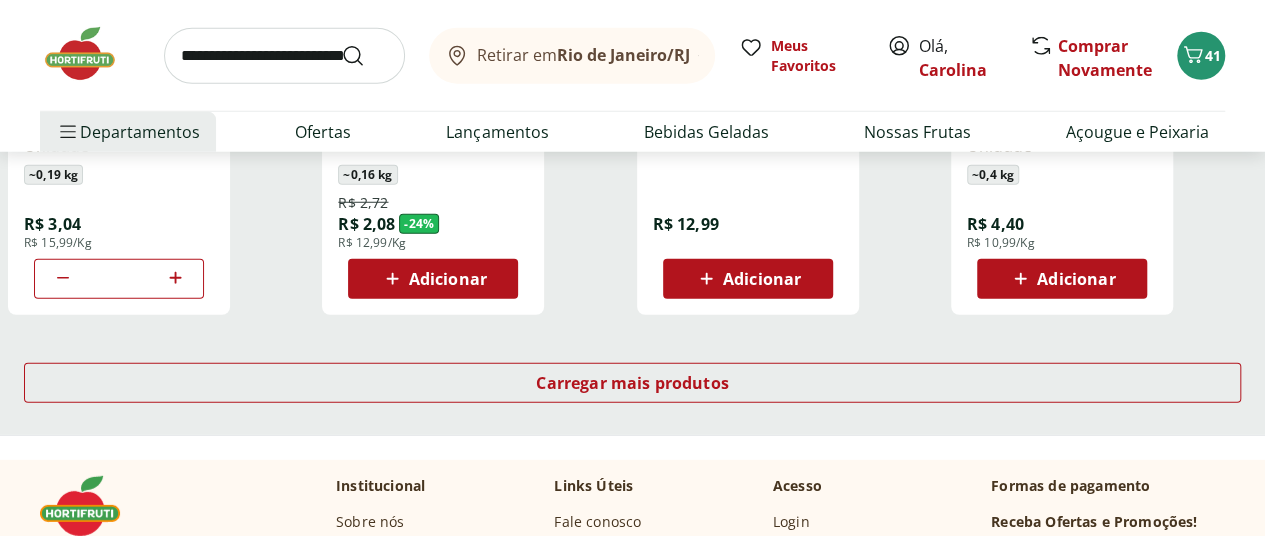 scroll, scrollTop: 2700, scrollLeft: 0, axis: vertical 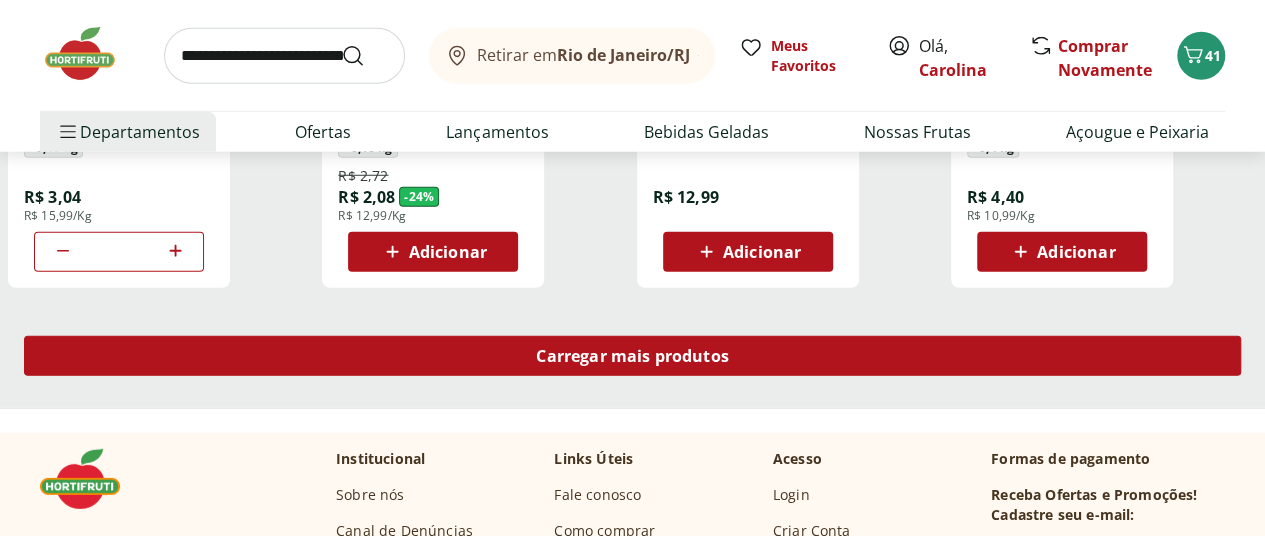 click on "Carregar mais produtos" at bounding box center [632, 356] 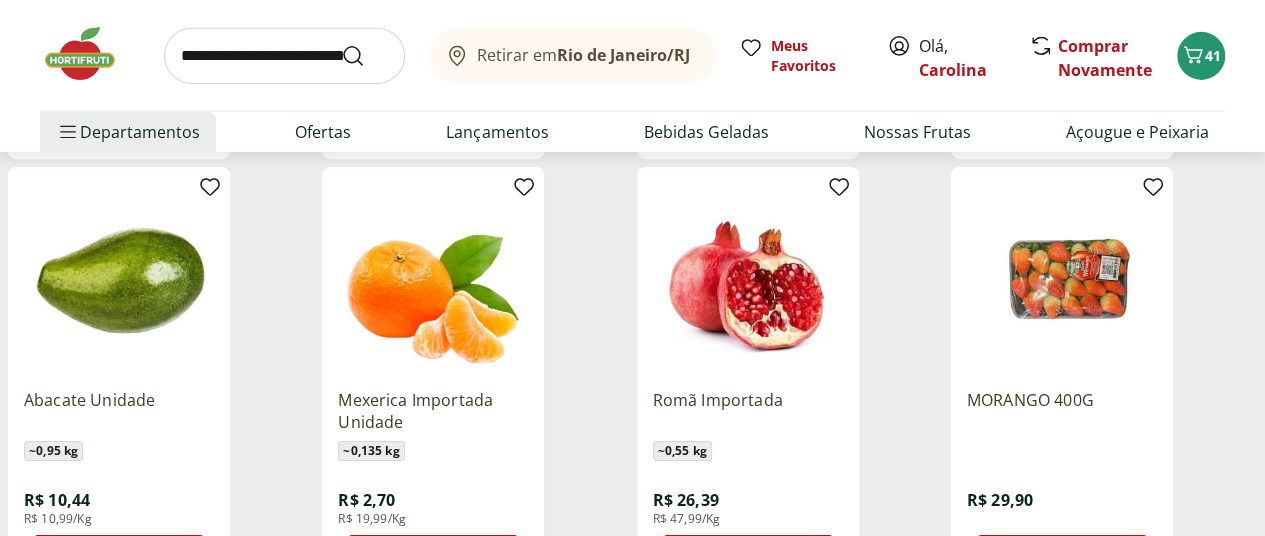 scroll, scrollTop: 3300, scrollLeft: 0, axis: vertical 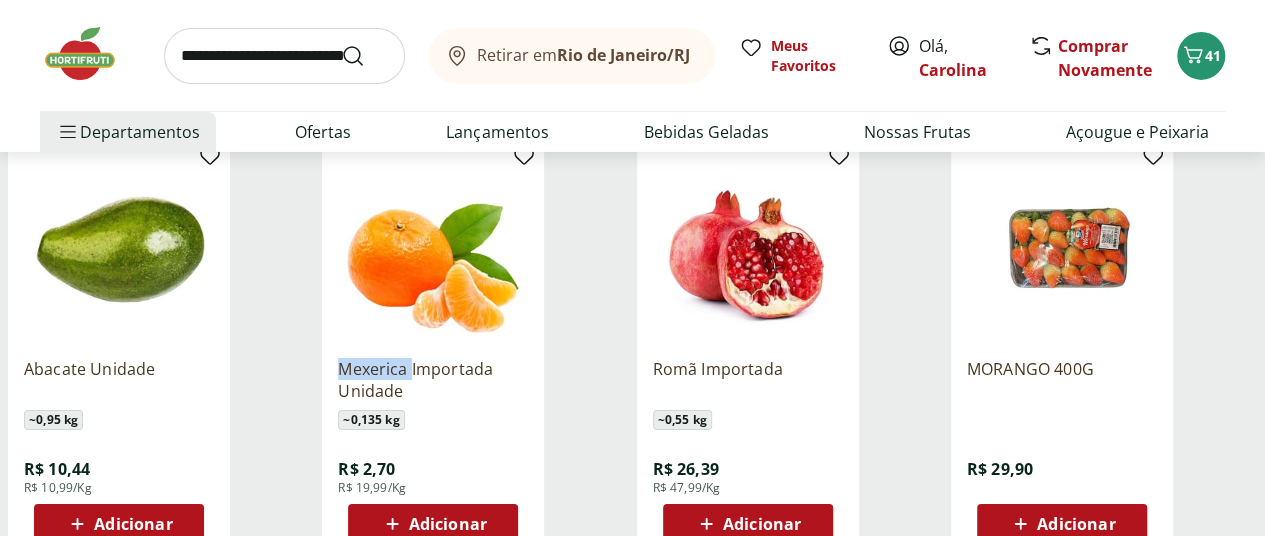 drag, startPoint x: 562, startPoint y: 296, endPoint x: 653, endPoint y: 304, distance: 91.350975 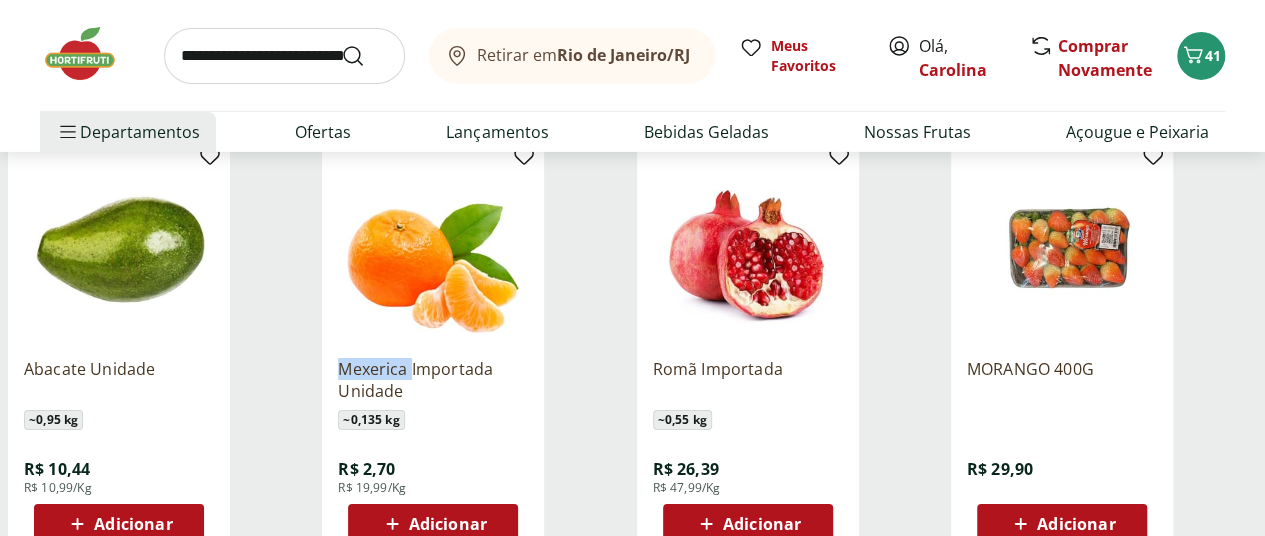 click on "Mexerica Importada Unidade ~ 0,135 kg R$ [PRICE] R$ [PRICE]/Kg Adicionar" at bounding box center [433, 348] 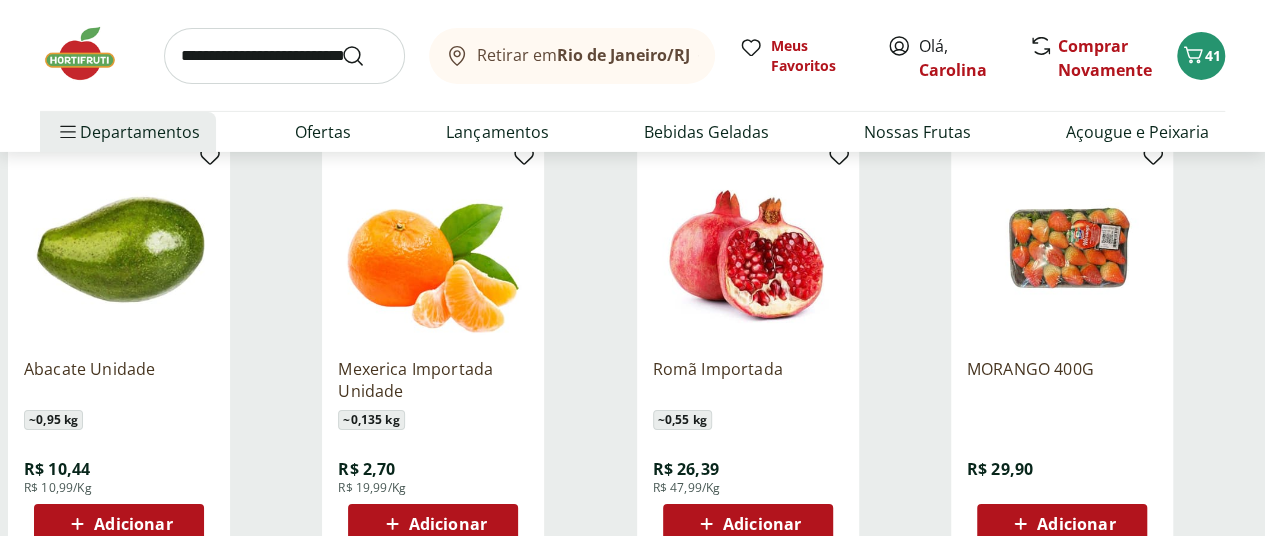 click on "**********" at bounding box center [632, -953] 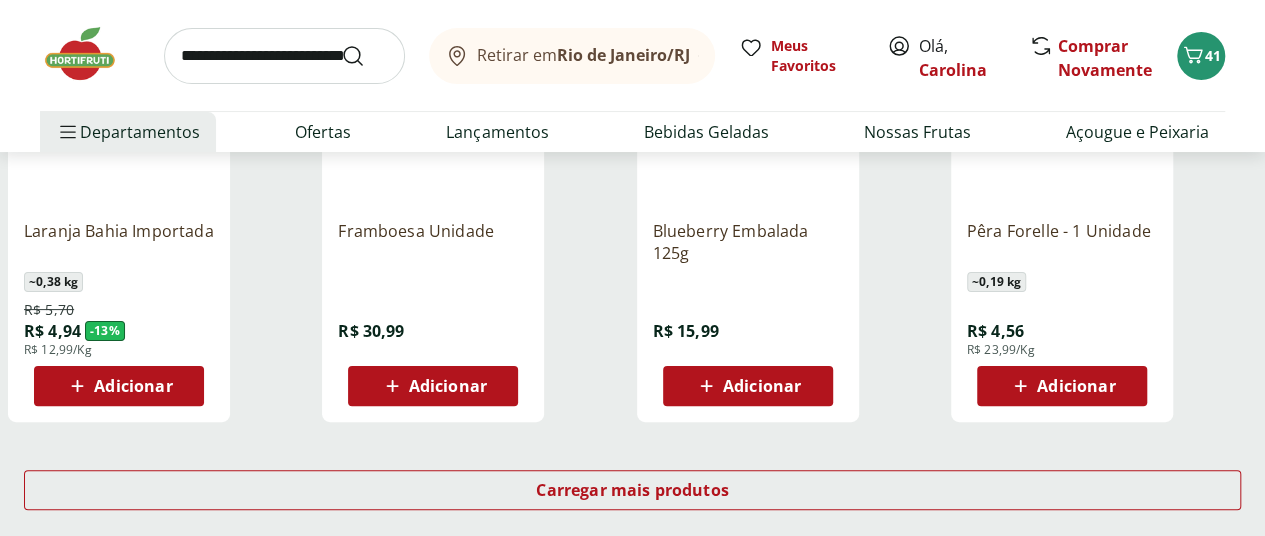 scroll, scrollTop: 4000, scrollLeft: 0, axis: vertical 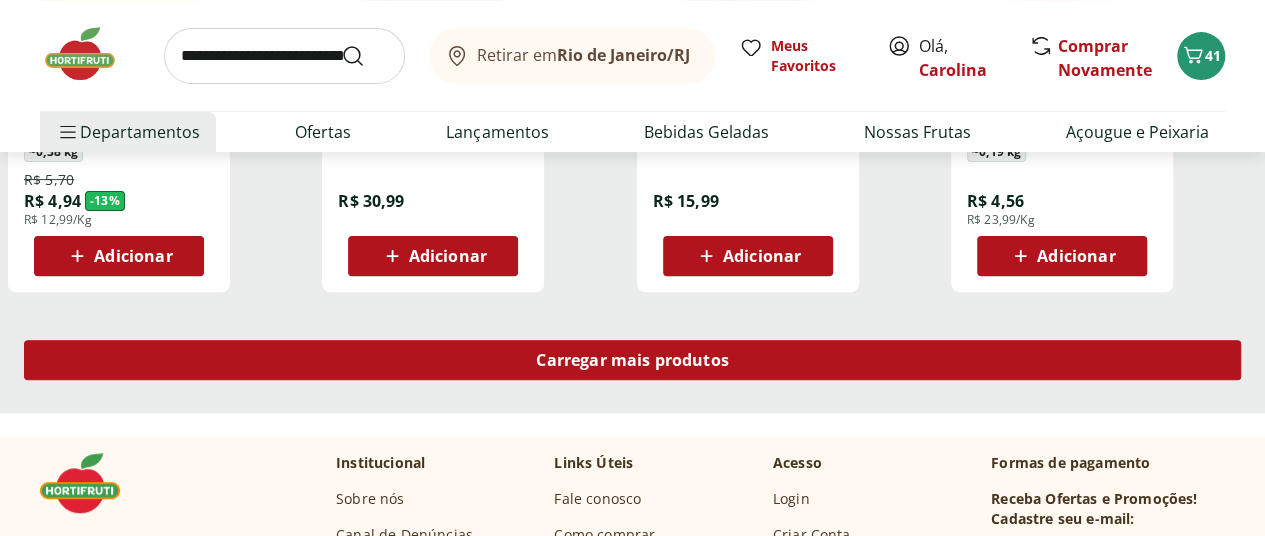 click on "Carregar mais produtos" at bounding box center (632, 364) 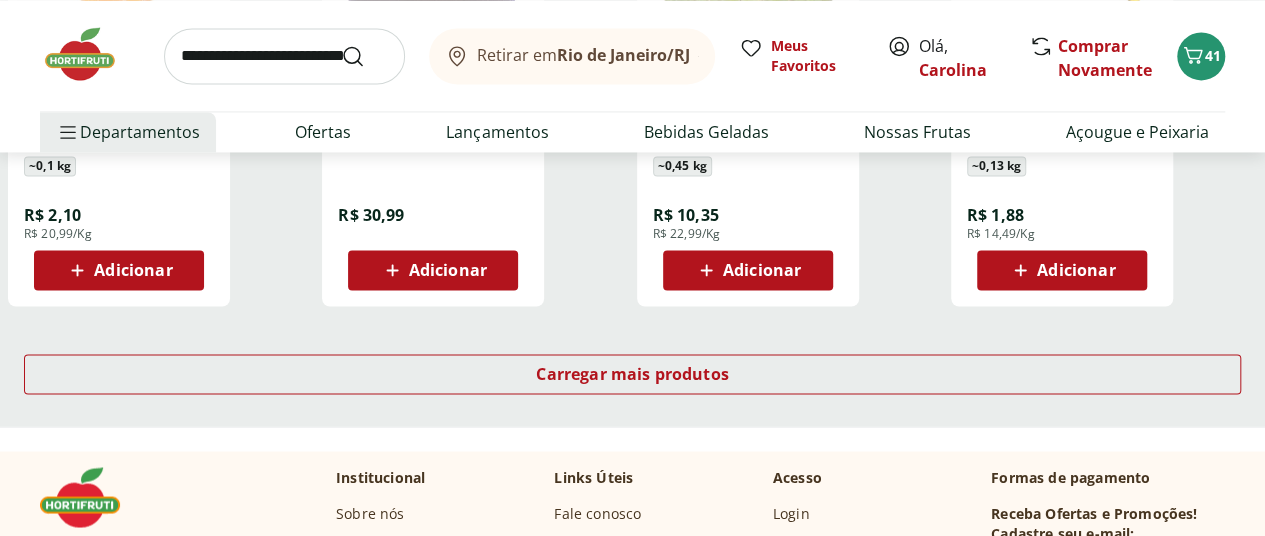 scroll, scrollTop: 5400, scrollLeft: 0, axis: vertical 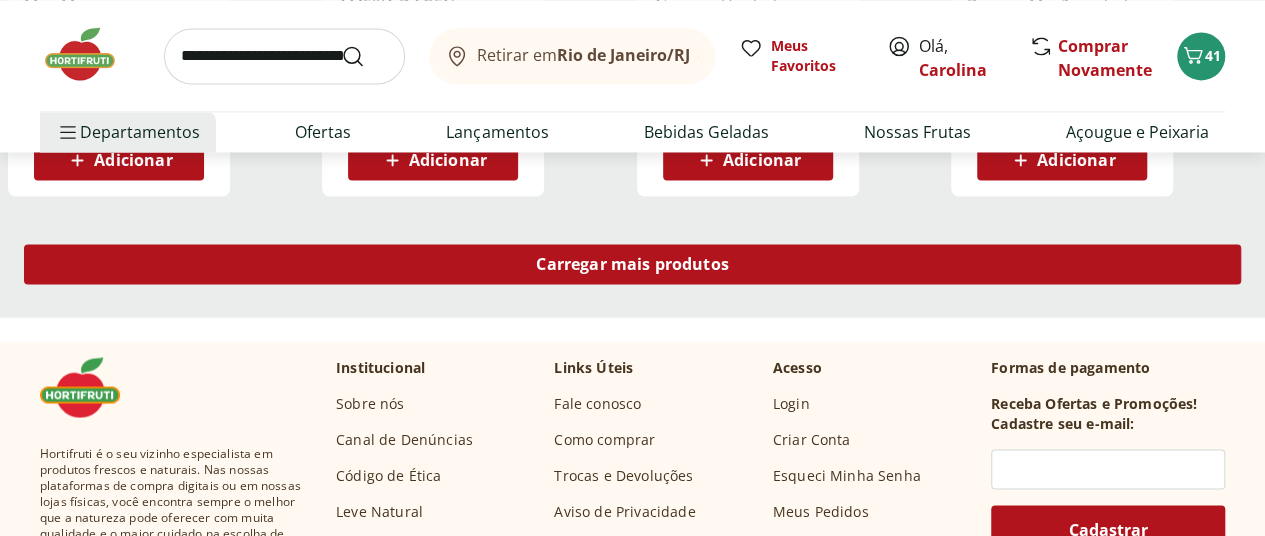click on "Carregar mais produtos" at bounding box center (632, 264) 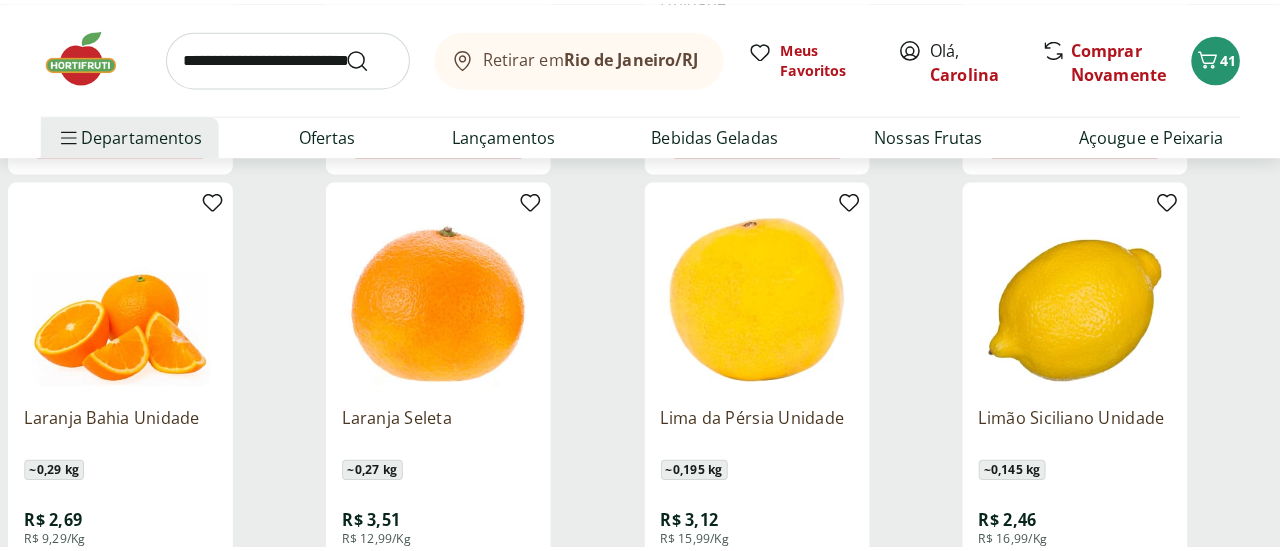scroll, scrollTop: 6400, scrollLeft: 0, axis: vertical 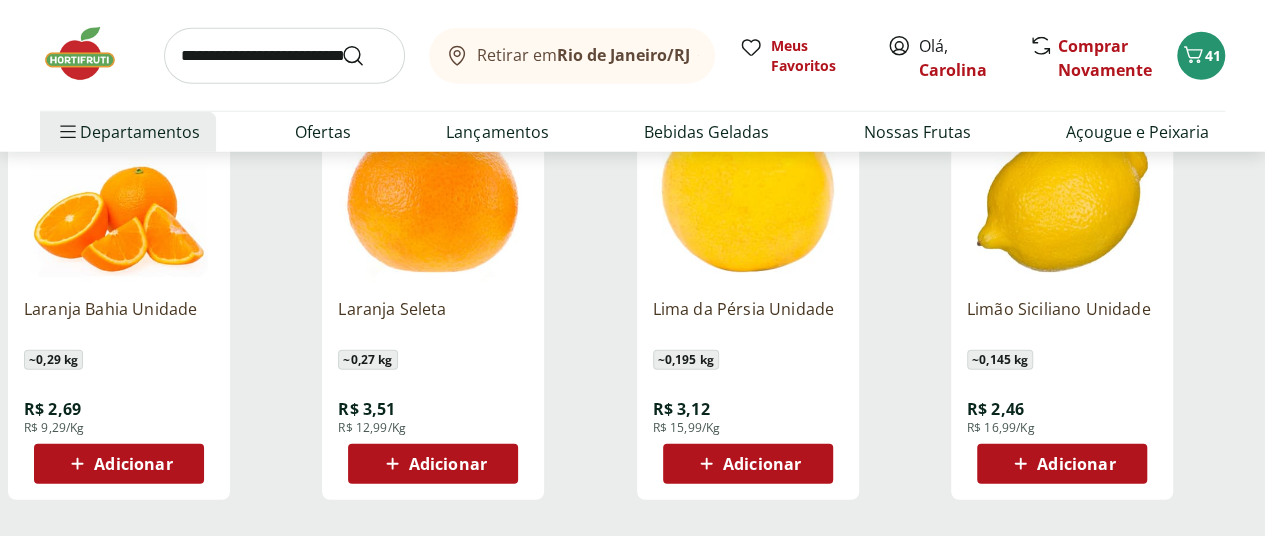 click on "Adicionar" at bounding box center [133, 464] 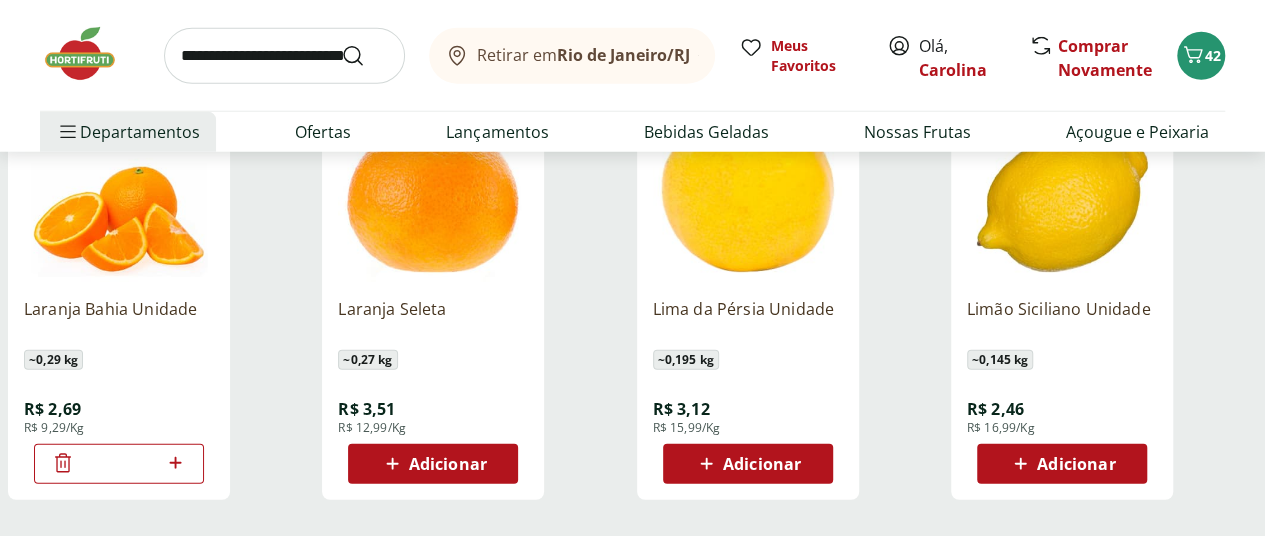 click 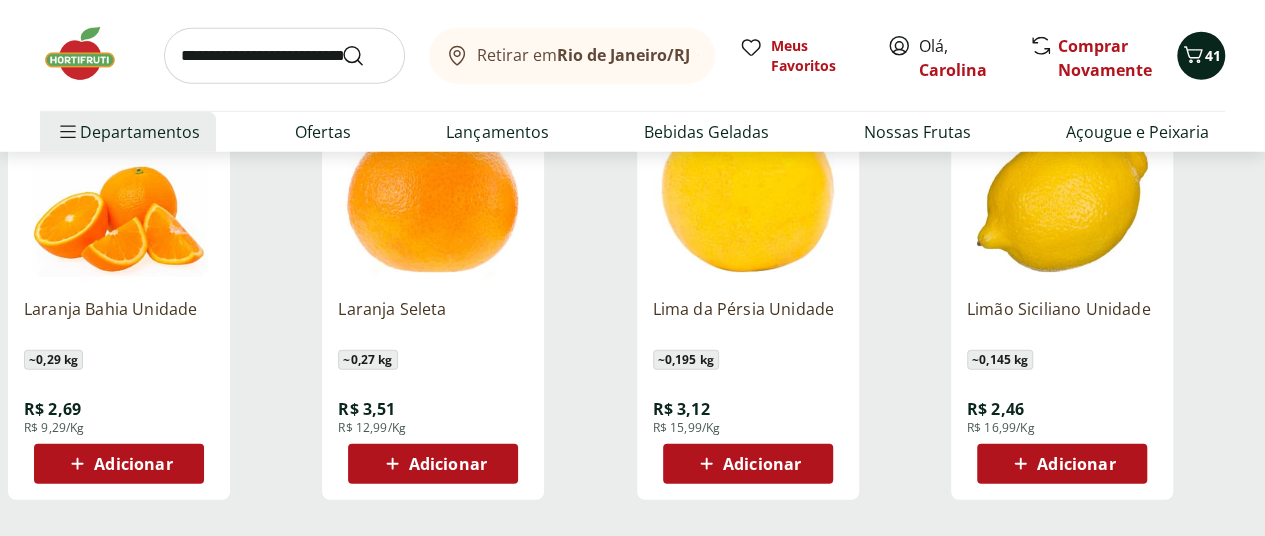 click on "41" at bounding box center (1213, 55) 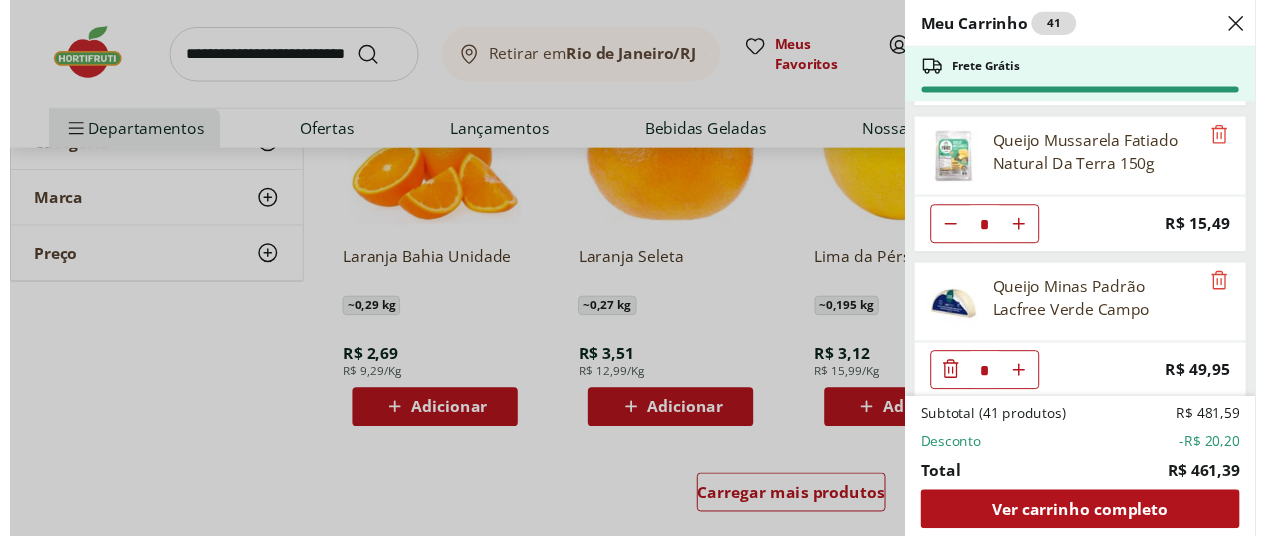 scroll, scrollTop: 3700, scrollLeft: 0, axis: vertical 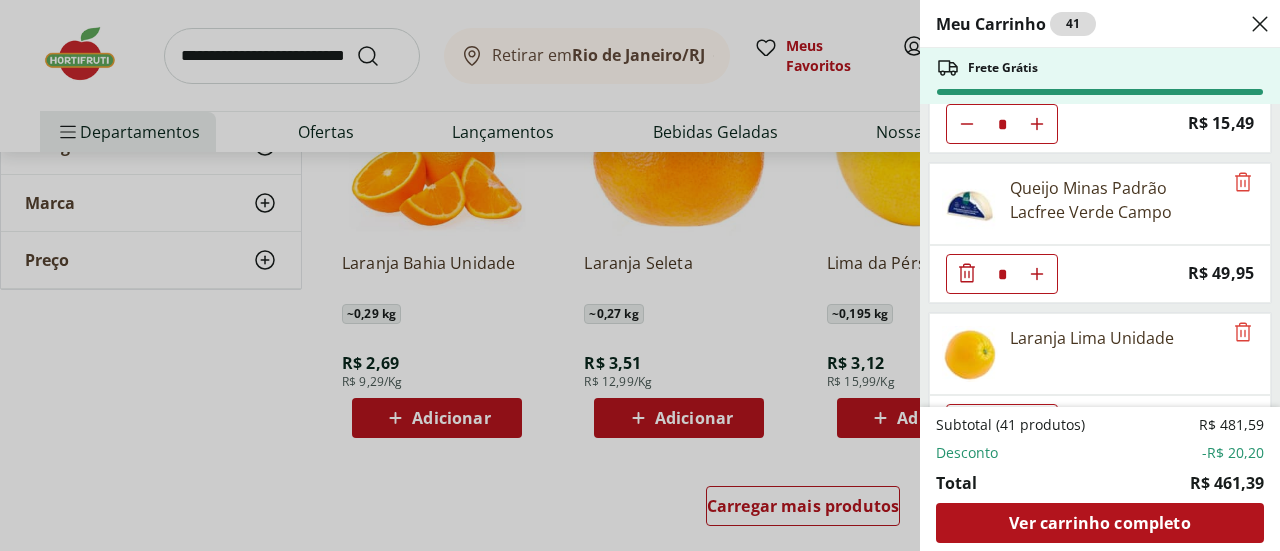 click 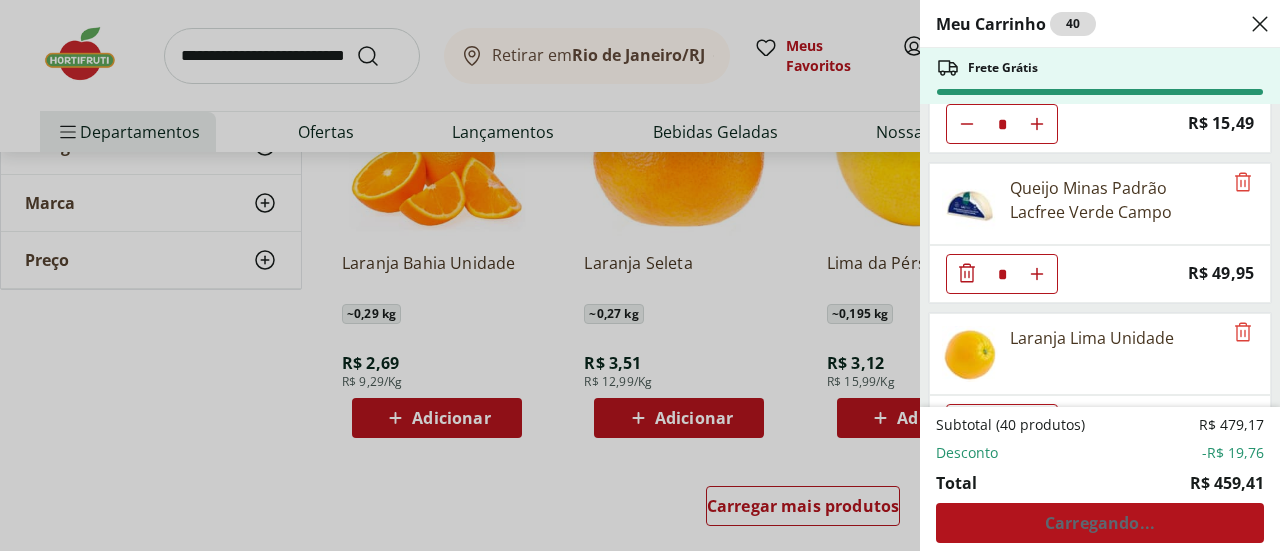 click 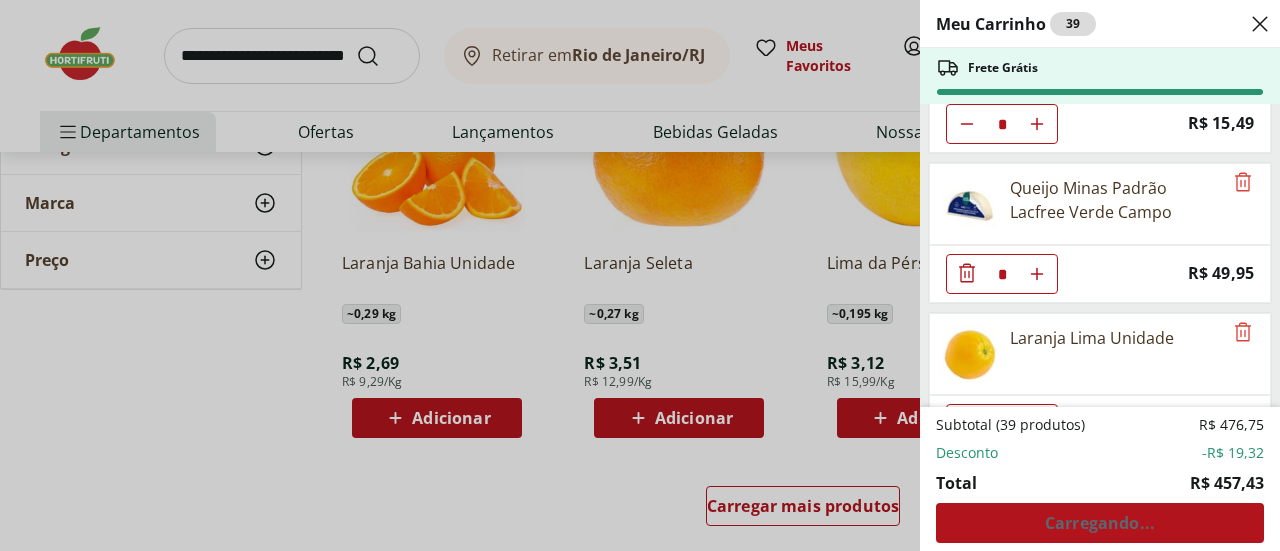click on "Meu Carrinho 39 Frete Grátis Alface Crespa * Price: R$ [PRICE] Brocolis Ninja * Price: R$ [PRICE] Sabão em Barra de Coco Ypê 180g * Price: R$ [PRICE] Sabão em Barra de Coco Ruth 90g * Price: R$ [PRICE] Guardanapo Folha Dupla Dia a Dia 30cm Scott 50 unidades * Price: R$ [PRICE] Mamão Formosa Unidade * Price: R$ [PRICE] Maçã Gala Importada Unidade * Price: R$ [PRICE] Uva Cotton Candy 500g * Price: R$ [PRICE] Lava Roupas OMO Lavagem Perfeita Refil - 900Ml * Price: R$ [PRICE] Amaciante Concentrado Comfort Original 1L * Price: R$ [PRICE] Leite Levinho Semi Desnatado Ninho 1L * Price: R$ [PRICE] LIMPADOR PERF VEJA LAV B ESTA G 30 500ML * Price: R$ [PRICE] Azeite De Oliva Clássico Extra Virgem Gallo 500Ml * Original price: R$ [PRICE] Price: R$ [PRICE] Suco Laranja Natural Da Terra 1,7L * Price: R$ [PRICE] Suco de Uva Integral Natural da Terra 1,5l * Price: R$ [PRICE] SUCO NECTAR MANGA DEL VALLE MAIS 1L * Price: R$ [PRICE] Pão Castanha do Pará e Quinoa Nutrella 350g * Price: R$ [PRICE] * Price: R$ [PRICE] * Price: R$ [PRICE] * Price: *" at bounding box center (640, 275) 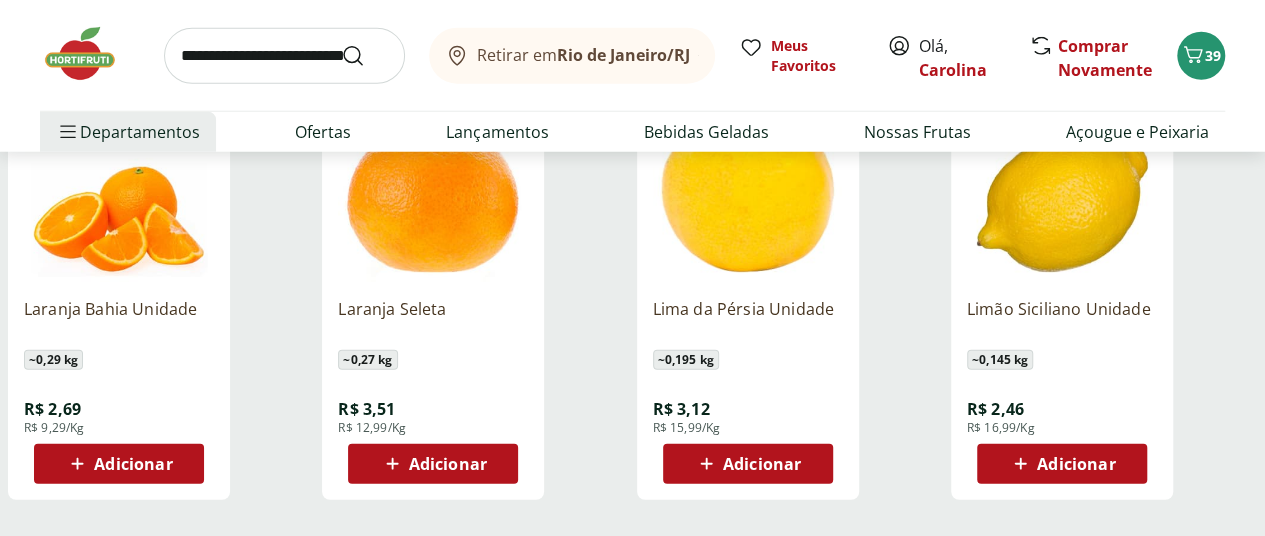 click on "Adicionar" at bounding box center [448, 464] 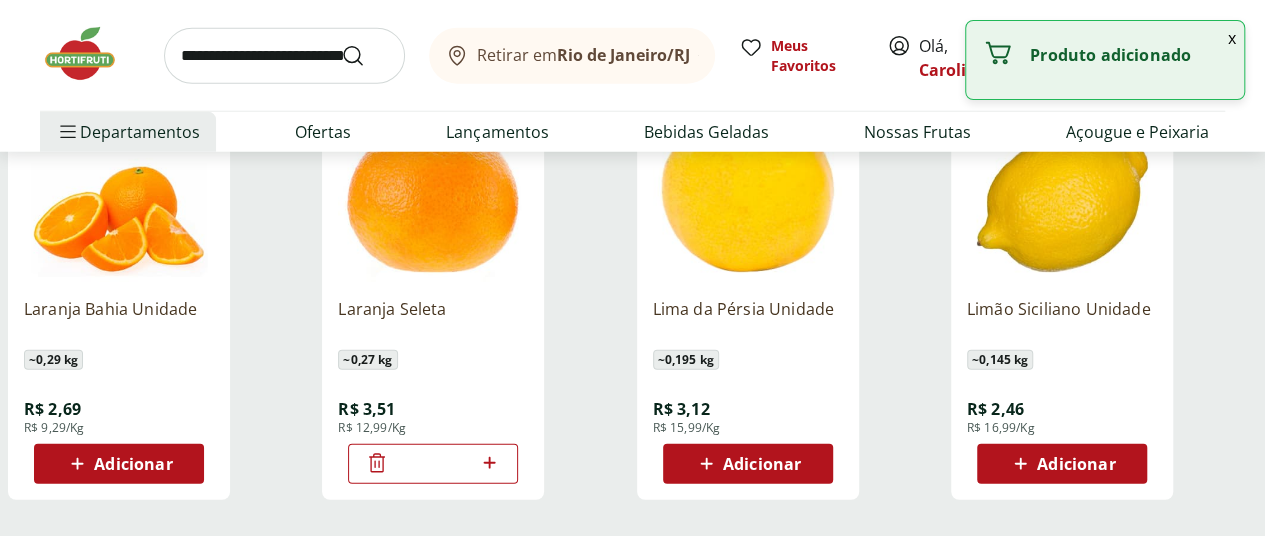 click 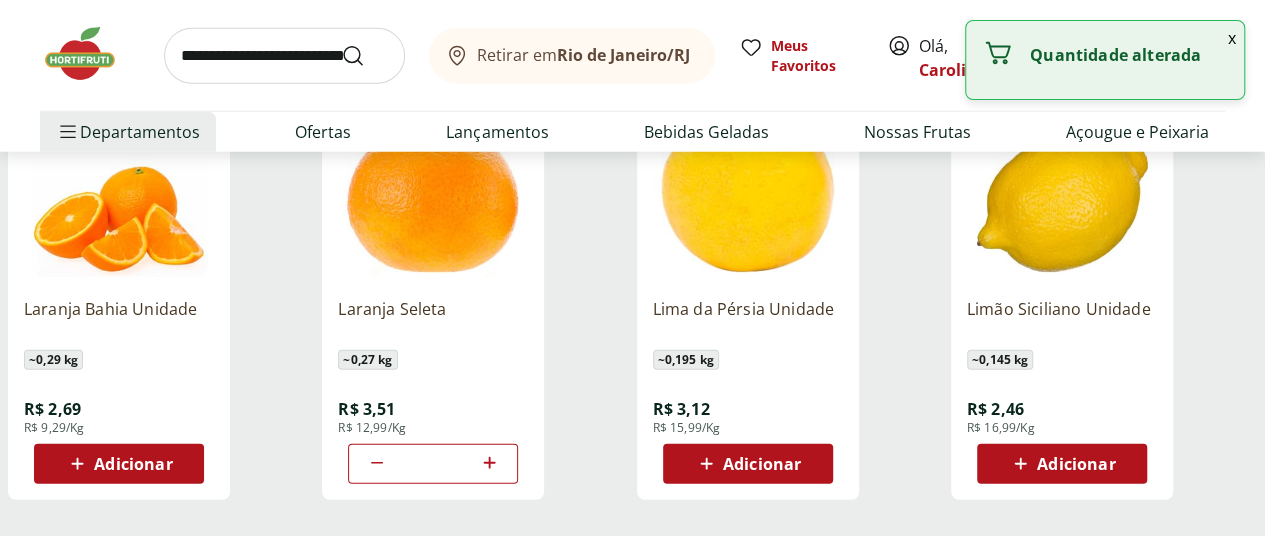 click 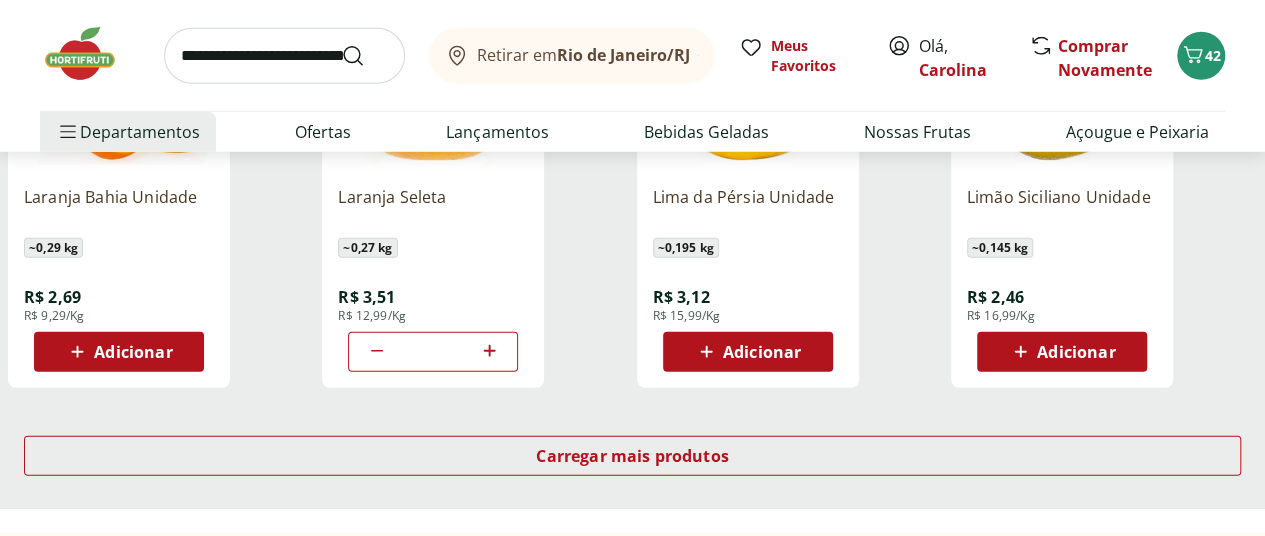 scroll, scrollTop: 6500, scrollLeft: 0, axis: vertical 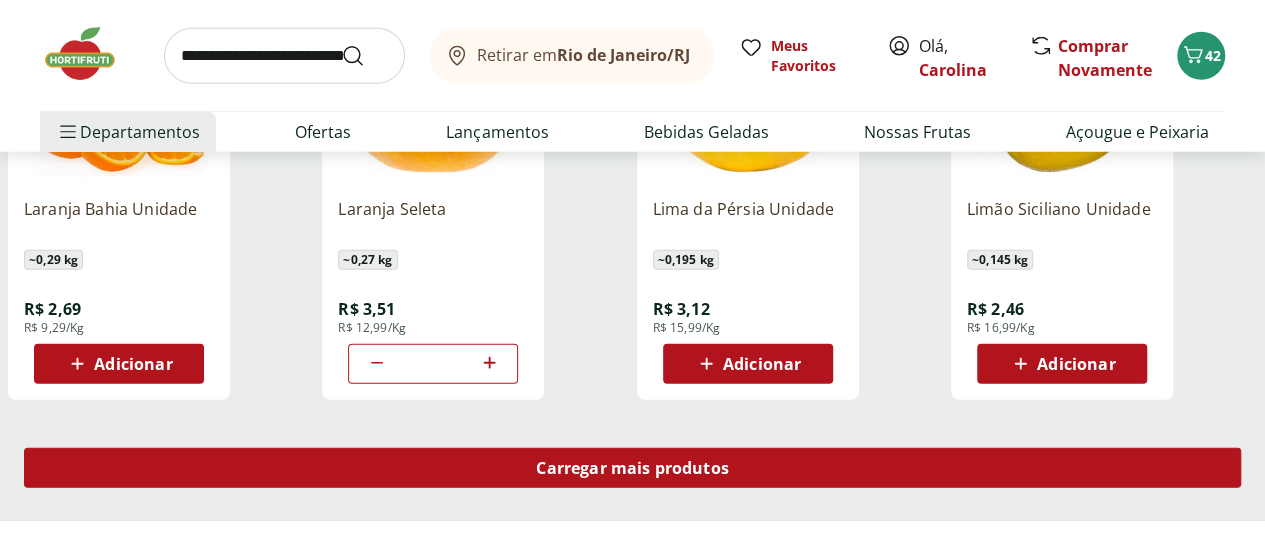 click on "Carregar mais produtos" at bounding box center (632, 468) 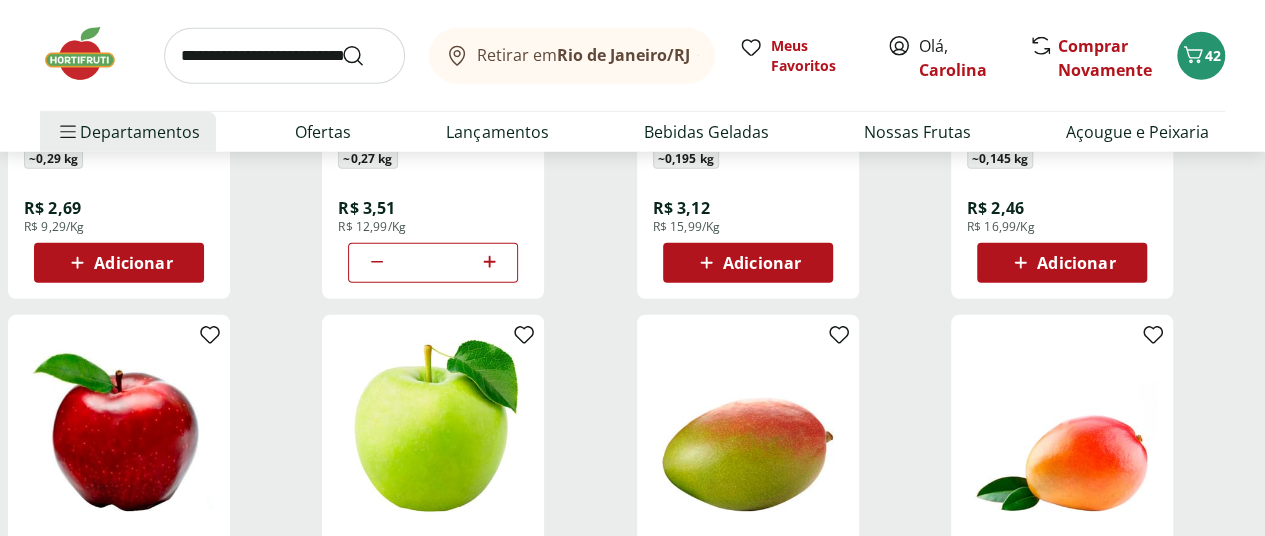 scroll, scrollTop: 6700, scrollLeft: 0, axis: vertical 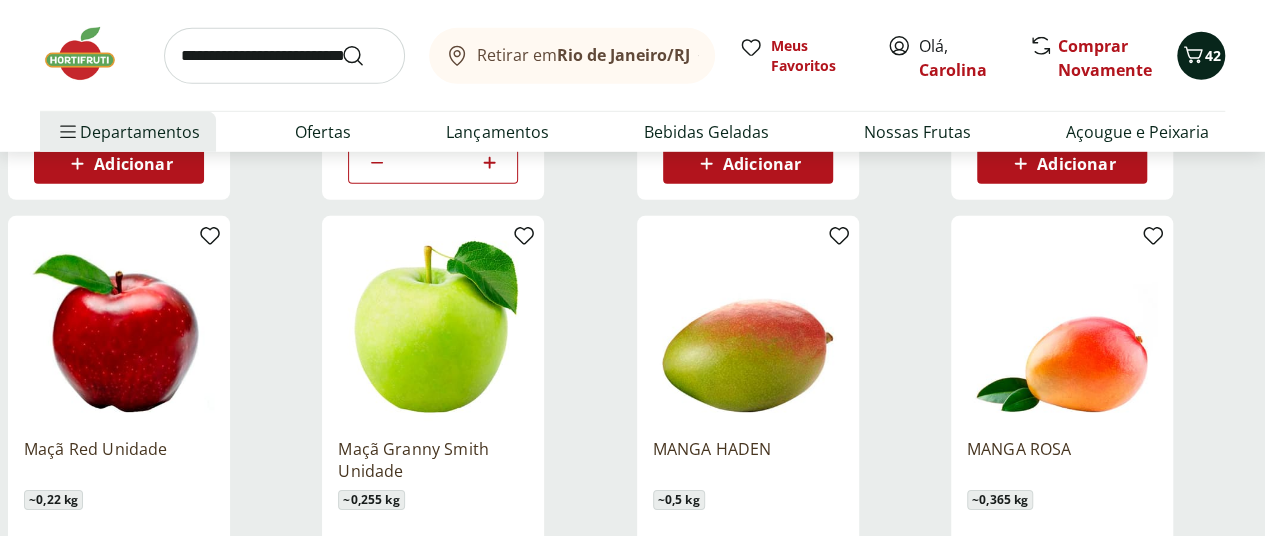 click 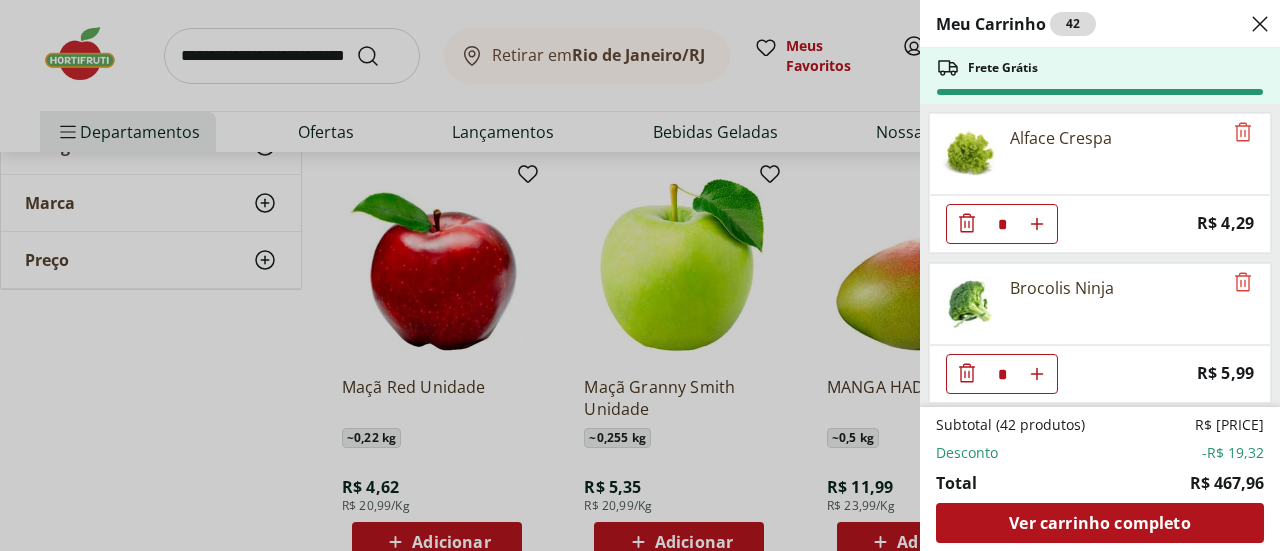 click on "Meu Carrinho 42 Frete Grátis Alface Crespa * Price: R$ [PRICE] Brocolis Ninja * Price: R$ [PRICE] Sabão em Barra de Coco Ypê 180g * Price: R$ [PRICE] Sabão em Barra de Coco Ruth 90g * Price: R$ [PRICE] Guardanapo Folha Dupla Dia a Dia 30cm Scott 50 unidades * Price: R$ [PRICE] Mamão Formosa Unidade * Price: R$ [PRICE] Maçã Gala Importada Unidade * Price: R$ [PRICE] Uva Cotton Candy 500g * Price: R$ [PRICE] Lava Roupas OMO Lavagem Perfeita Refil - 900Ml * Price: R$ [PRICE] Amaciante Concentrado Comfort Original 1L * Price: R$ [PRICE] Leite Levinho Semi Desnatado Ninho 1L * Price: R$ [PRICE] LIMPADOR PERF VEJA LAV B ESTA G 30 500ML * Price: R$ [PRICE] Azeite De Oliva Clássico Extra Virgem Gallo 500Ml * Original price: R$ [PRICE] Price: R$ [PRICE] Suco Laranja Natural Da Terra 1,7L * Price: R$ [PRICE] Suco de Uva Integral Natural da Terra 1,5l * Price: R$ [PRICE] SUCO NECTAR MANGA DEL VALLE MAIS 1L * Price: R$ [PRICE] Pão Castanha do Pará e Quinoa Nutrella 350g * Price: R$ [PRICE] * Price: R$ [PRICE] * Price: R$ [PRICE] * Price: *" at bounding box center [640, 275] 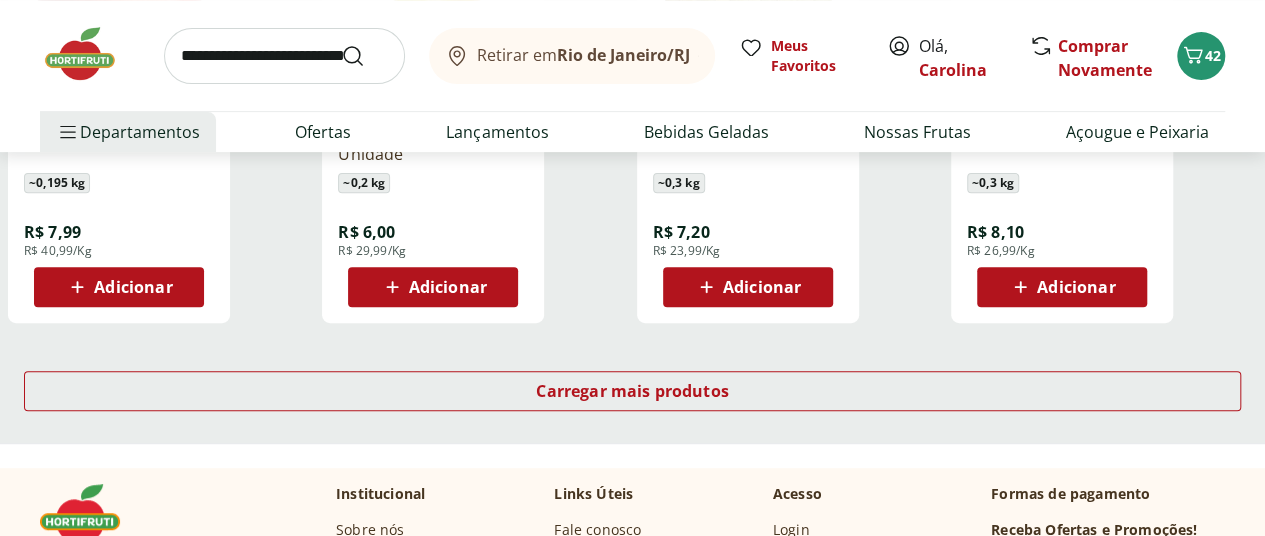 scroll, scrollTop: 7900, scrollLeft: 0, axis: vertical 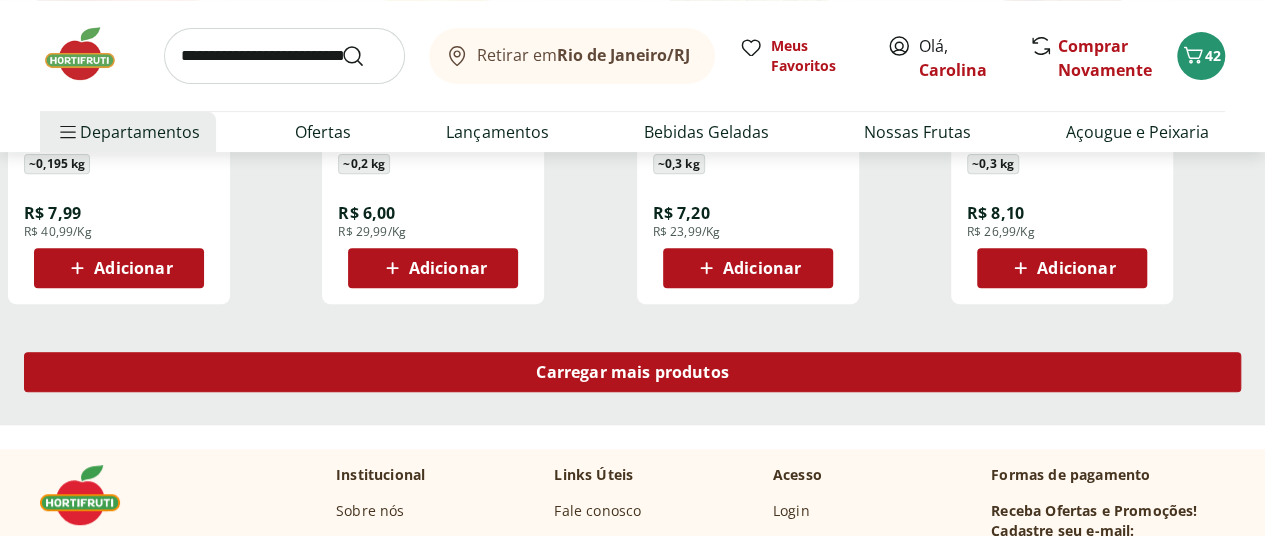click on "Carregar mais produtos" at bounding box center (632, 372) 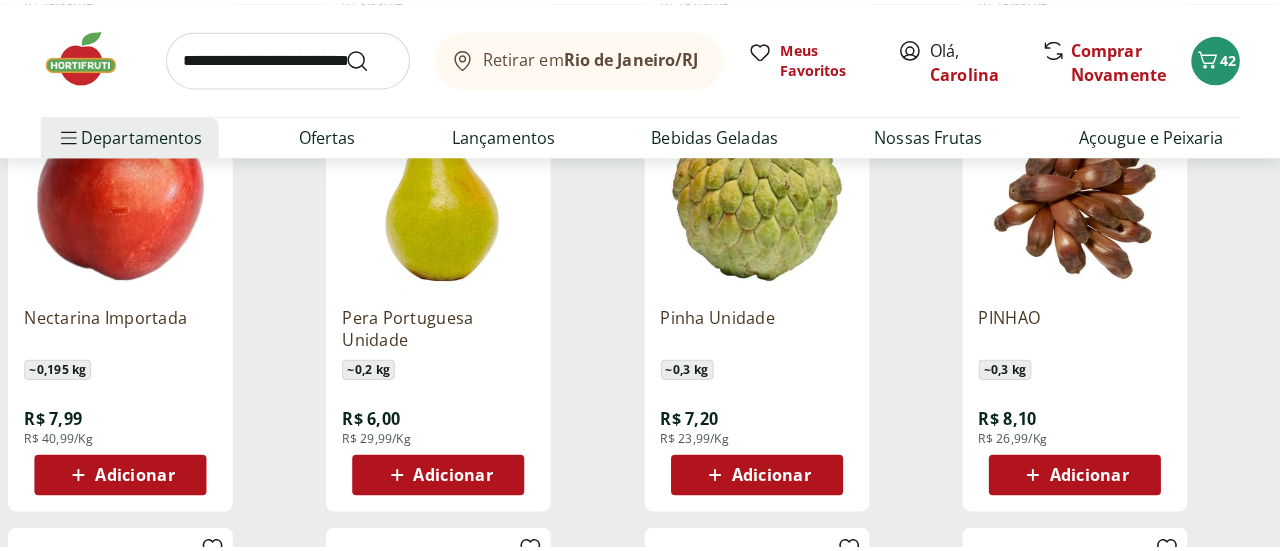 scroll, scrollTop: 7700, scrollLeft: 0, axis: vertical 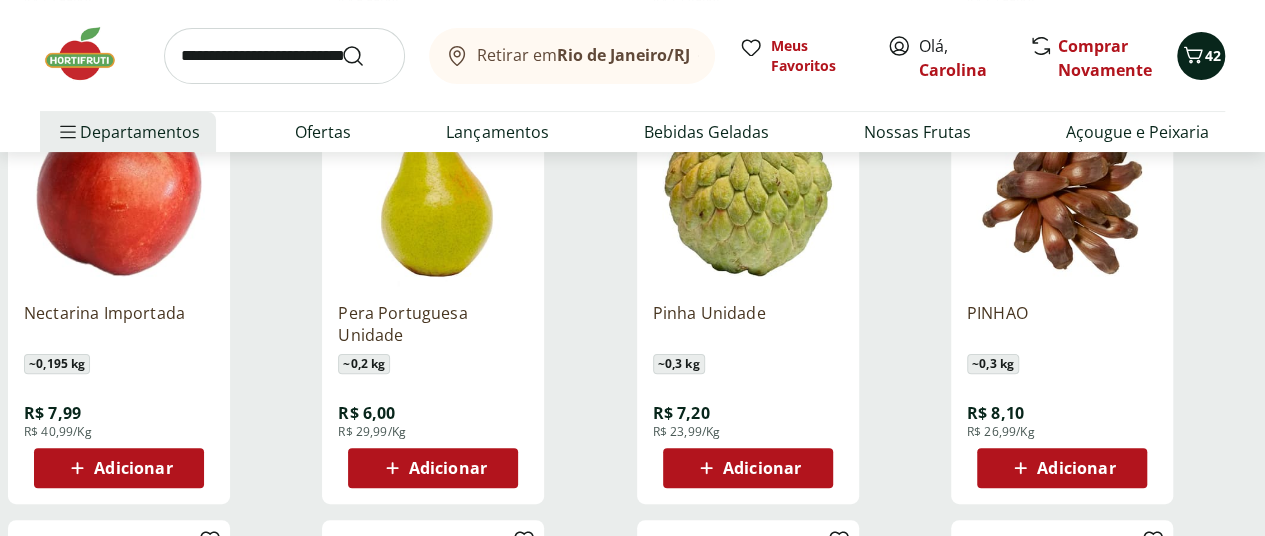 click on "42" at bounding box center [1201, 56] 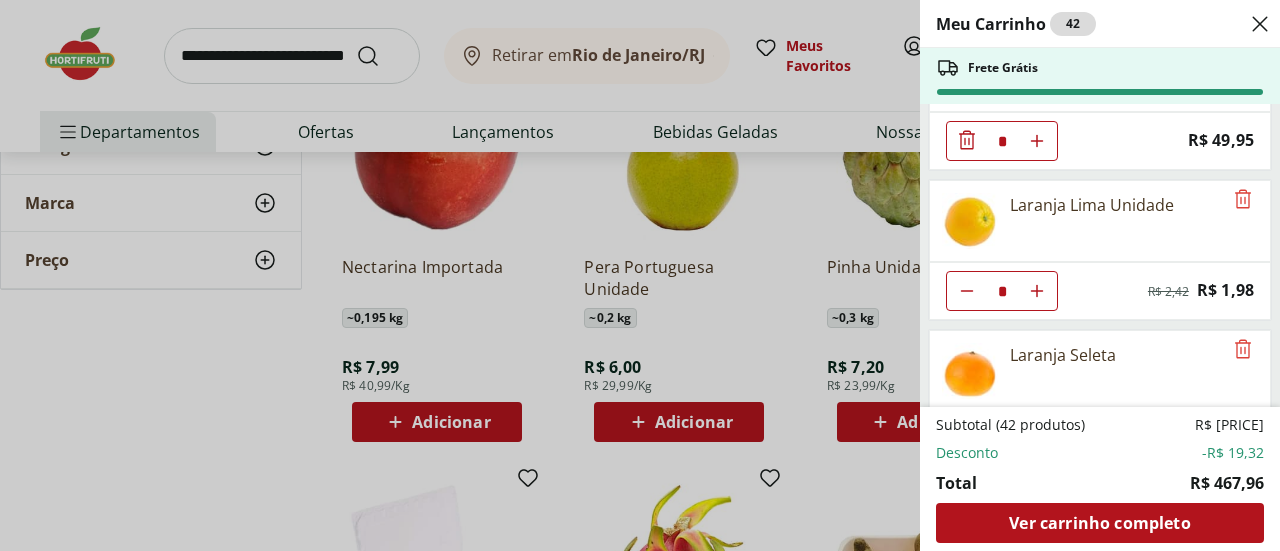 scroll, scrollTop: 3848, scrollLeft: 0, axis: vertical 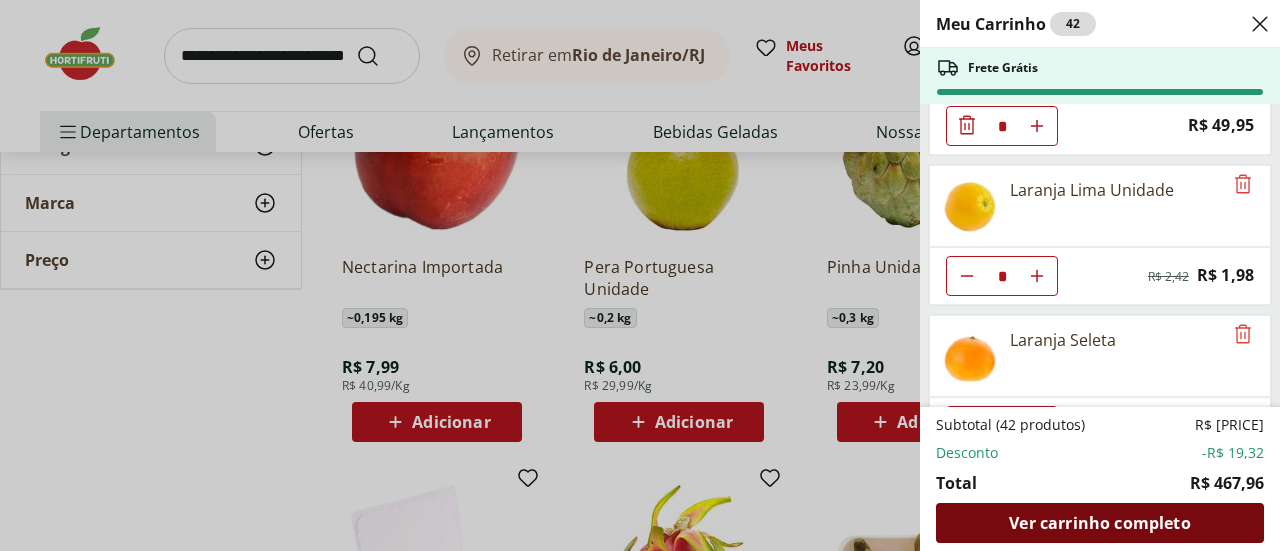 click on "Ver carrinho completo" at bounding box center [1099, 523] 